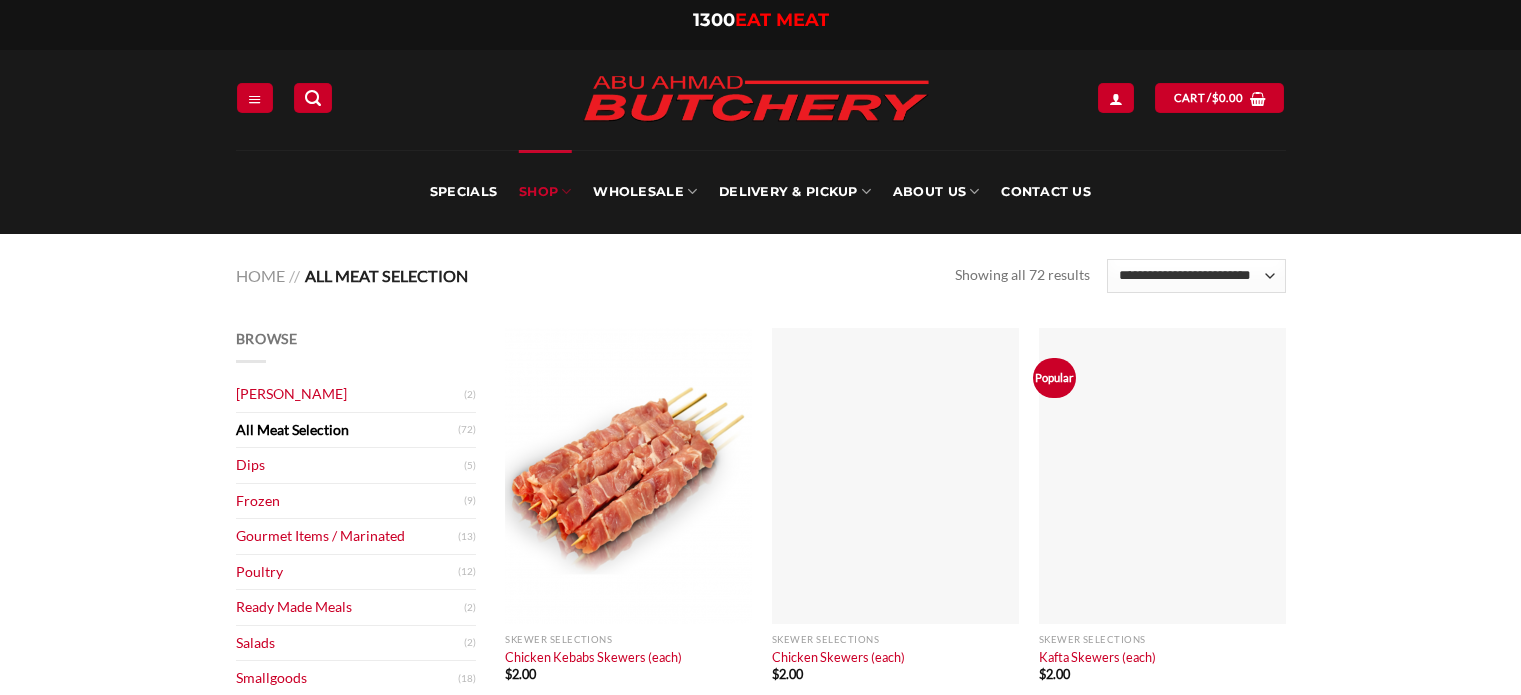 scroll, scrollTop: 0, scrollLeft: 0, axis: both 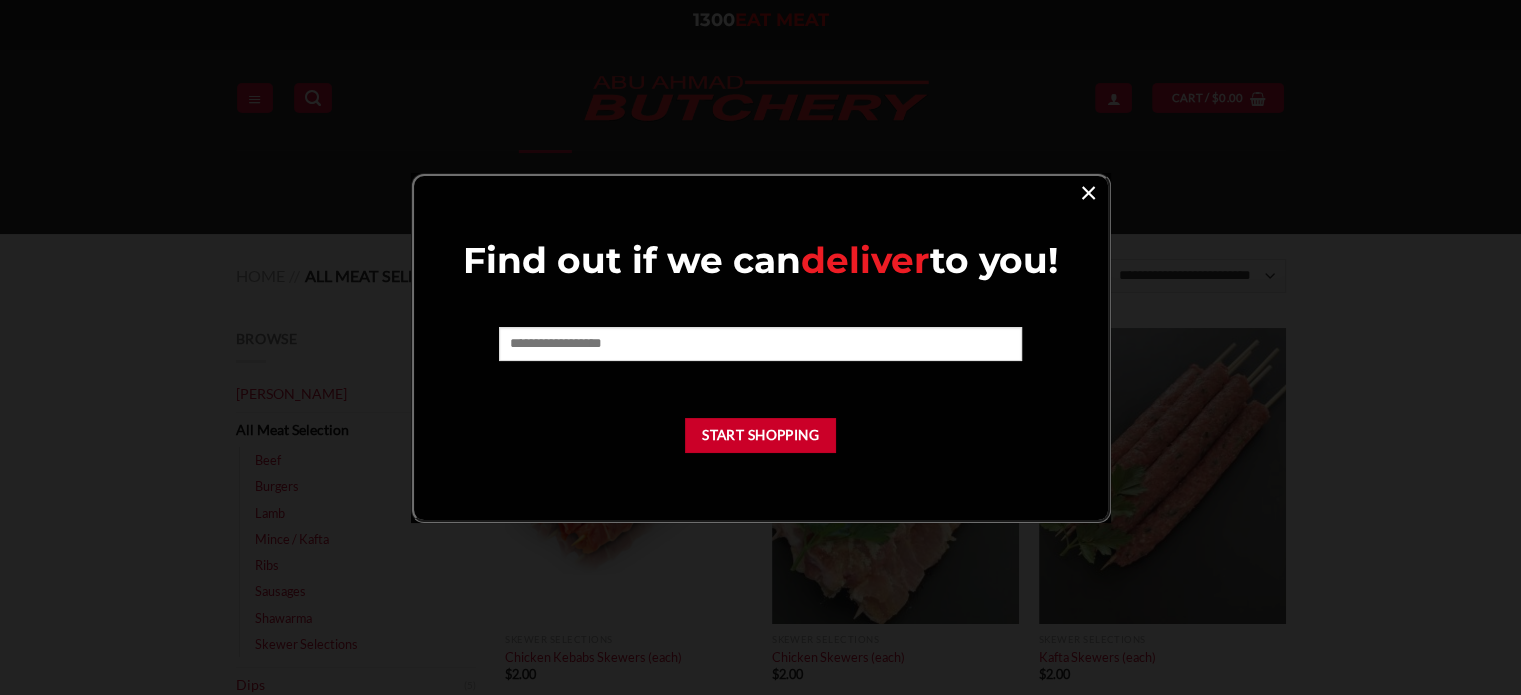 click on "×" at bounding box center (1088, 191) 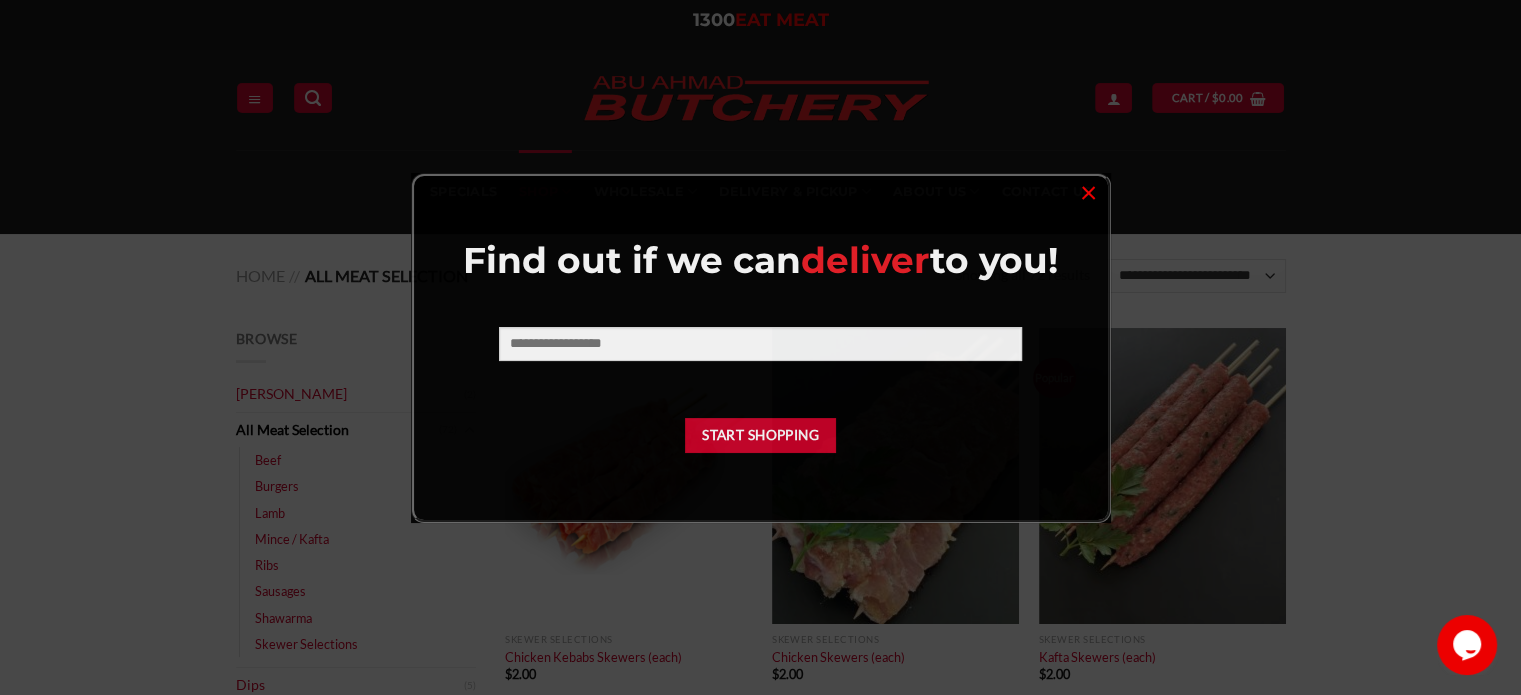 scroll, scrollTop: 0, scrollLeft: 0, axis: both 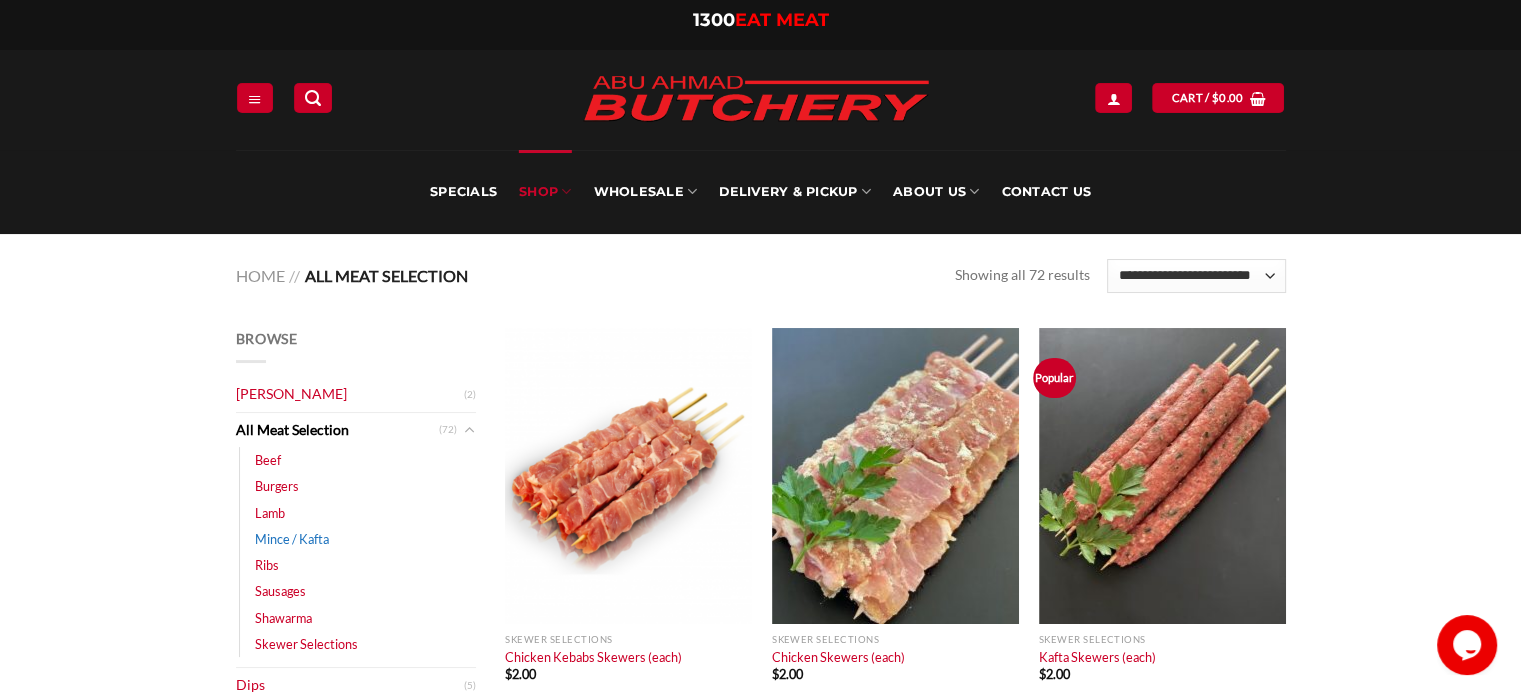 click on "Mince / Kafta" at bounding box center [292, 539] 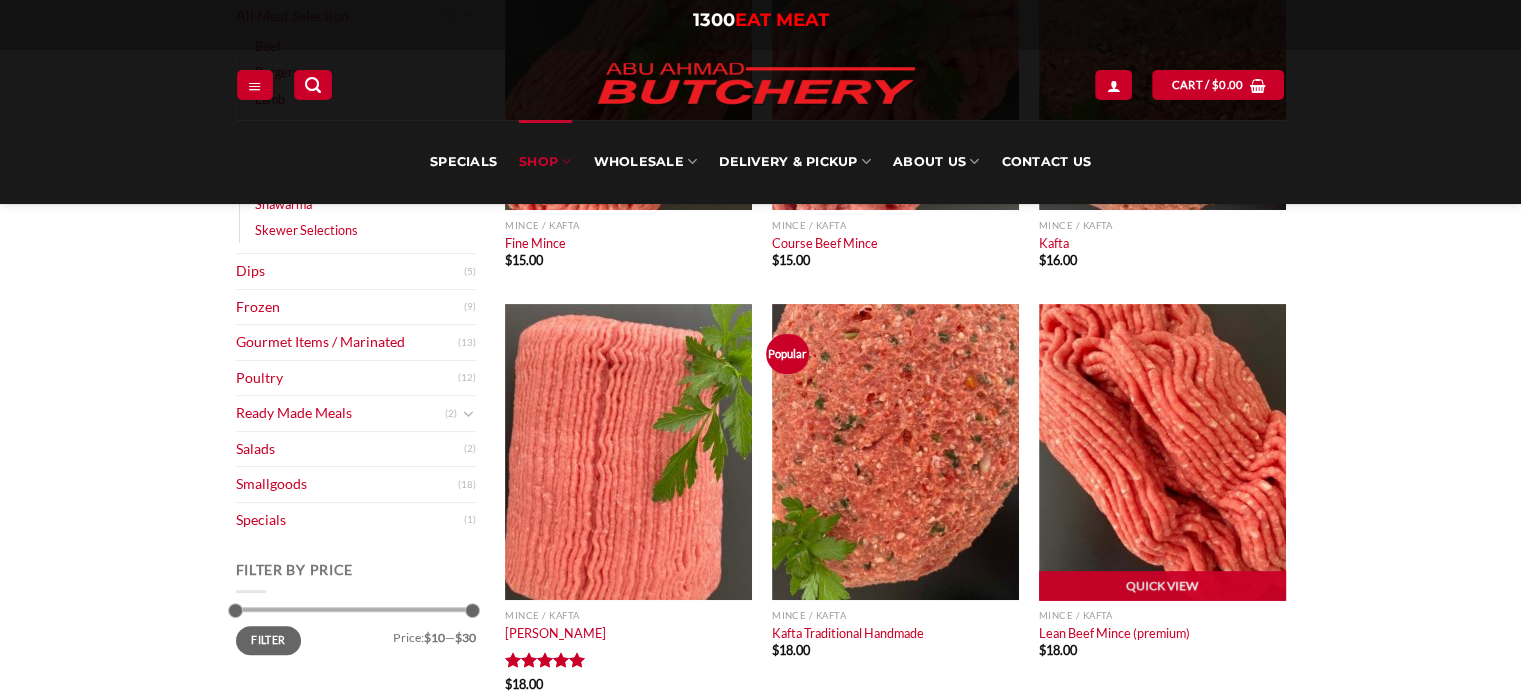 scroll, scrollTop: 600, scrollLeft: 0, axis: vertical 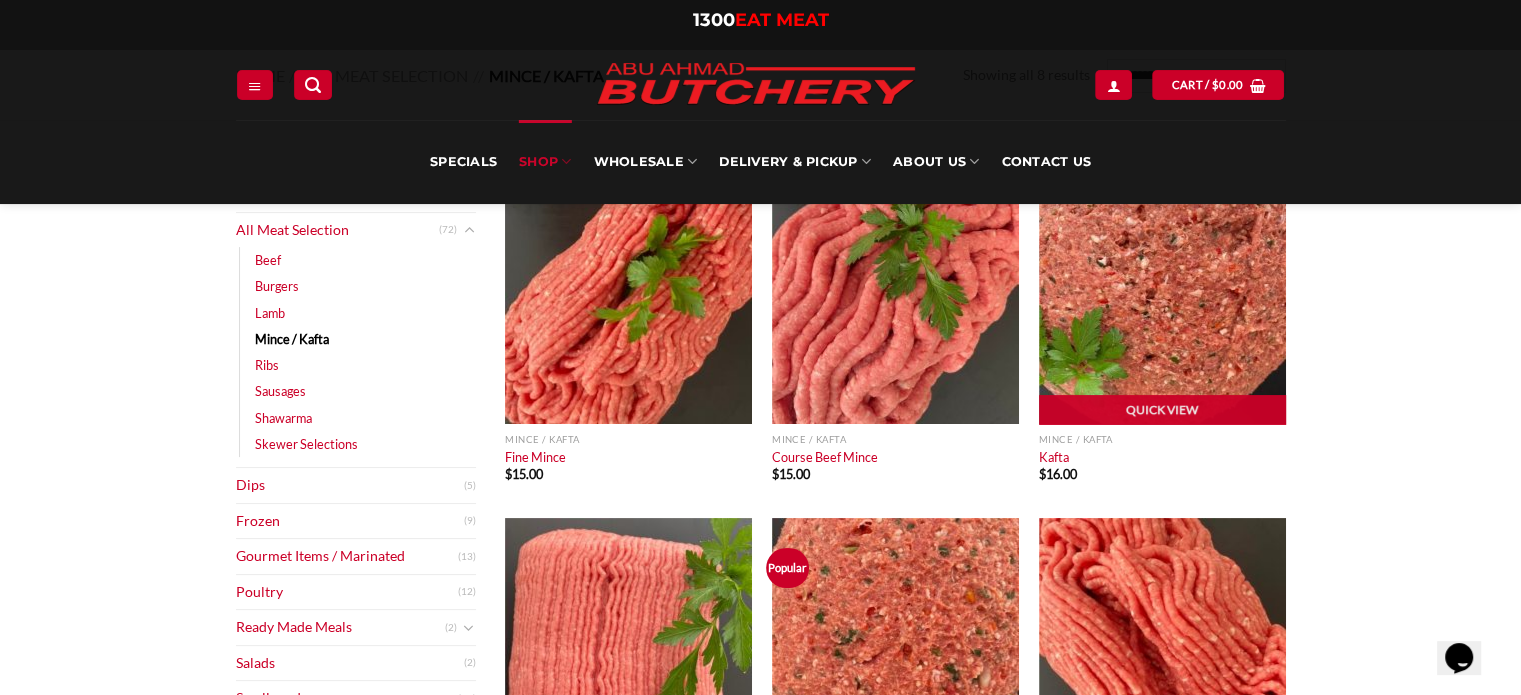 click at bounding box center (1162, 276) 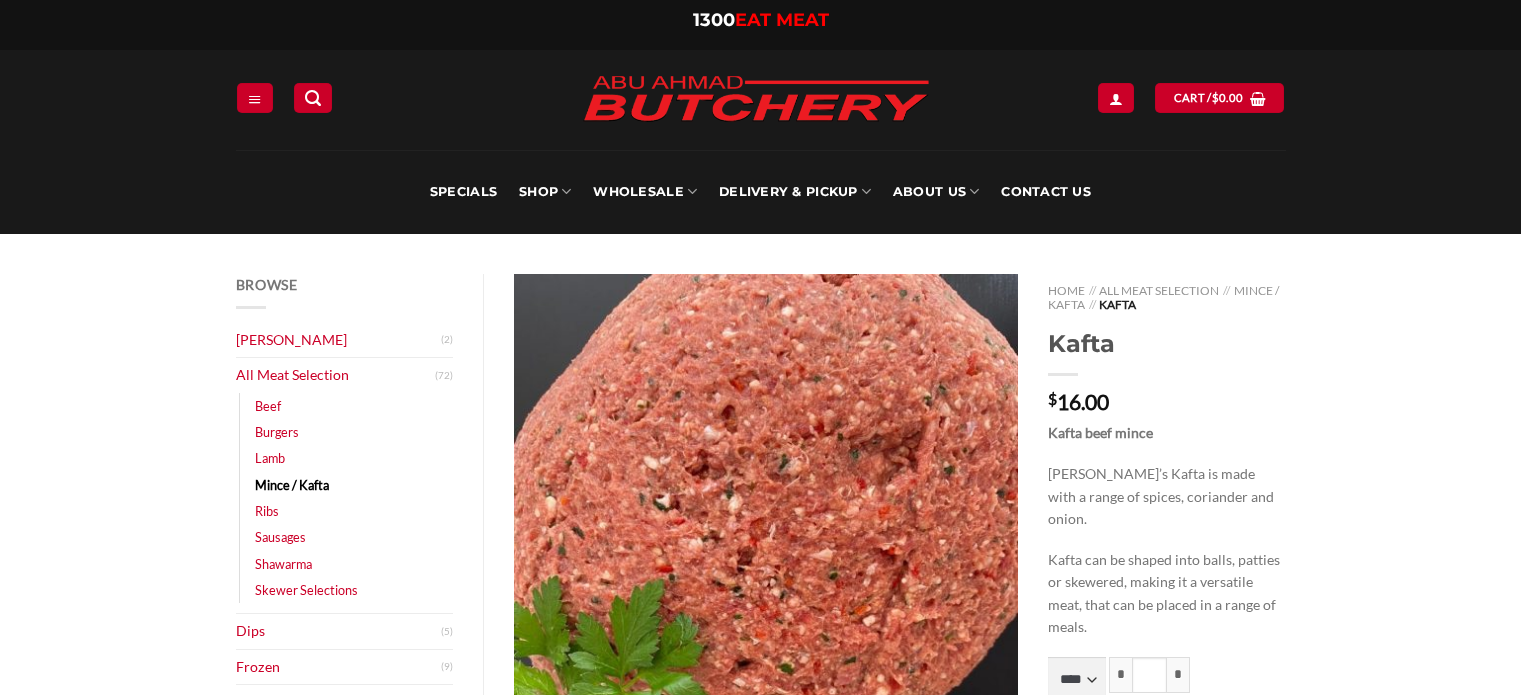 scroll, scrollTop: 0, scrollLeft: 0, axis: both 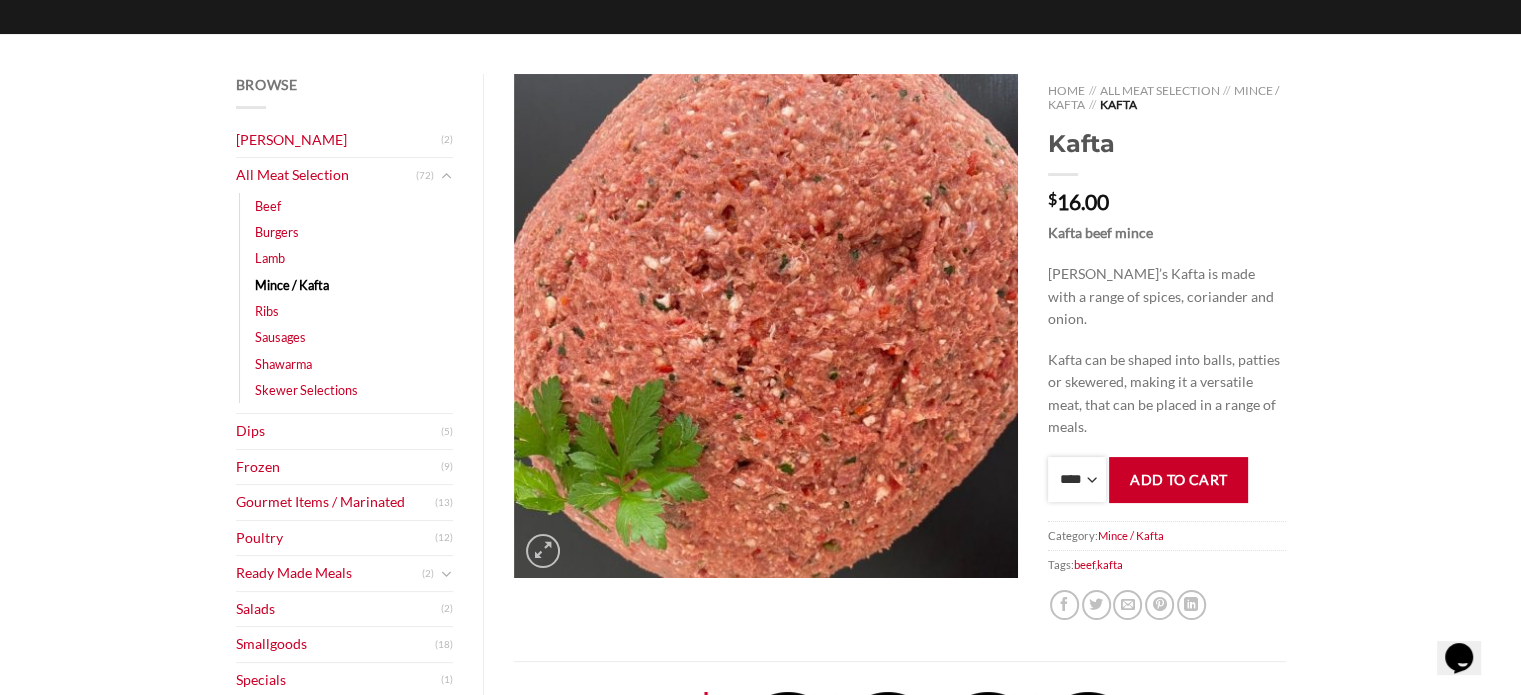 click on "**** * *** * *** * *** * *** * *** * *** * *** * *** * *** ** **** ** **** ** **** ** **** ** **** ** **** ** **** ** **** ** **** ** **** ** **** ** **** ** **** ** **** ** **** ** **** ** **** ** **** ** **** ** **** ** **** ** **** ** **** ** **** ** **** ** **** ** **** ** **** ** **** ** **** ** **** ** **** ** **** ** **** ** **** ** **** ** **** ** **** ** **** ** **** ** **** ** **** ** **** ** **** ** **** ** **** ** **** ** **** ** **** ** **** ** **** ** **** ** **** ** **** ** **** ** **** ** **** ** **** ** **** ** **** ** **** ** **** ** **** ** **** ** **** ** **** ** **** ** **** ** **** ** **** ** **** ** **** ** **** ** **** ** **** ** **** ** **** ** **** ** **** ** **** ** **** ** **** ** **** ** **** ** **** ** **** ** **** ** **** ** **** ** **** *** ***** *** ***** *** ***** *** ***** *** ***** *** ***** *** ***** *** ***** *** ***** *** ***** *** ***** *** ***** *** ***** *** ***** *** ***** *** ***** *** ***** *** ***** *** ***** *** ***** *** ***** *** ***** *** ***** *** ***** ***" at bounding box center [1077, 479] 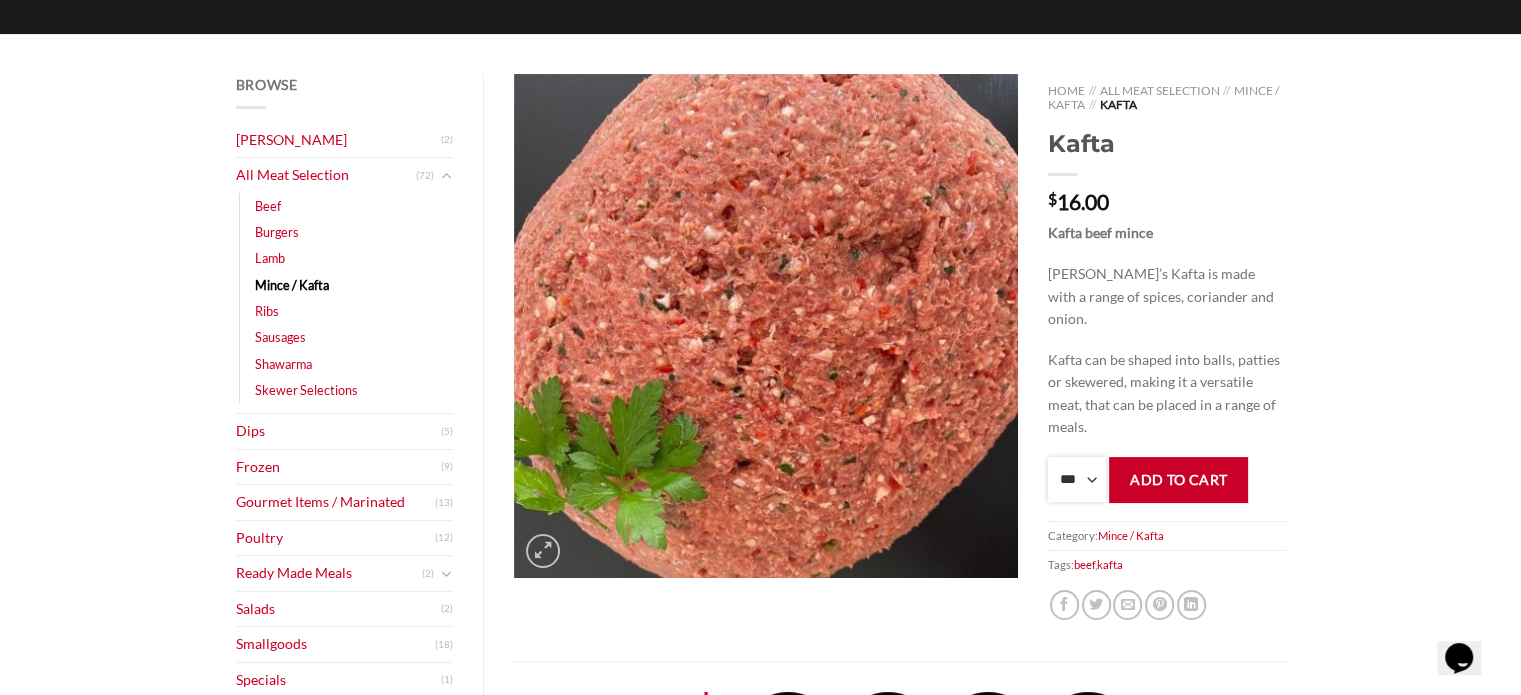 click on "**** * *** * *** * *** * *** * *** * *** * *** * *** * *** ** **** ** **** ** **** ** **** ** **** ** **** ** **** ** **** ** **** ** **** ** **** ** **** ** **** ** **** ** **** ** **** ** **** ** **** ** **** ** **** ** **** ** **** ** **** ** **** ** **** ** **** ** **** ** **** ** **** ** **** ** **** ** **** ** **** ** **** ** **** ** **** ** **** ** **** ** **** ** **** ** **** ** **** ** **** ** **** ** **** ** **** ** **** ** **** ** **** ** **** ** **** ** **** ** **** ** **** ** **** ** **** ** **** ** **** ** **** ** **** ** **** ** **** ** **** ** **** ** **** ** **** ** **** ** **** ** **** ** **** ** **** ** **** ** **** ** **** ** **** ** **** ** **** ** **** ** **** ** **** ** **** ** **** ** **** ** **** ** **** ** **** ** **** ** **** ** **** ** **** *** ***** *** ***** *** ***** *** ***** *** ***** *** ***** *** ***** *** ***** *** ***** *** ***** *** ***** *** ***** *** ***** *** ***** *** ***** *** ***** *** ***** *** ***** *** ***** *** ***** *** ***** *** ***** *** ***** *** ***** ***" at bounding box center [1077, 479] 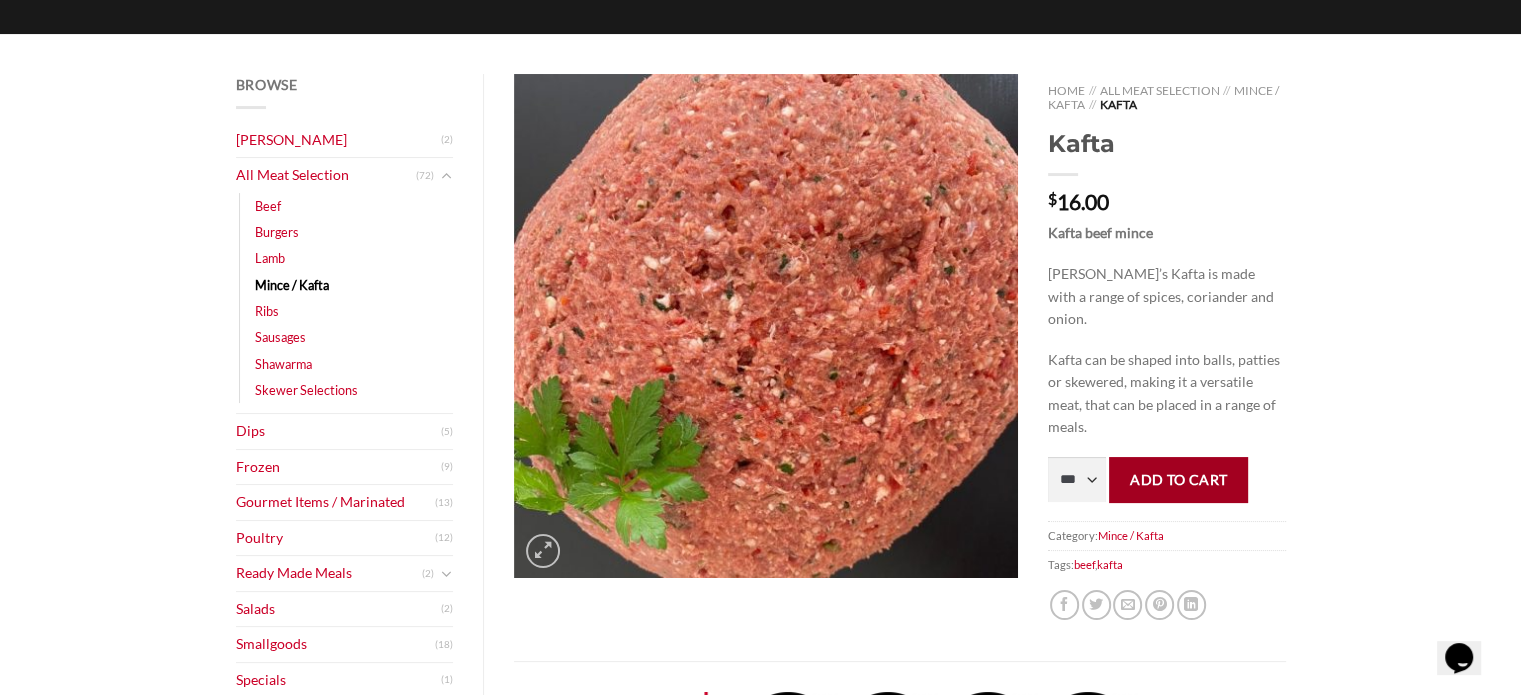 click on "Add to cart" at bounding box center (1178, 479) 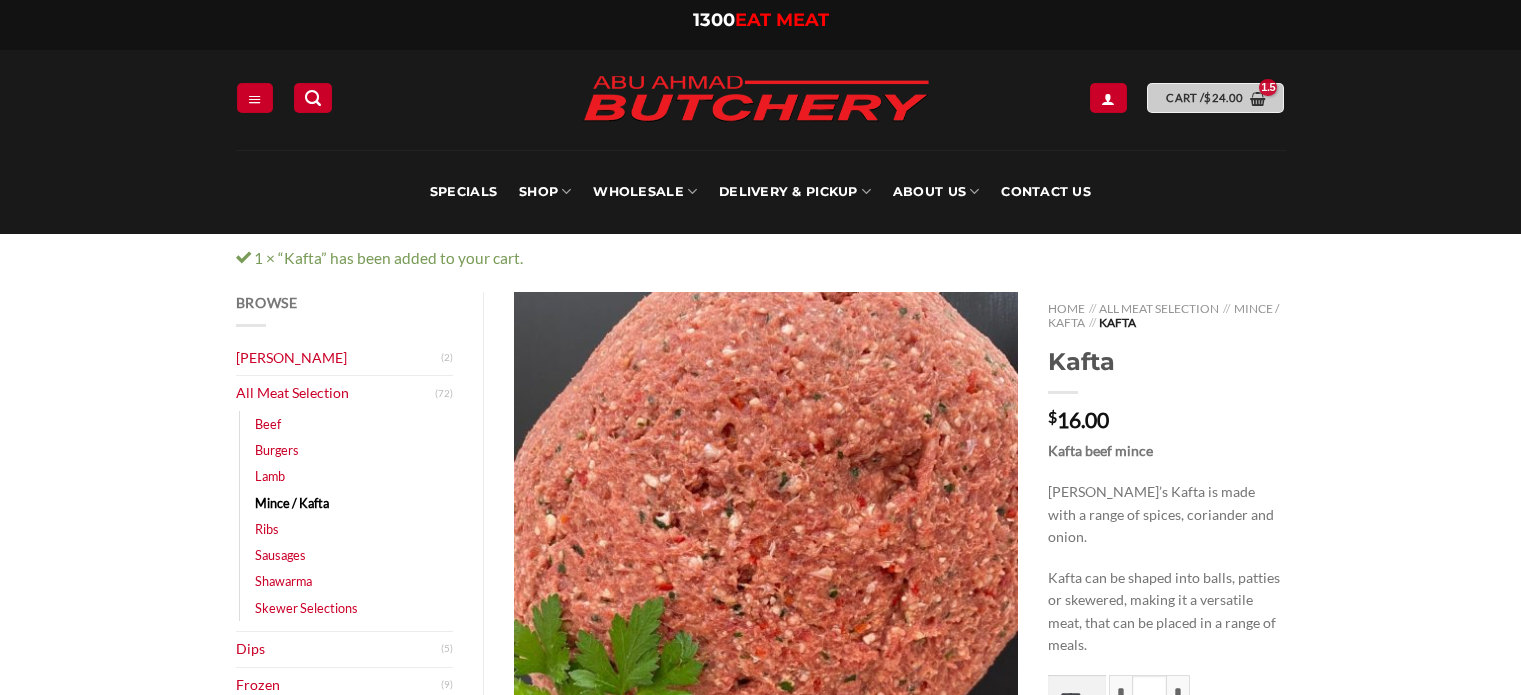 scroll, scrollTop: 0, scrollLeft: 0, axis: both 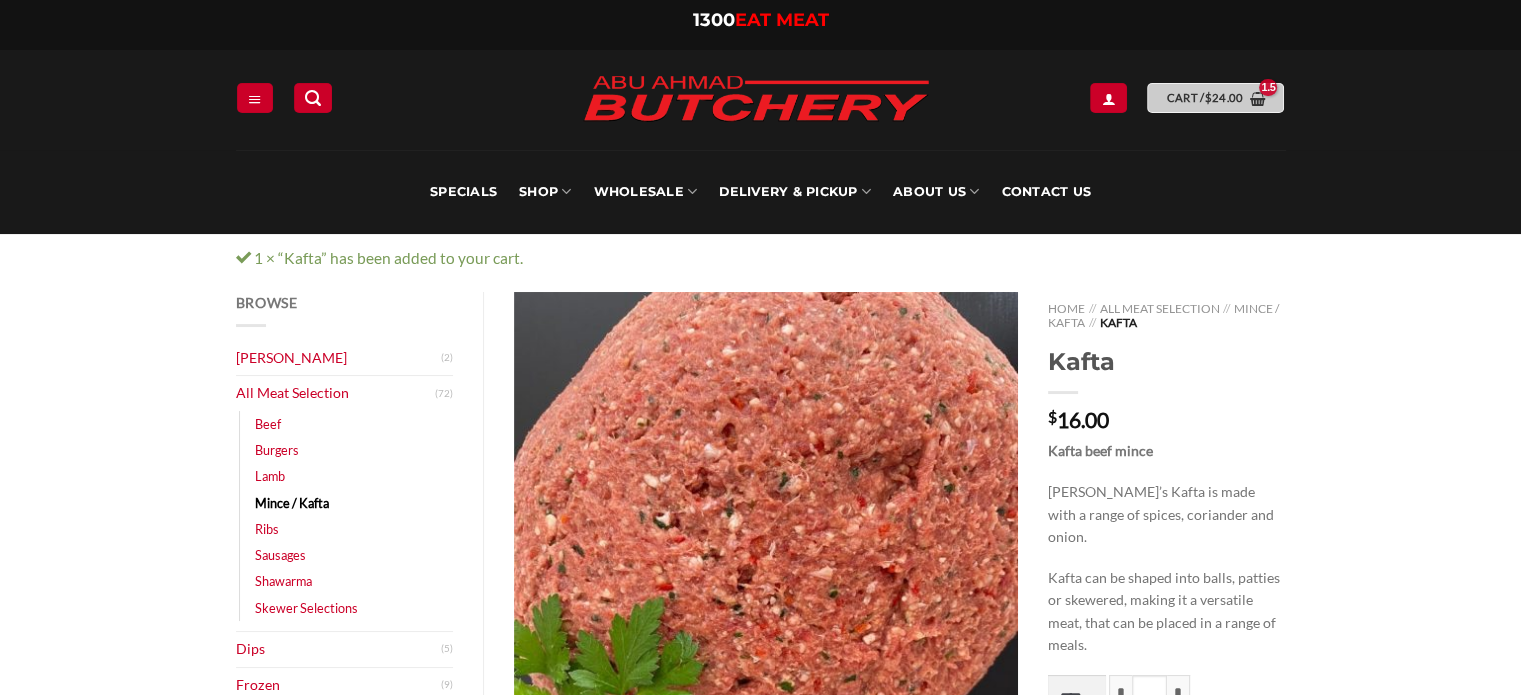 click on "$ 24.00" at bounding box center [1223, 97] 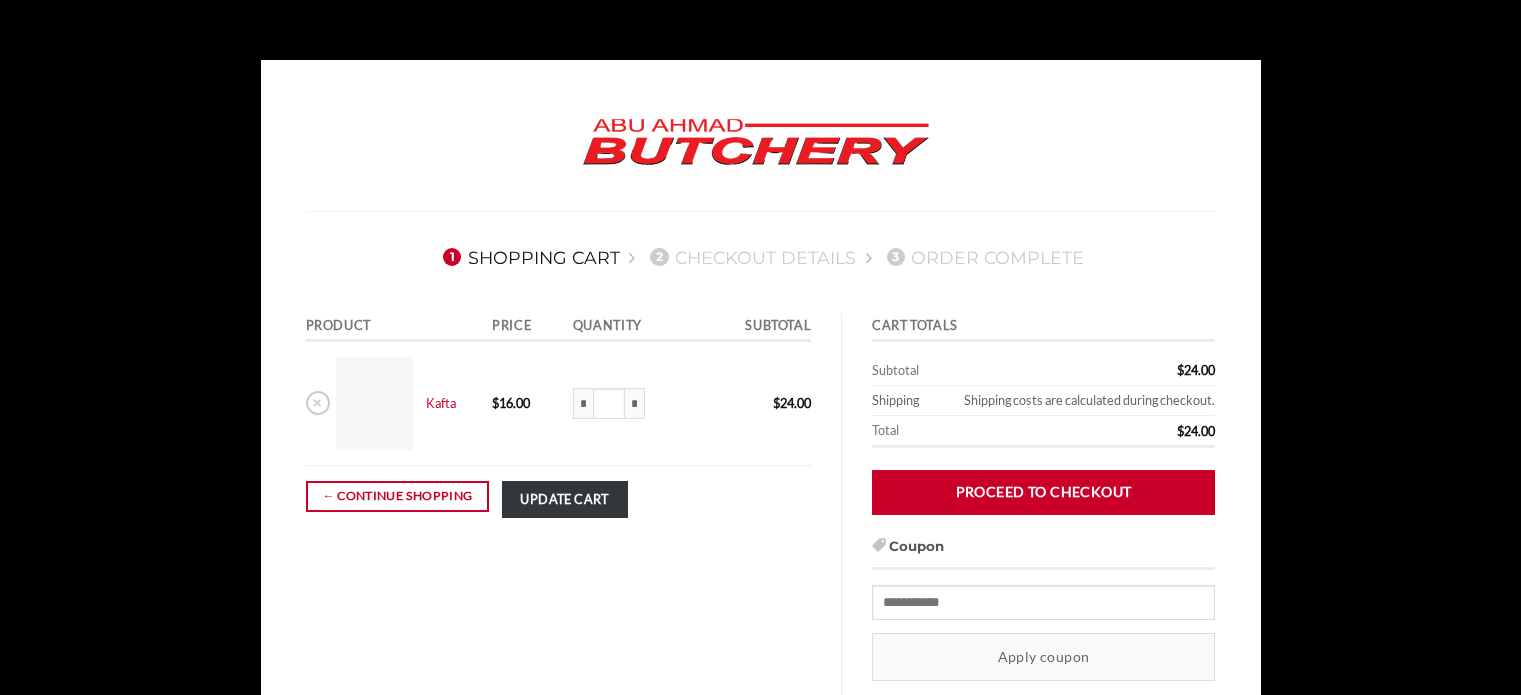 scroll, scrollTop: 0, scrollLeft: 0, axis: both 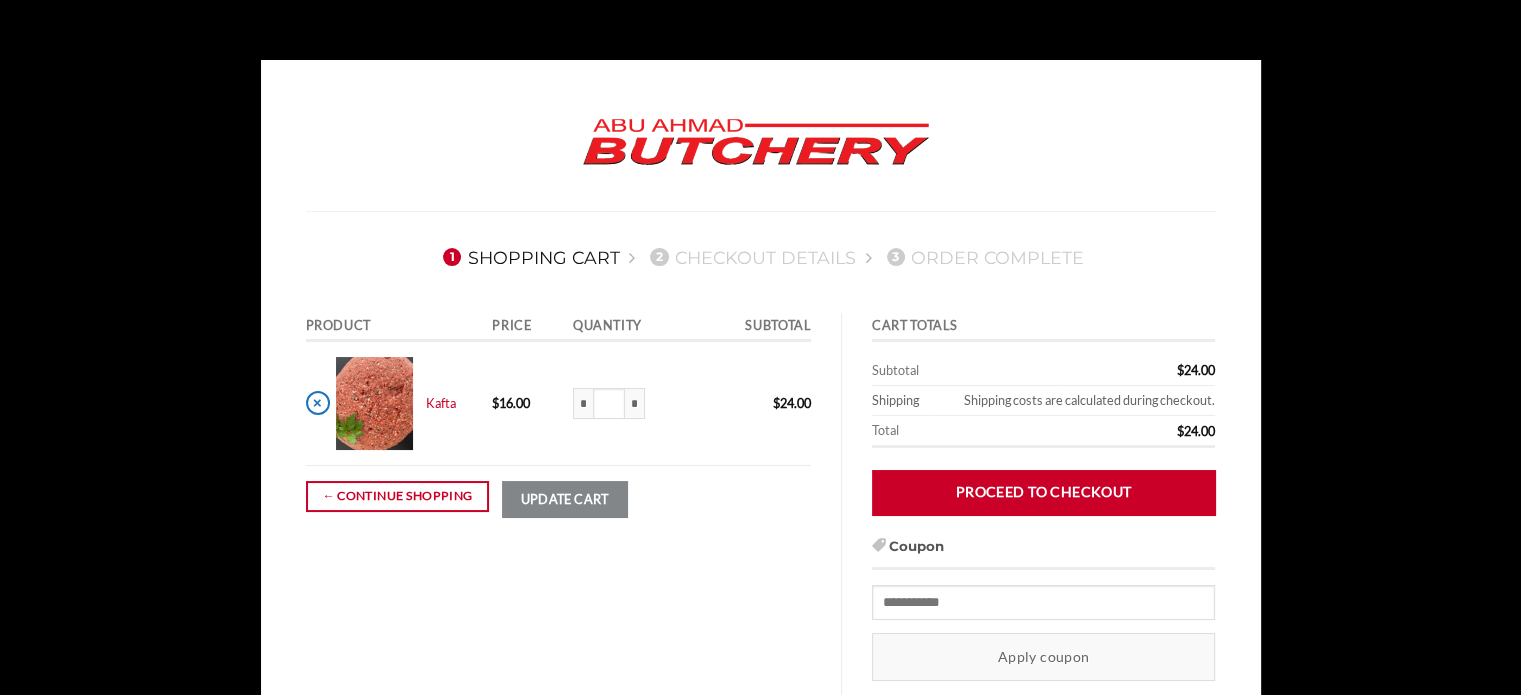 click on "×" at bounding box center (318, 403) 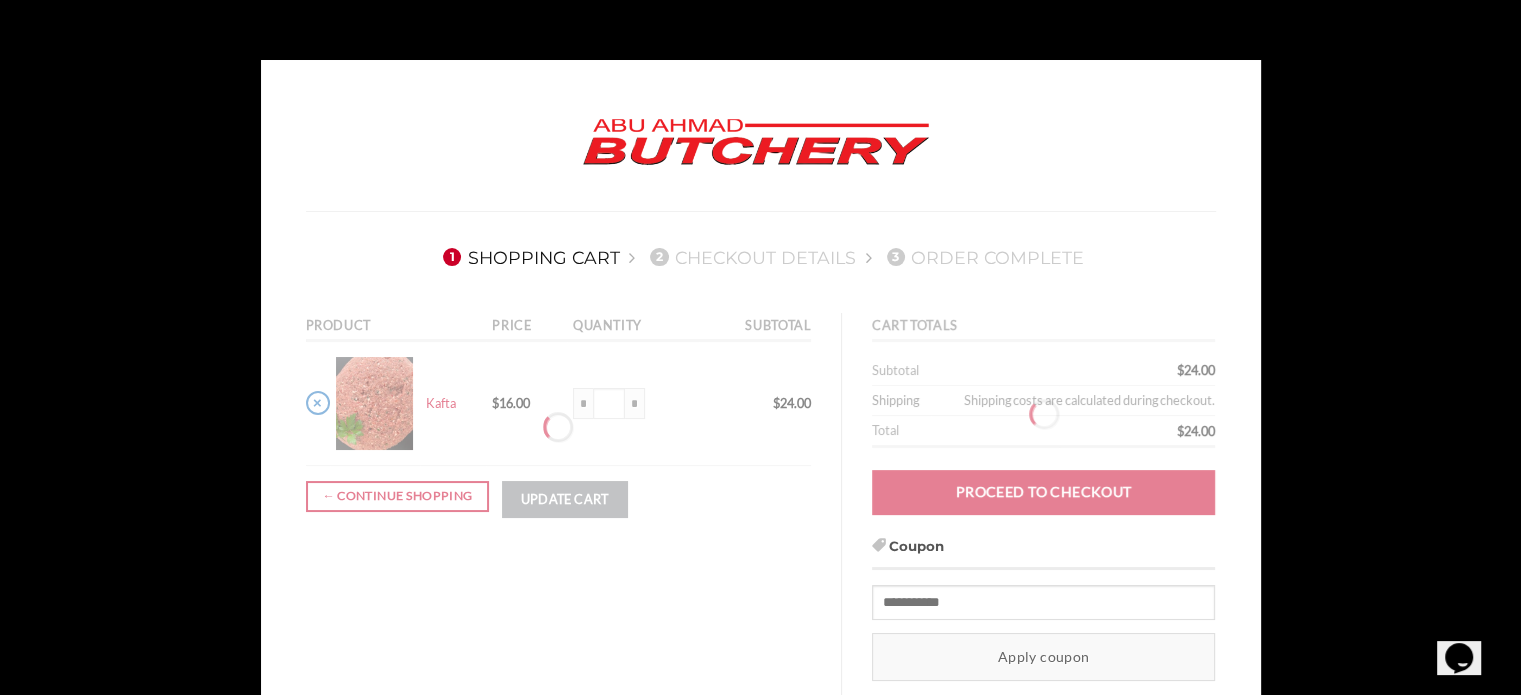 scroll, scrollTop: 0, scrollLeft: 0, axis: both 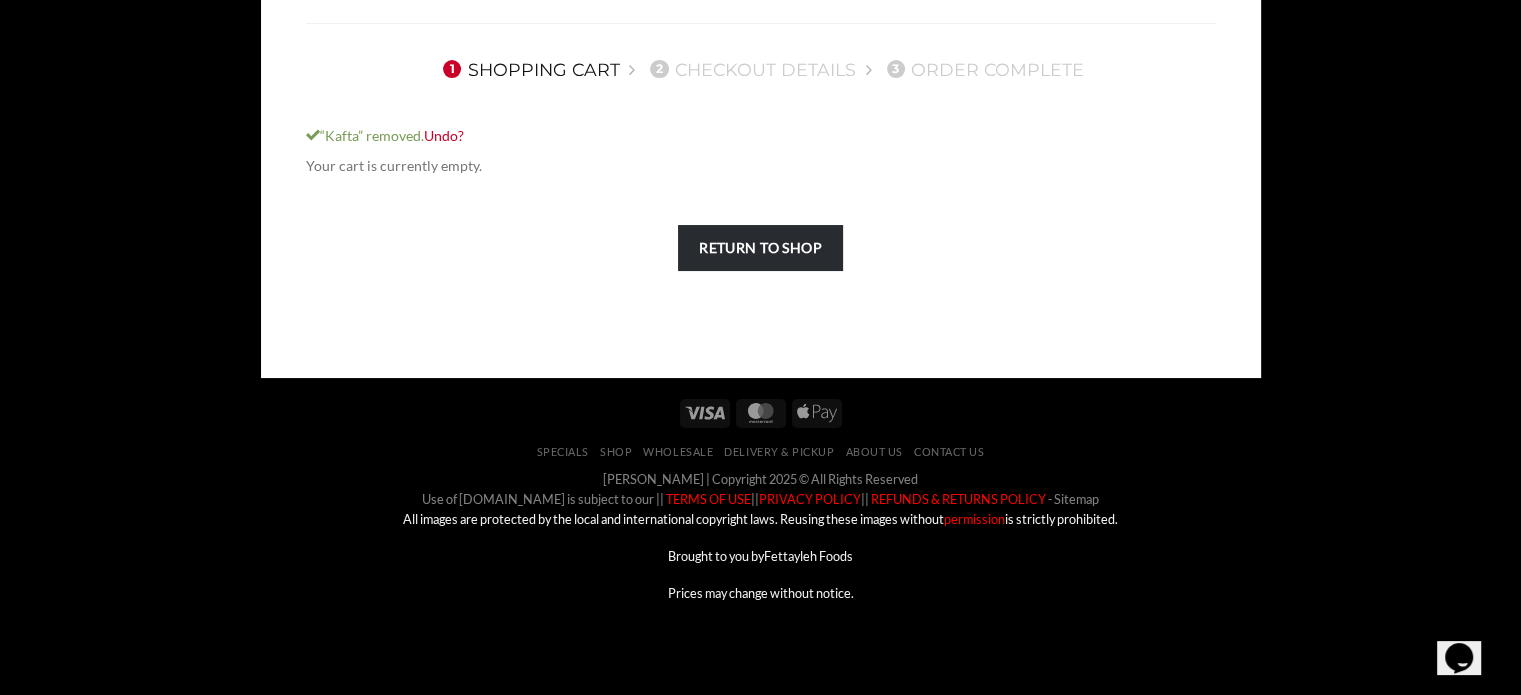 click on "Return to shop" at bounding box center (760, 247) 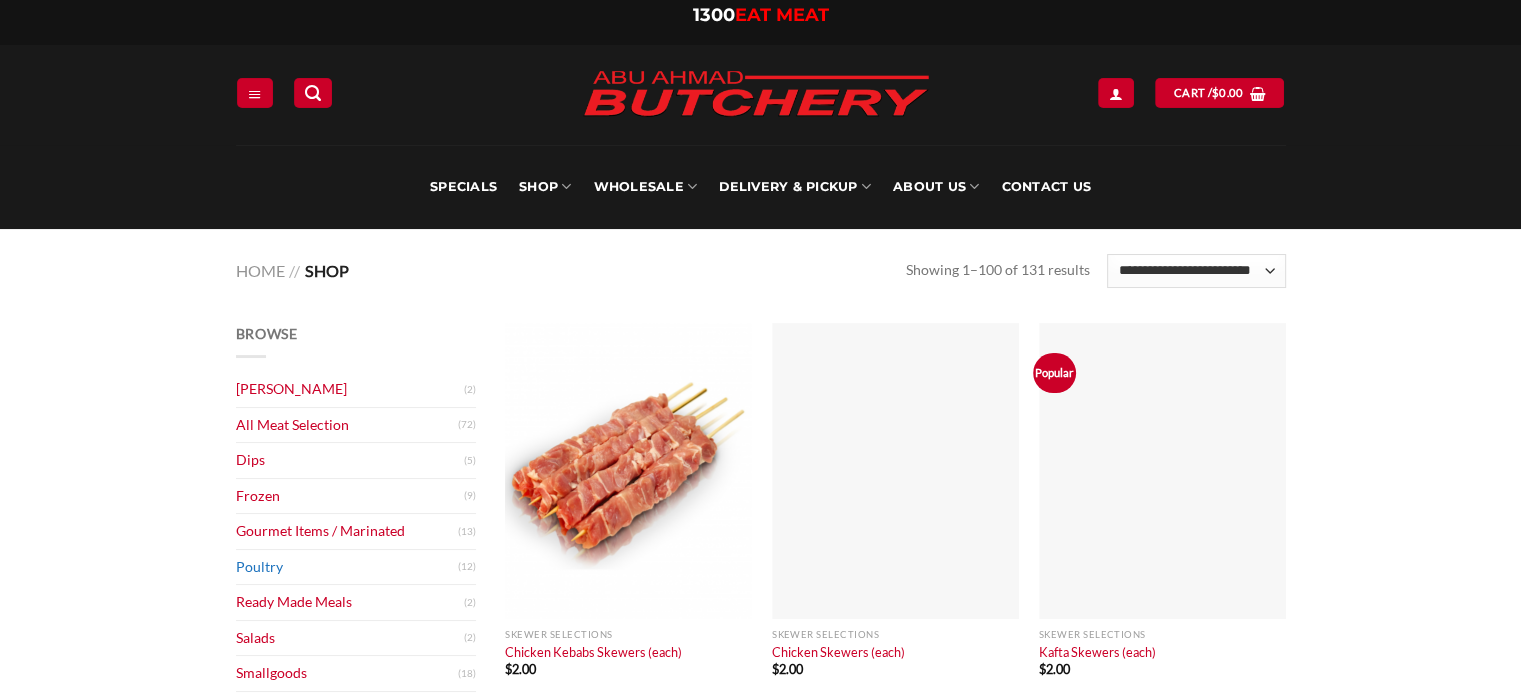 scroll, scrollTop: 100, scrollLeft: 0, axis: vertical 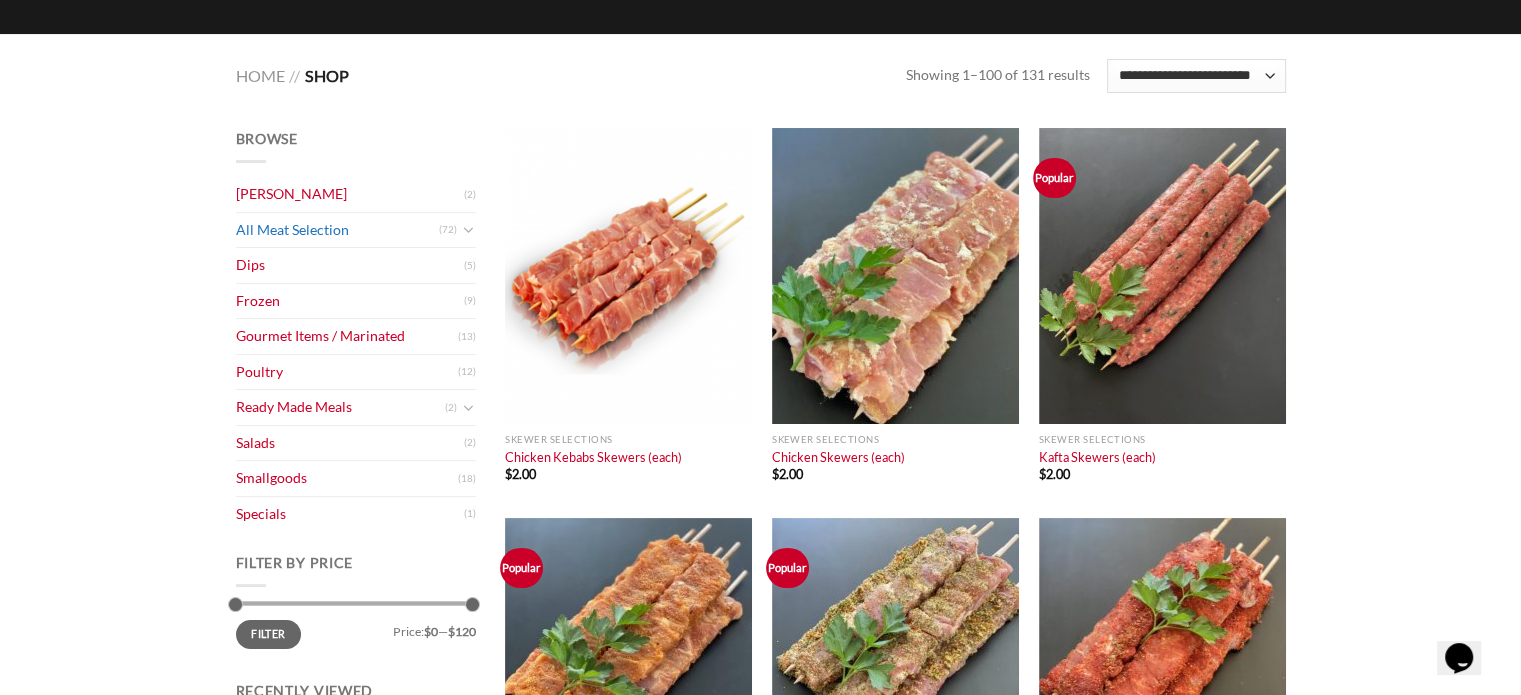 click on "All Meat Selection" at bounding box center [337, 230] 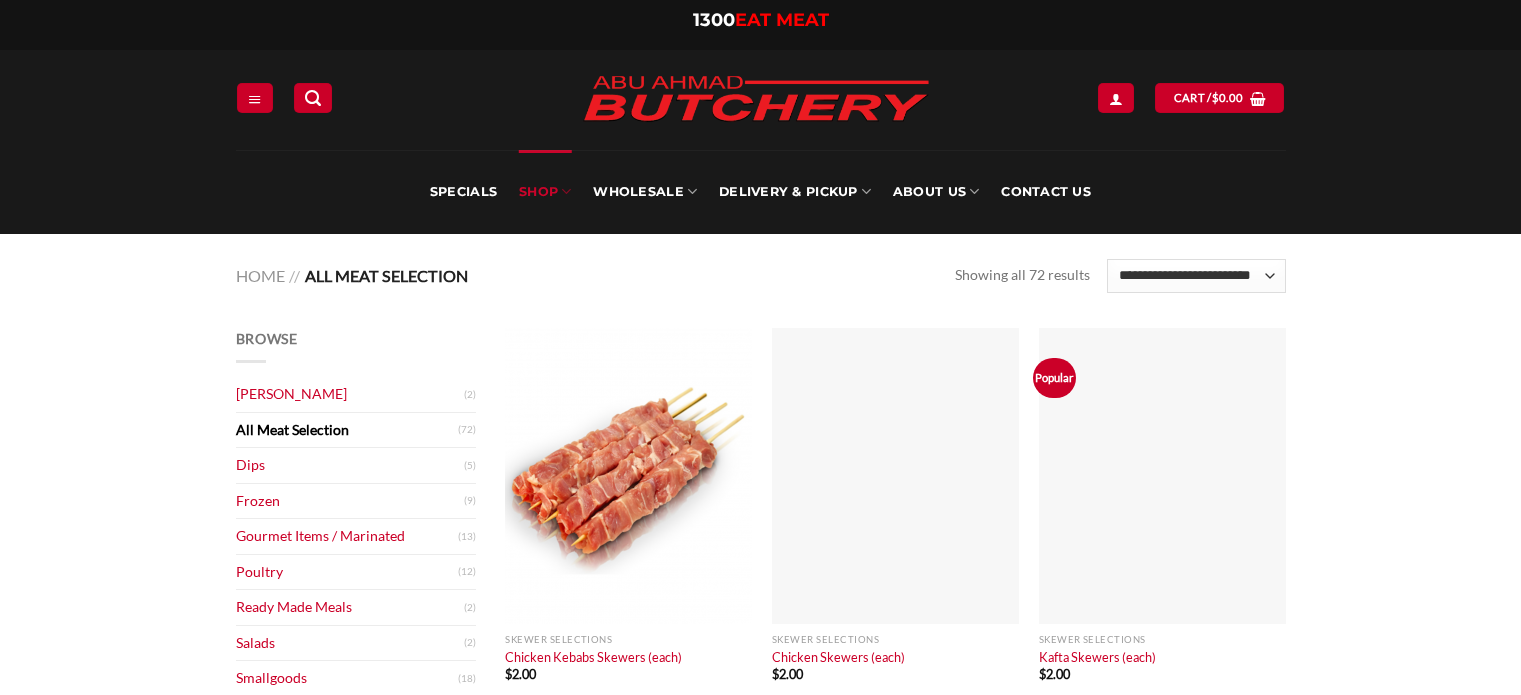 scroll, scrollTop: 0, scrollLeft: 0, axis: both 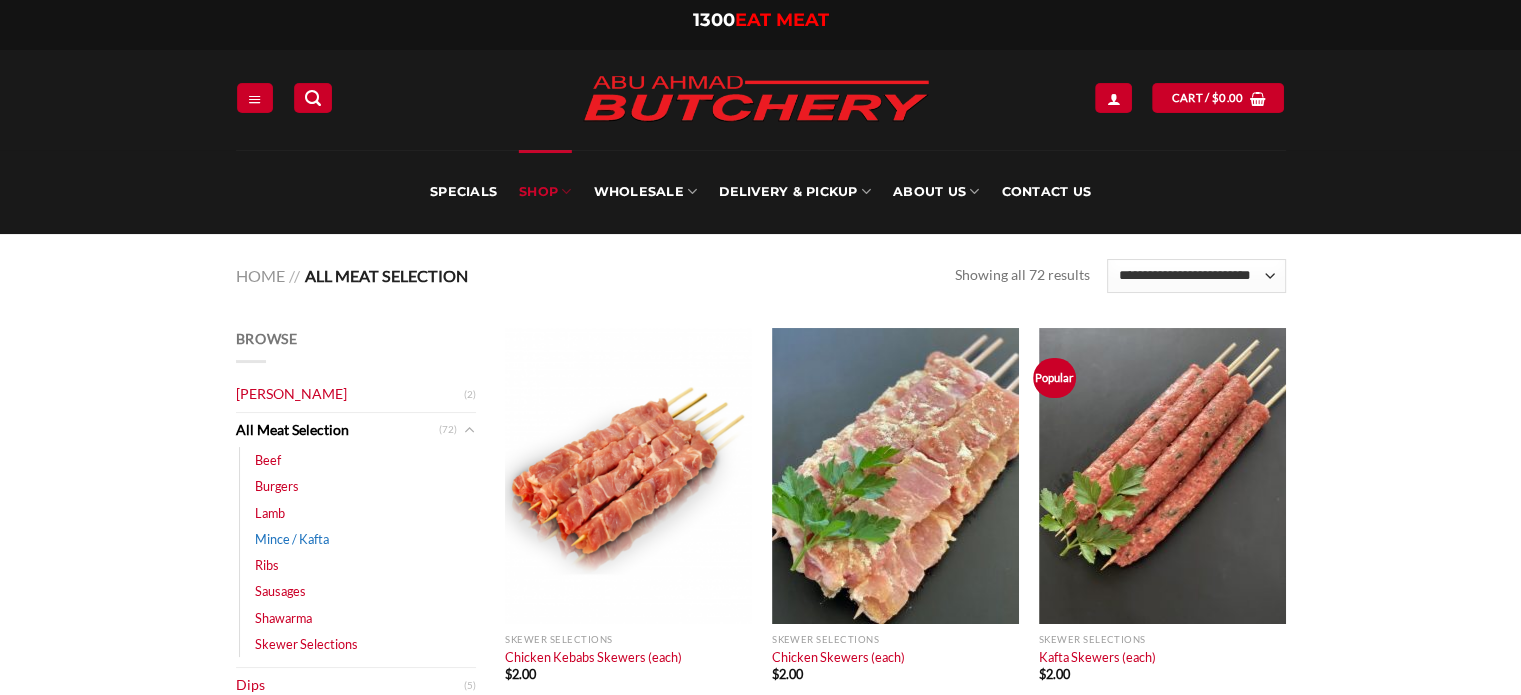 click on "Mince / Kafta" at bounding box center (292, 539) 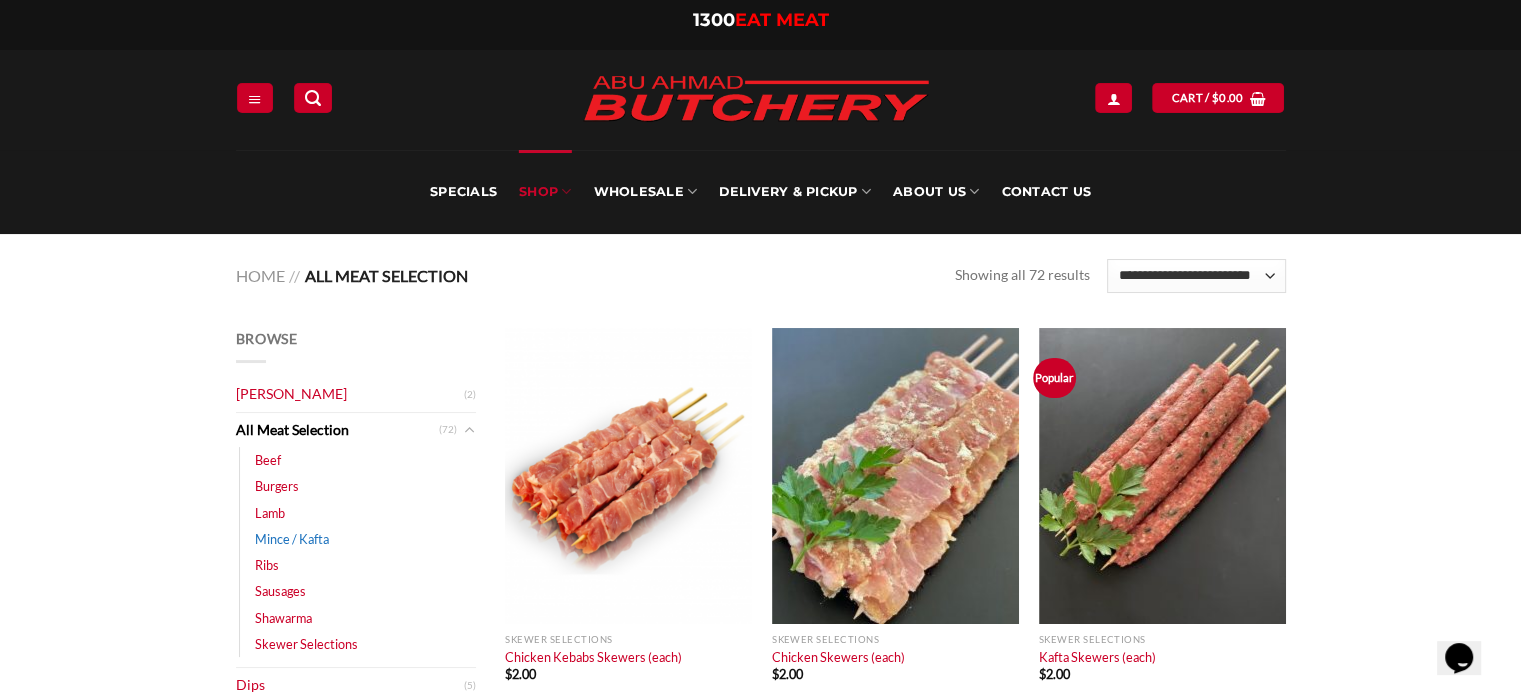 scroll, scrollTop: 0, scrollLeft: 0, axis: both 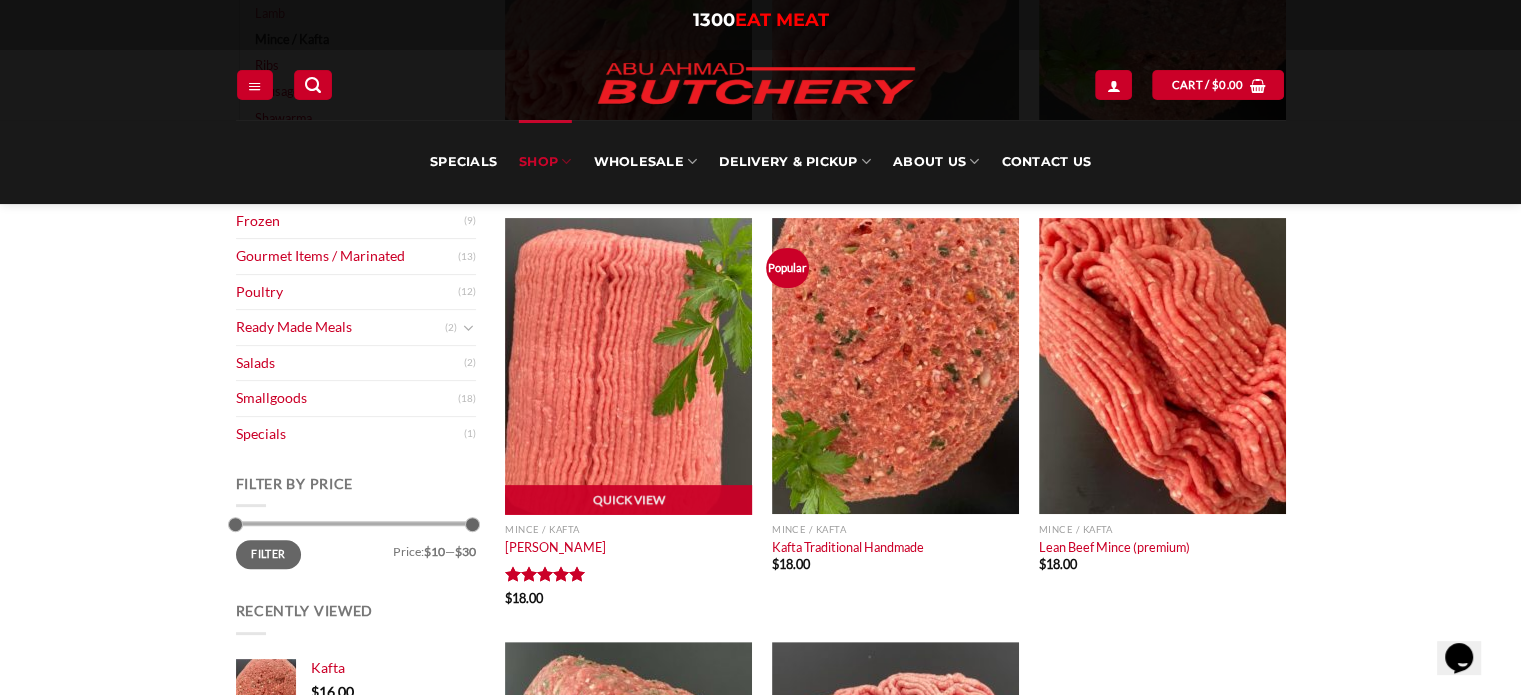 click at bounding box center (628, 366) 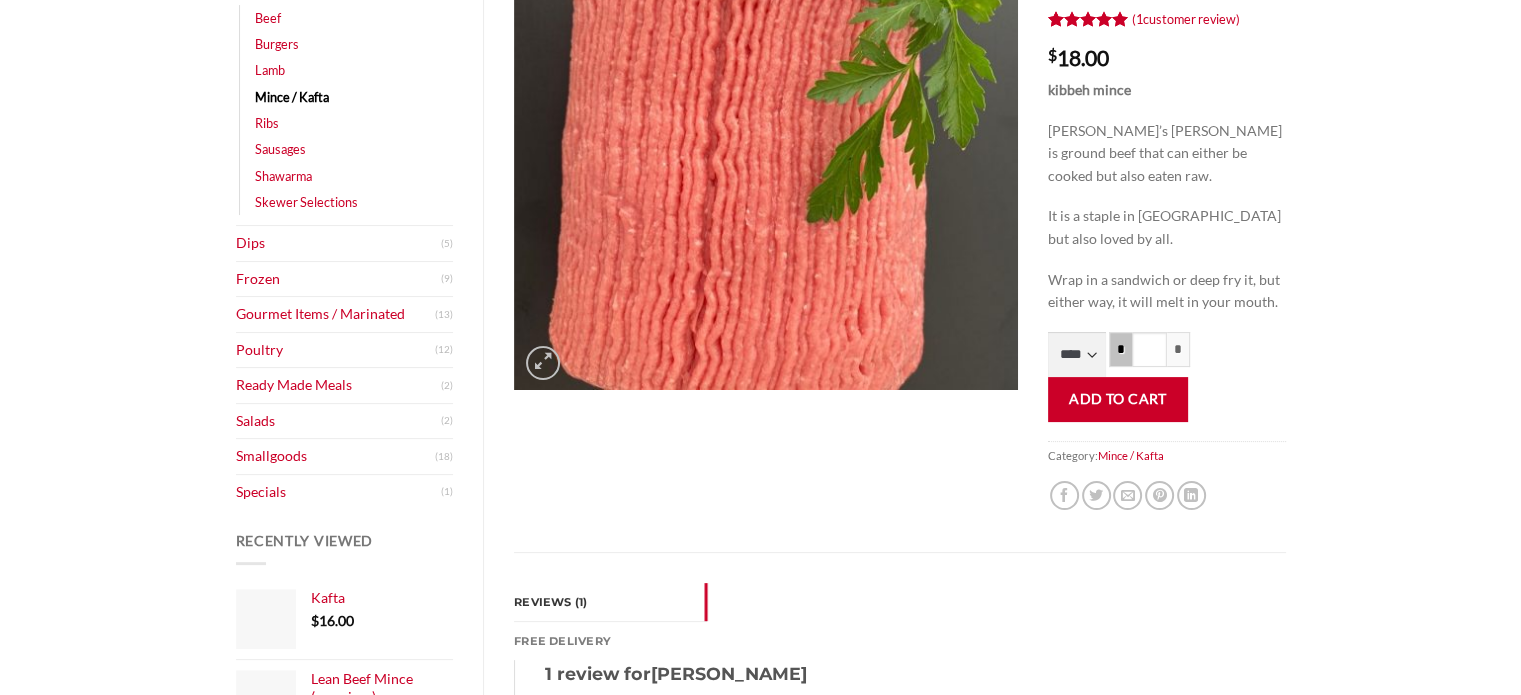 scroll, scrollTop: 400, scrollLeft: 0, axis: vertical 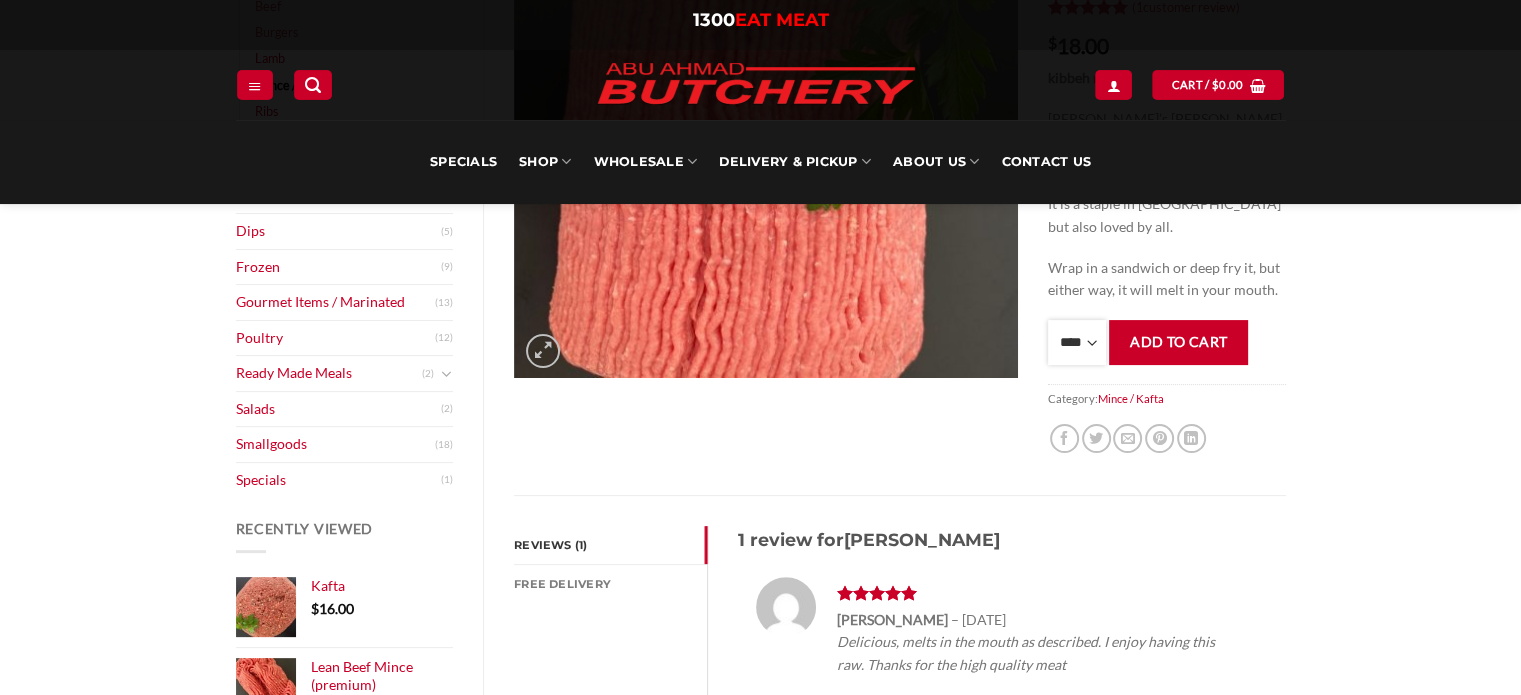 click on "**** * *** * *** * *** * *** * *** * *** * *** * *** * *** ** **** ** **** ** **** ** **** ** **** ** **** ** **** ** **** ** **** ** **** ** **** ** **** ** **** ** **** ** **** ** **** ** **** ** **** ** **** ** **** ** **** ** **** ** **** ** **** ** **** ** **** ** **** ** **** ** **** ** **** ** **** ** **** ** **** ** **** ** **** ** **** ** **** ** **** ** **** ** **** ** **** ** **** ** **** ** **** ** **** ** **** ** **** ** **** ** **** ** **** ** **** ** **** ** **** ** **** ** **** ** **** ** **** ** **** ** **** ** **** ** **** ** **** ** **** ** **** ** **** ** **** ** **** ** **** ** **** ** **** ** **** ** **** ** **** ** **** ** **** ** **** ** **** ** **** ** **** ** **** ** **** ** **** ** **** ** **** ** **** ** **** ** **** ** **** ** **** ** **** *** ***** *** ***** *** ***** *** ***** *** ***** *** ***** *** ***** *** ***** *** ***** *** ***** *** ***** *** ***** *** ***** *** ***** *** ***** *** ***** *** ***** *** ***** *** ***** *** ***** *** ***** *** ***** *** ***** *** ***** ***" at bounding box center [1077, 342] 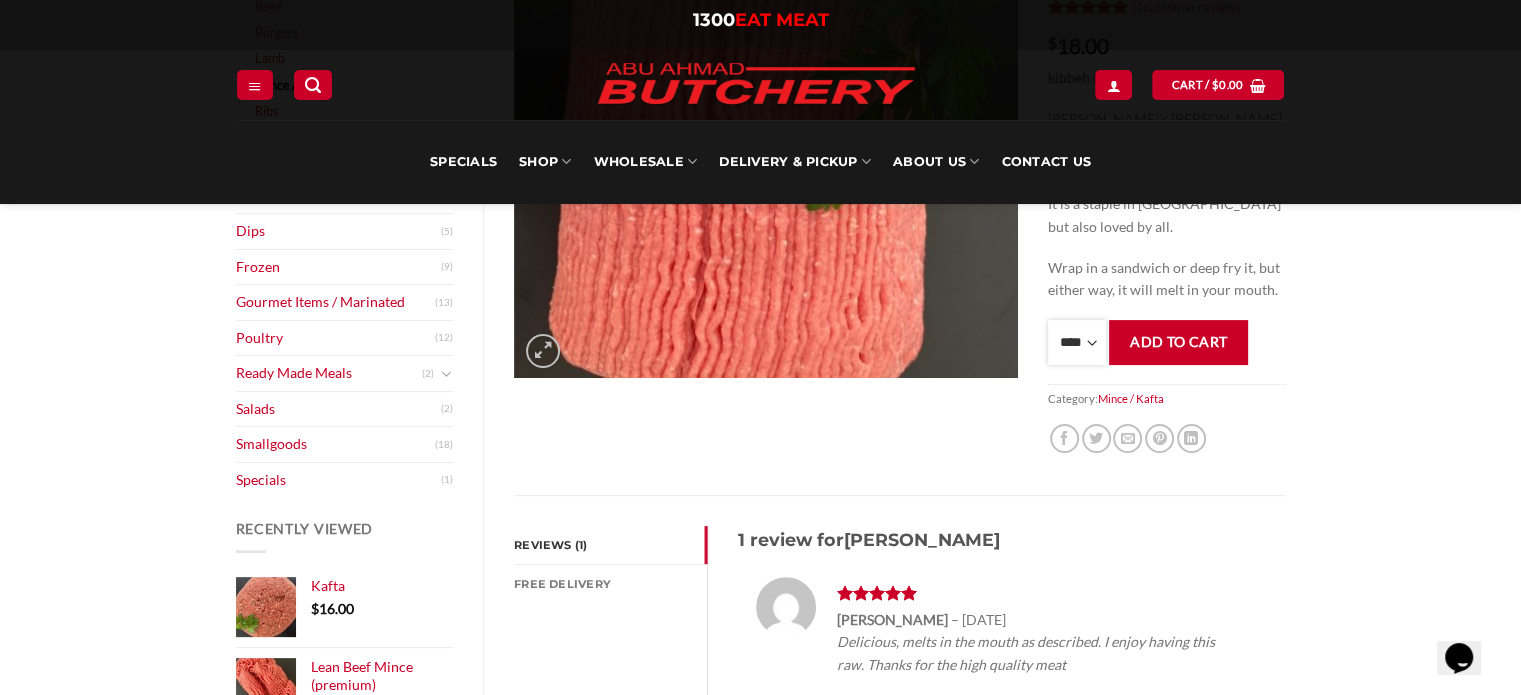 scroll, scrollTop: 0, scrollLeft: 0, axis: both 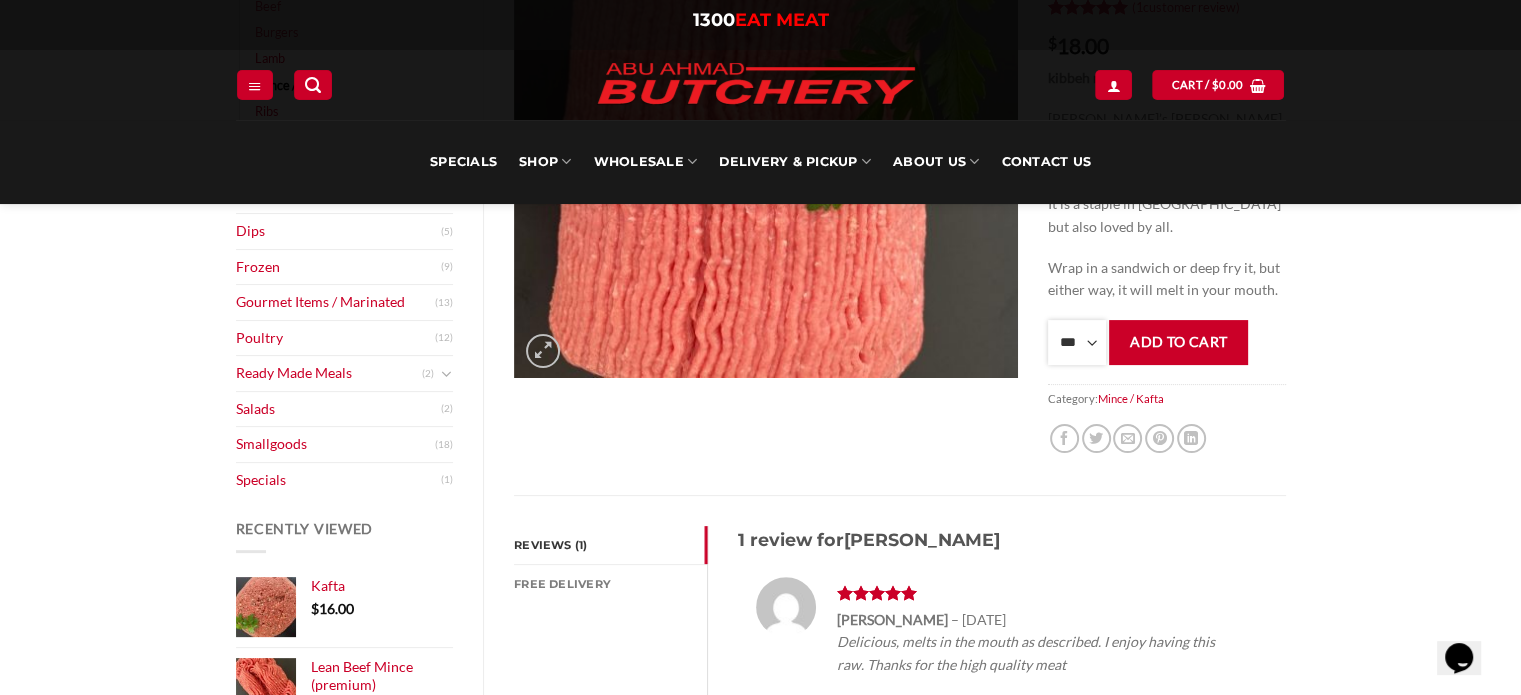 click on "**** * *** * *** * *** * *** * *** * *** * *** * *** * *** ** **** ** **** ** **** ** **** ** **** ** **** ** **** ** **** ** **** ** **** ** **** ** **** ** **** ** **** ** **** ** **** ** **** ** **** ** **** ** **** ** **** ** **** ** **** ** **** ** **** ** **** ** **** ** **** ** **** ** **** ** **** ** **** ** **** ** **** ** **** ** **** ** **** ** **** ** **** ** **** ** **** ** **** ** **** ** **** ** **** ** **** ** **** ** **** ** **** ** **** ** **** ** **** ** **** ** **** ** **** ** **** ** **** ** **** ** **** ** **** ** **** ** **** ** **** ** **** ** **** ** **** ** **** ** **** ** **** ** **** ** **** ** **** ** **** ** **** ** **** ** **** ** **** ** **** ** **** ** **** ** **** ** **** ** **** ** **** ** **** ** **** ** **** ** **** ** **** ** **** *** ***** *** ***** *** ***** *** ***** *** ***** *** ***** *** ***** *** ***** *** ***** *** ***** *** ***** *** ***** *** ***** *** ***** *** ***** *** ***** *** ***** *** ***** *** ***** *** ***** *** ***** *** ***** *** ***** *** ***** ***" at bounding box center [1077, 342] 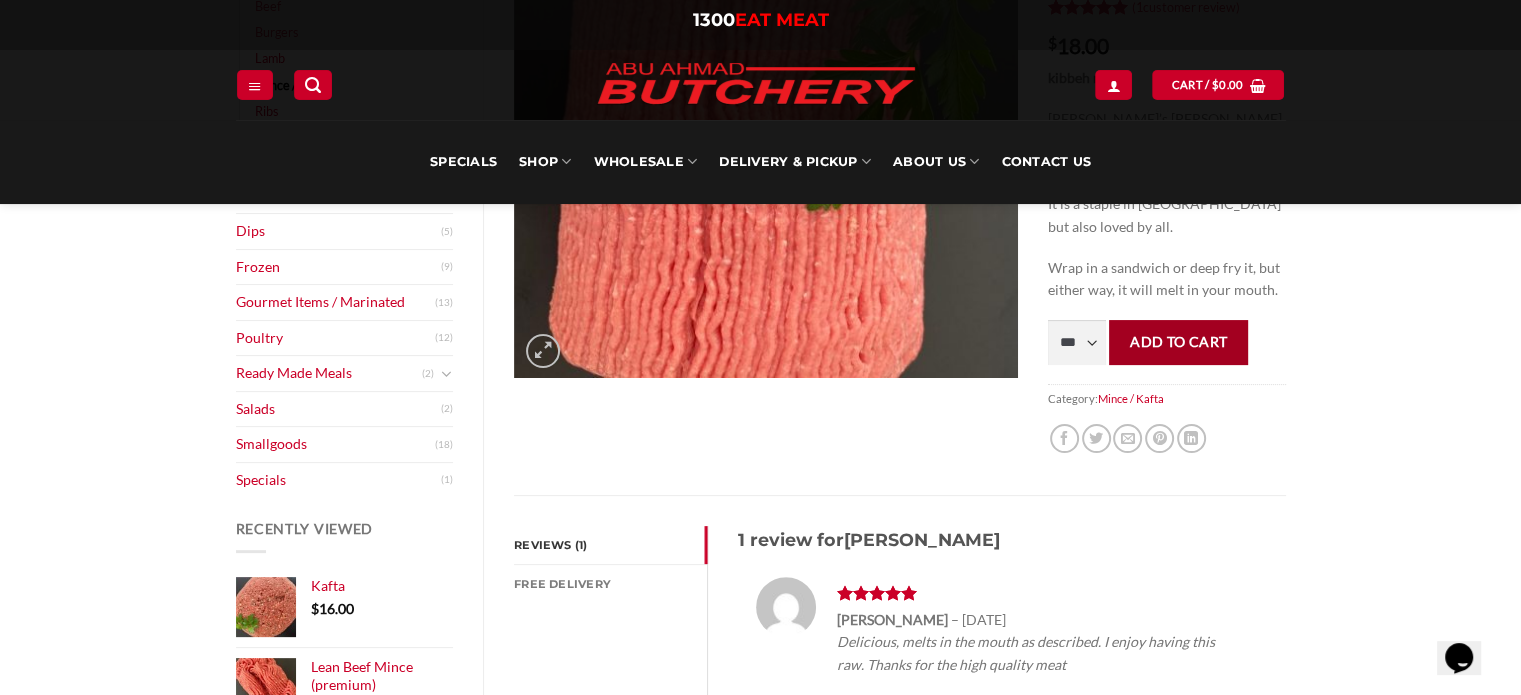 click on "Add to cart" at bounding box center [1178, 342] 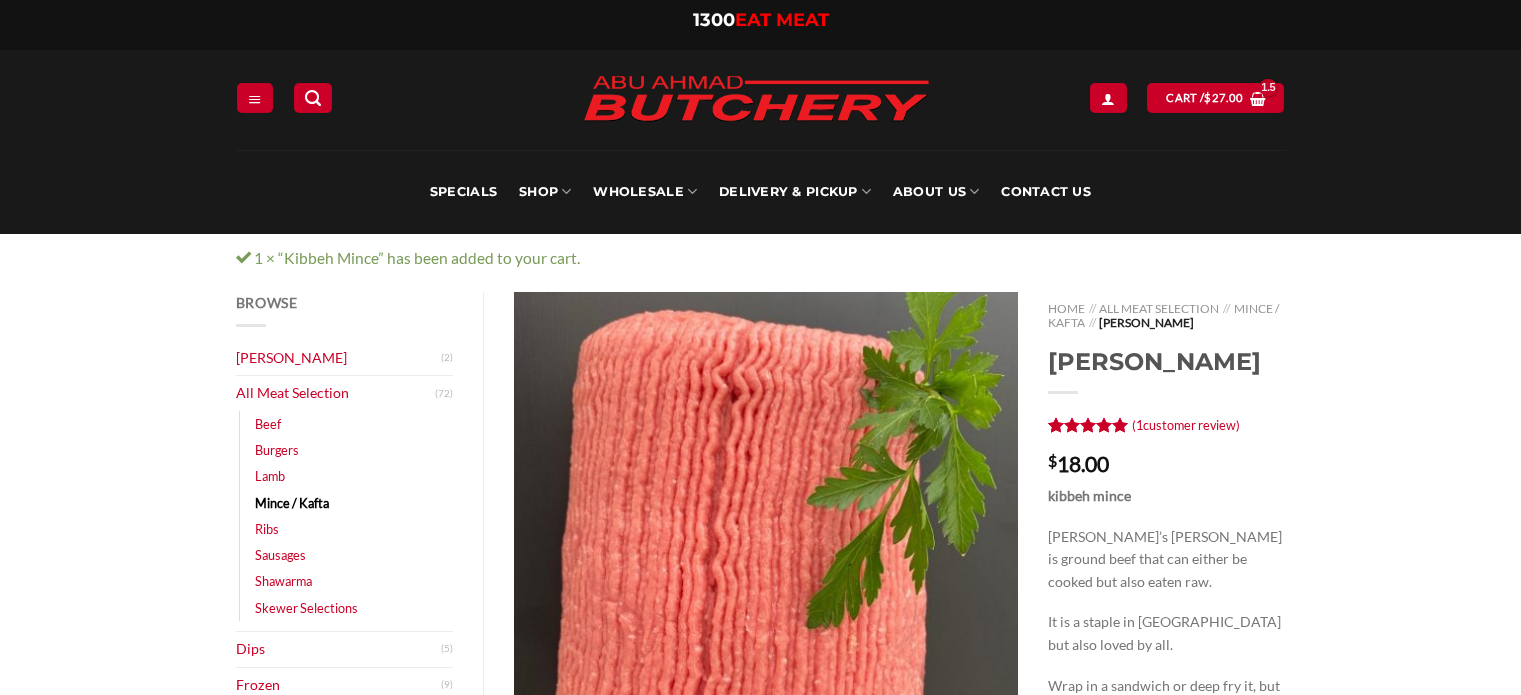 scroll, scrollTop: 0, scrollLeft: 0, axis: both 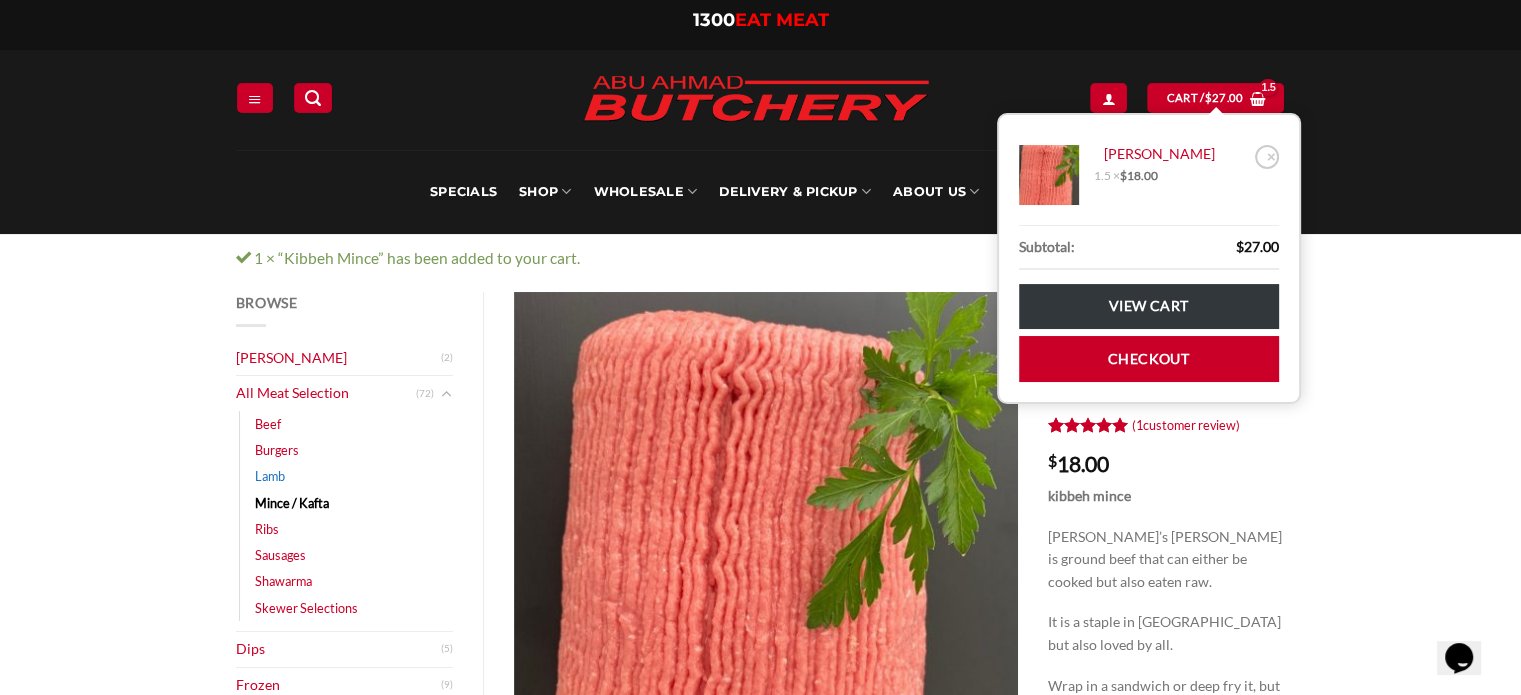 click on "Lamb" at bounding box center [270, 476] 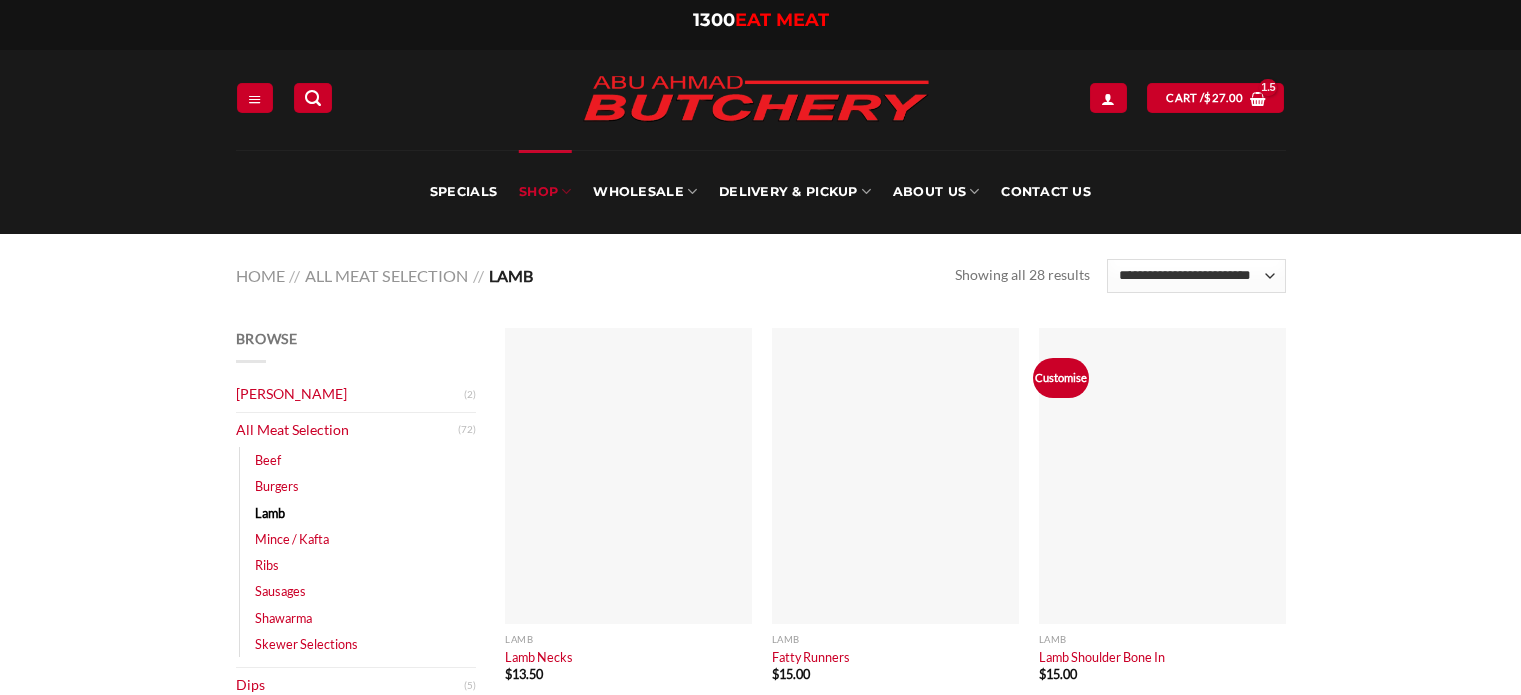 scroll, scrollTop: 0, scrollLeft: 0, axis: both 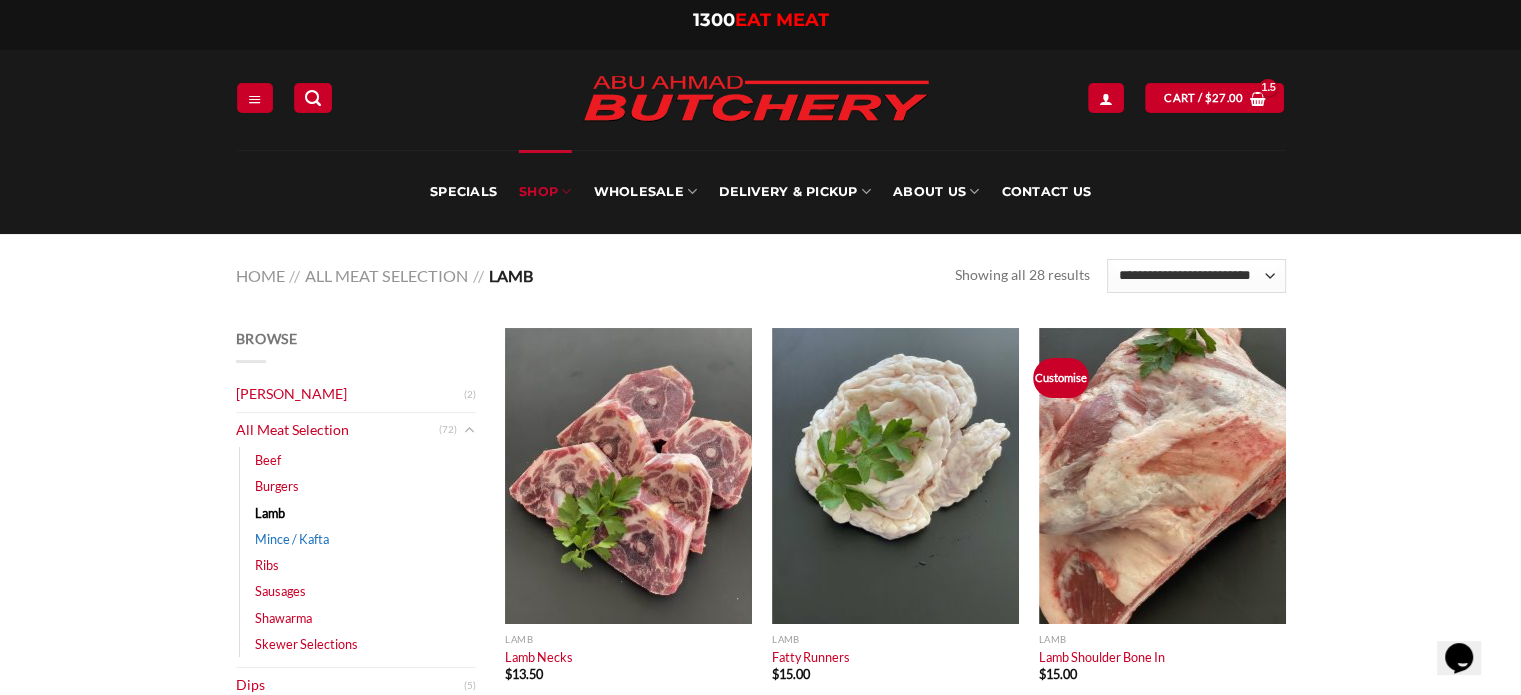 click on "Mince / Kafta" 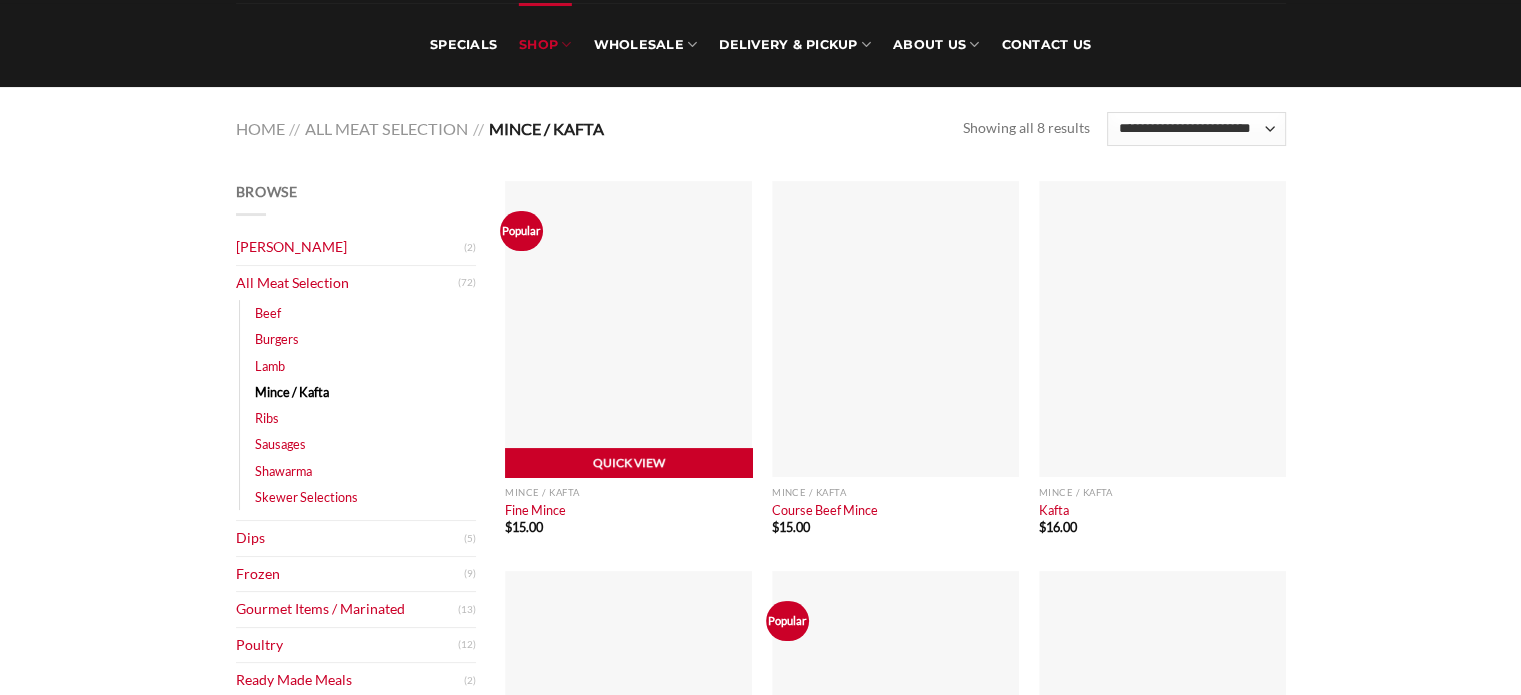 scroll, scrollTop: 200, scrollLeft: 0, axis: vertical 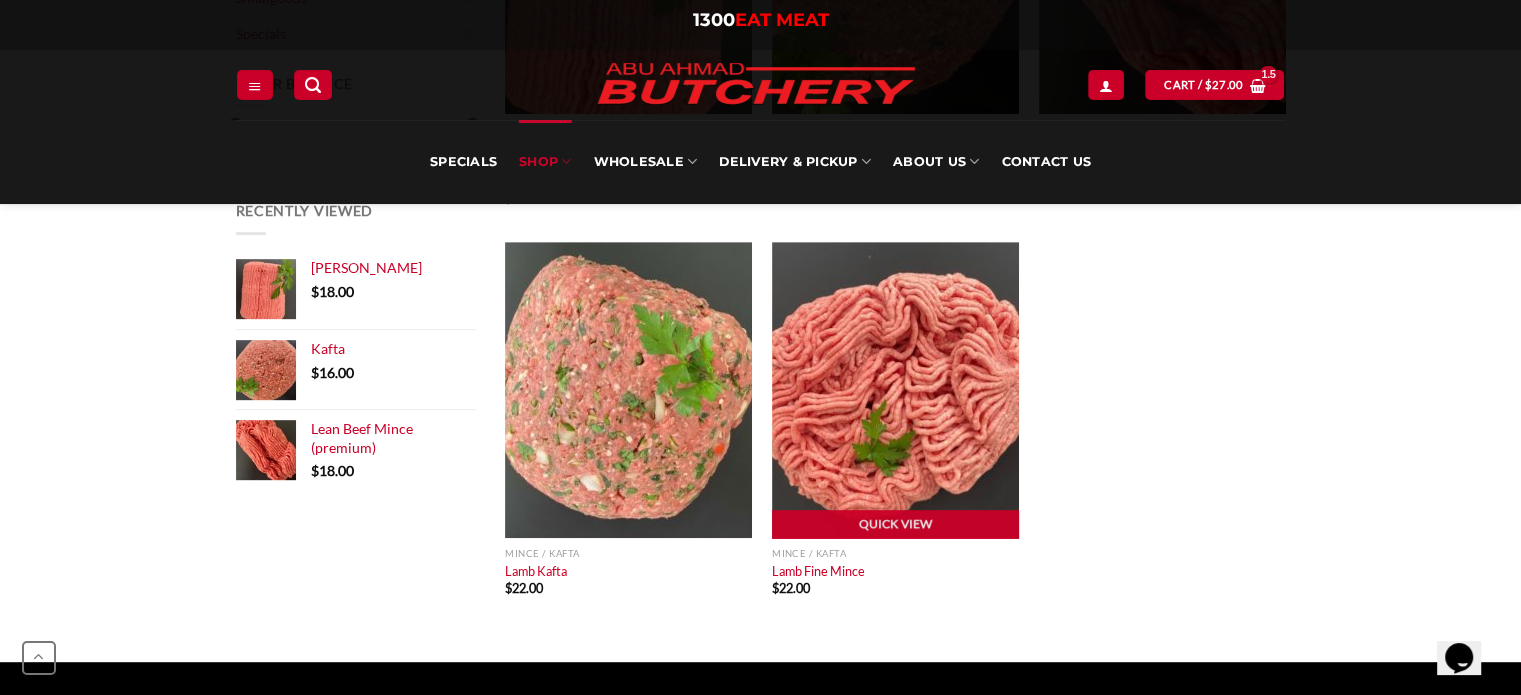 click at bounding box center (895, 390) 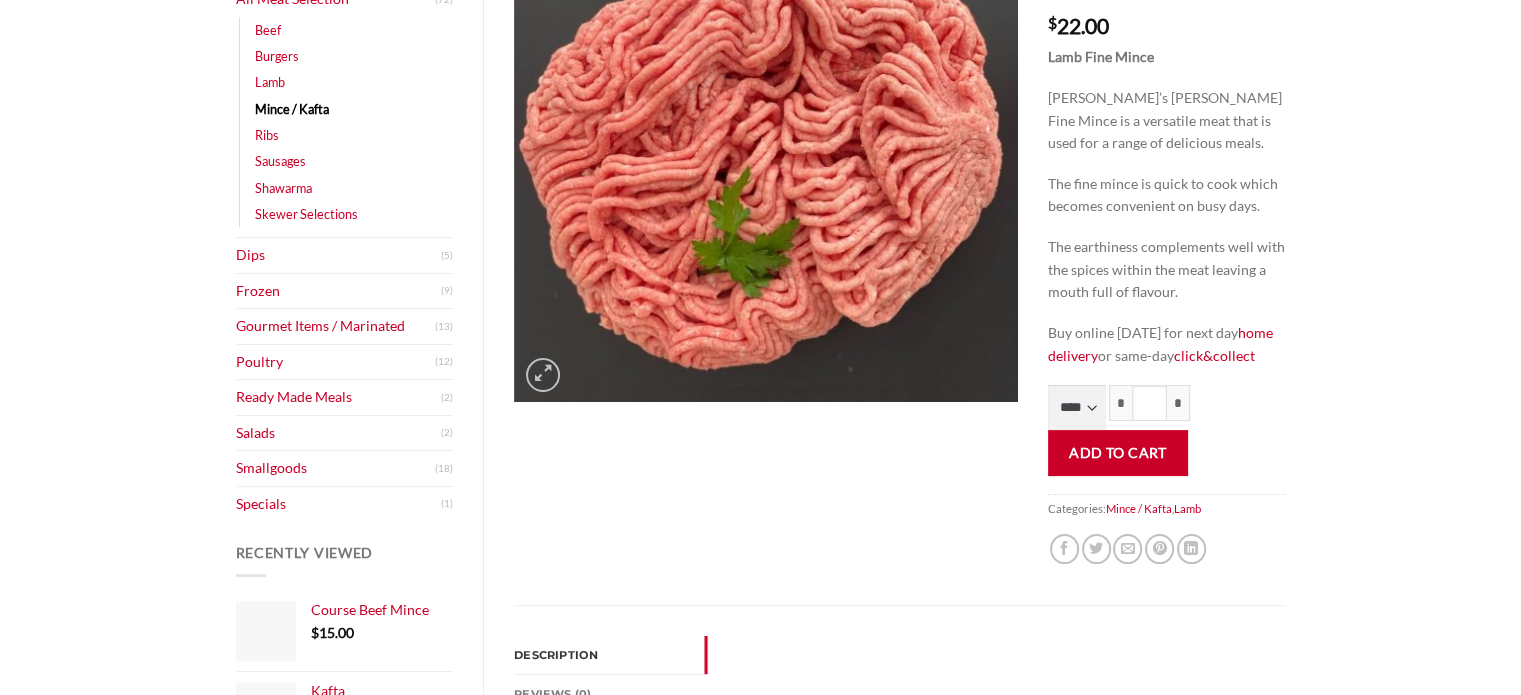 scroll, scrollTop: 400, scrollLeft: 0, axis: vertical 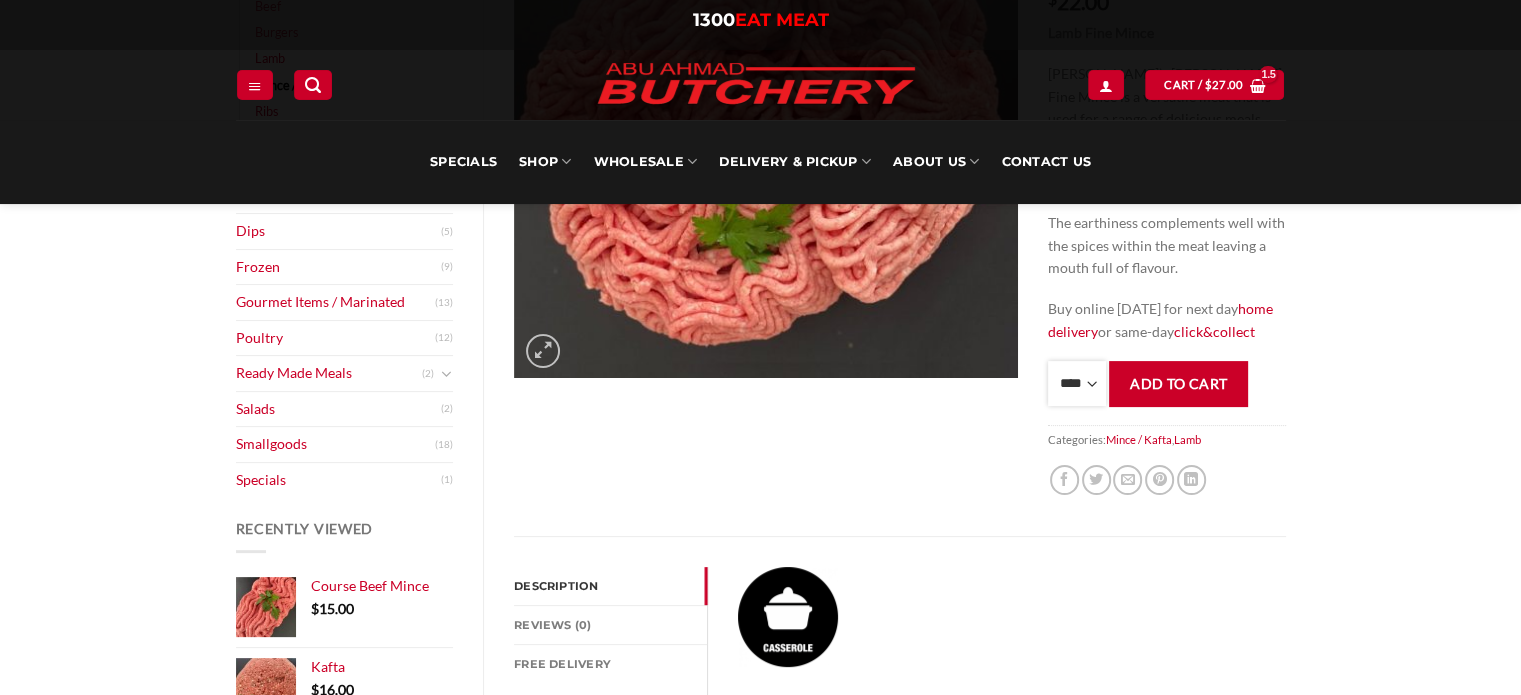 click on "**** * *** * *** * *** * *** * *** * *** * *** * *** * *** ** **** ** **** ** **** ** **** ** **** ** **** ** **** ** **** ** **** ** **** ** **** ** **** ** **** ** **** ** **** ** **** ** **** ** **** ** **** ** **** ** **** ** **** ** **** ** **** ** **** ** **** ** **** ** **** ** **** ** **** ** **** ** **** ** **** ** **** ** **** ** **** ** **** ** **** ** **** ** **** ** **** ** **** ** **** ** **** ** **** ** **** ** **** ** **** ** **** ** **** ** **** ** **** ** **** ** **** ** **** ** **** ** **** ** **** ** **** ** **** ** **** ** **** ** **** ** **** ** **** ** **** ** **** ** **** ** **** ** **** ** **** ** **** ** **** ** **** ** **** ** **** ** **** ** **** ** **** ** **** ** **** ** **** ** **** ** **** ** **** ** **** ** **** ** **** ** **** ** **** *** ***** *** ***** *** ***** *** ***** *** ***** *** ***** *** ***** *** ***** *** ***** *** ***** *** ***** *** ***** *** ***** *** ***** *** ***** *** ***** *** ***** *** ***** *** ***** *** ***** *** ***** *** ***** *** ***** *** ***** ***" at bounding box center (1077, 383) 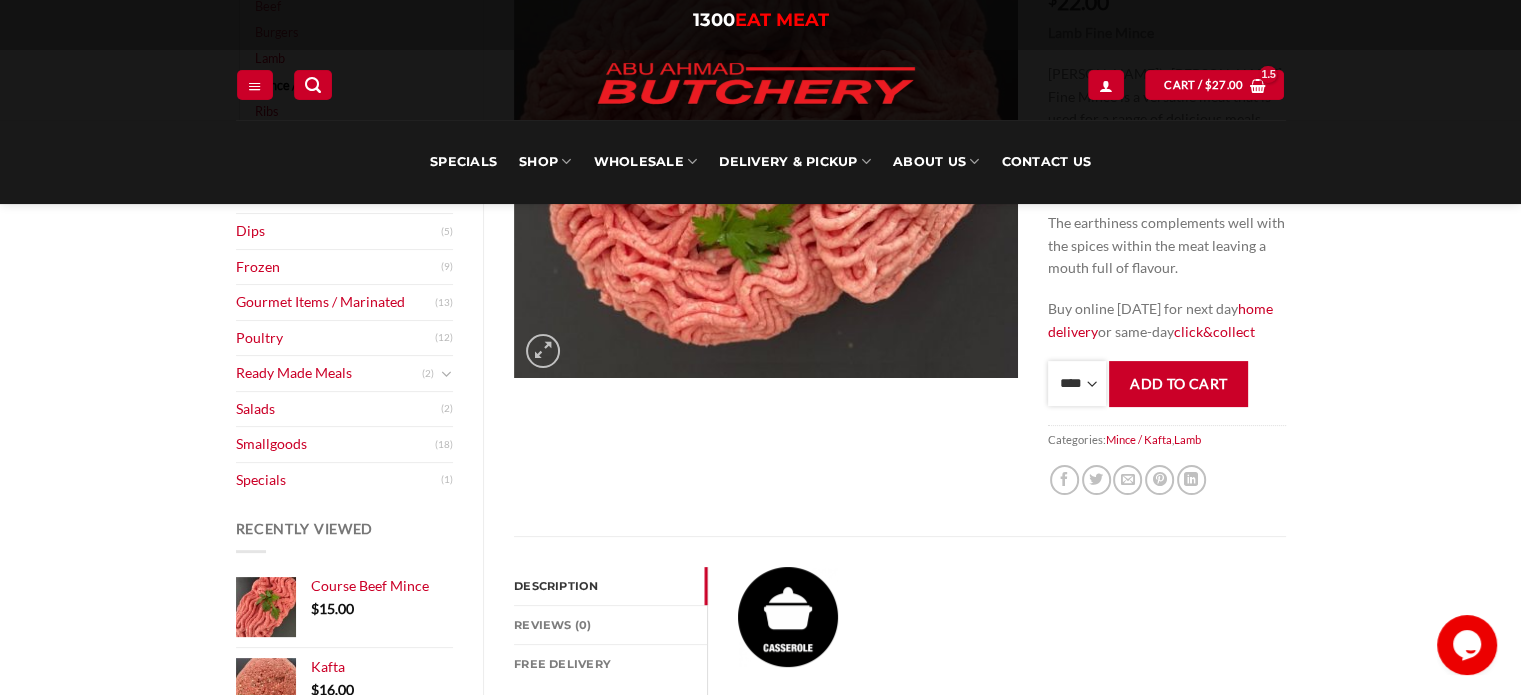 scroll, scrollTop: 0, scrollLeft: 0, axis: both 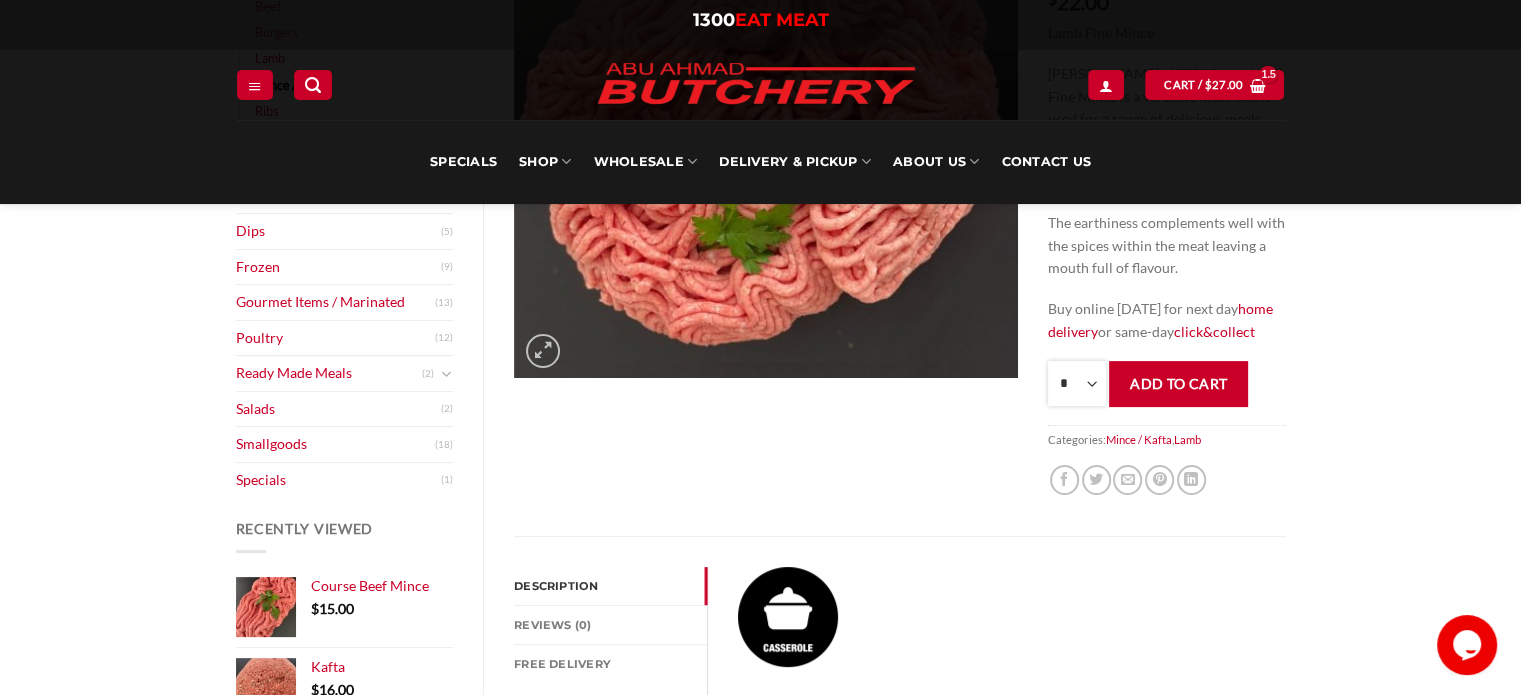 click on "**** * *** * *** * *** * *** * *** * *** * *** * *** * *** ** **** ** **** ** **** ** **** ** **** ** **** ** **** ** **** ** **** ** **** ** **** ** **** ** **** ** **** ** **** ** **** ** **** ** **** ** **** ** **** ** **** ** **** ** **** ** **** ** **** ** **** ** **** ** **** ** **** ** **** ** **** ** **** ** **** ** **** ** **** ** **** ** **** ** **** ** **** ** **** ** **** ** **** ** **** ** **** ** **** ** **** ** **** ** **** ** **** ** **** ** **** ** **** ** **** ** **** ** **** ** **** ** **** ** **** ** **** ** **** ** **** ** **** ** **** ** **** ** **** ** **** ** **** ** **** ** **** ** **** ** **** ** **** ** **** ** **** ** **** ** **** ** **** ** **** ** **** ** **** ** **** ** **** ** **** ** **** ** **** ** **** ** **** ** **** ** **** ** **** *** ***** *** ***** *** ***** *** ***** *** ***** *** ***** *** ***** *** ***** *** ***** *** ***** *** ***** *** ***** *** ***** *** ***** *** ***** *** ***** *** ***** *** ***** *** ***** *** ***** *** ***** *** ***** *** ***** *** ***** ***" at bounding box center [1077, 383] 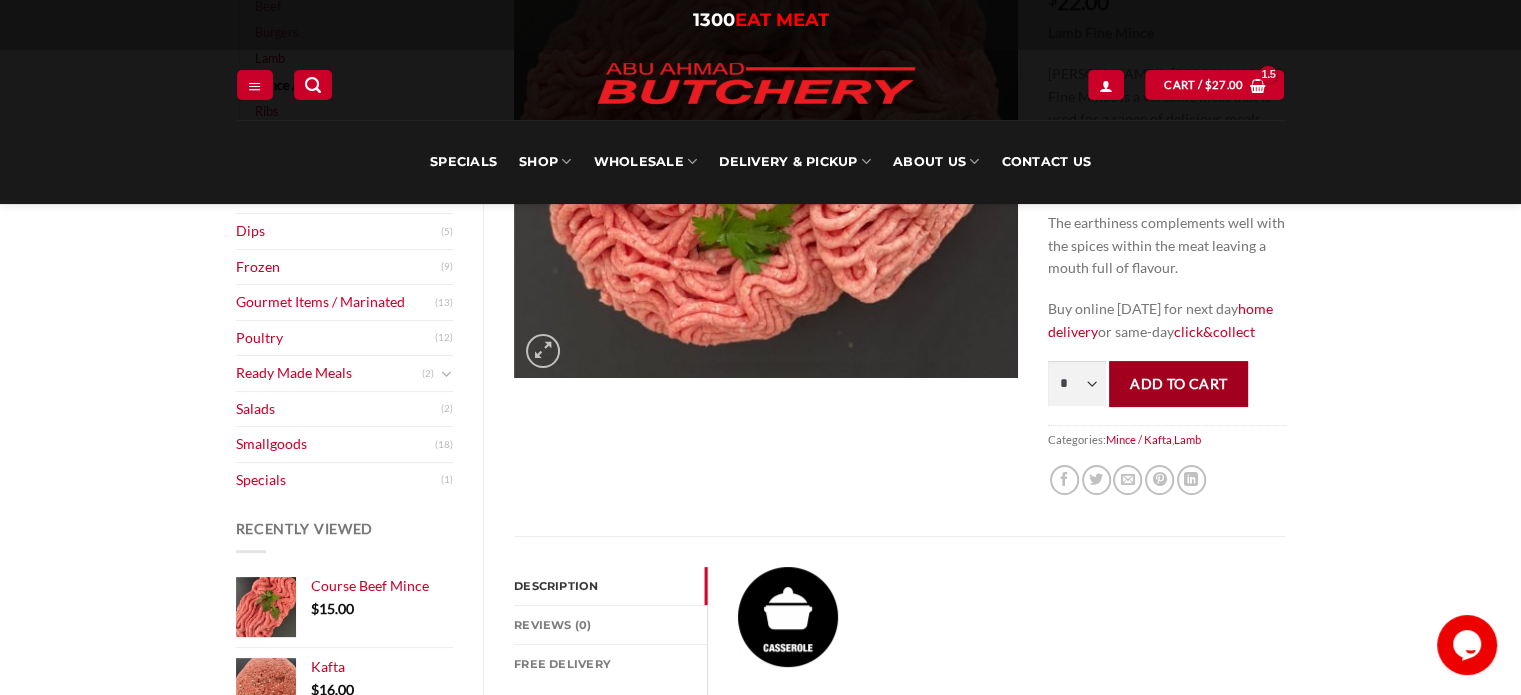 click on "Add to cart" at bounding box center [1178, 383] 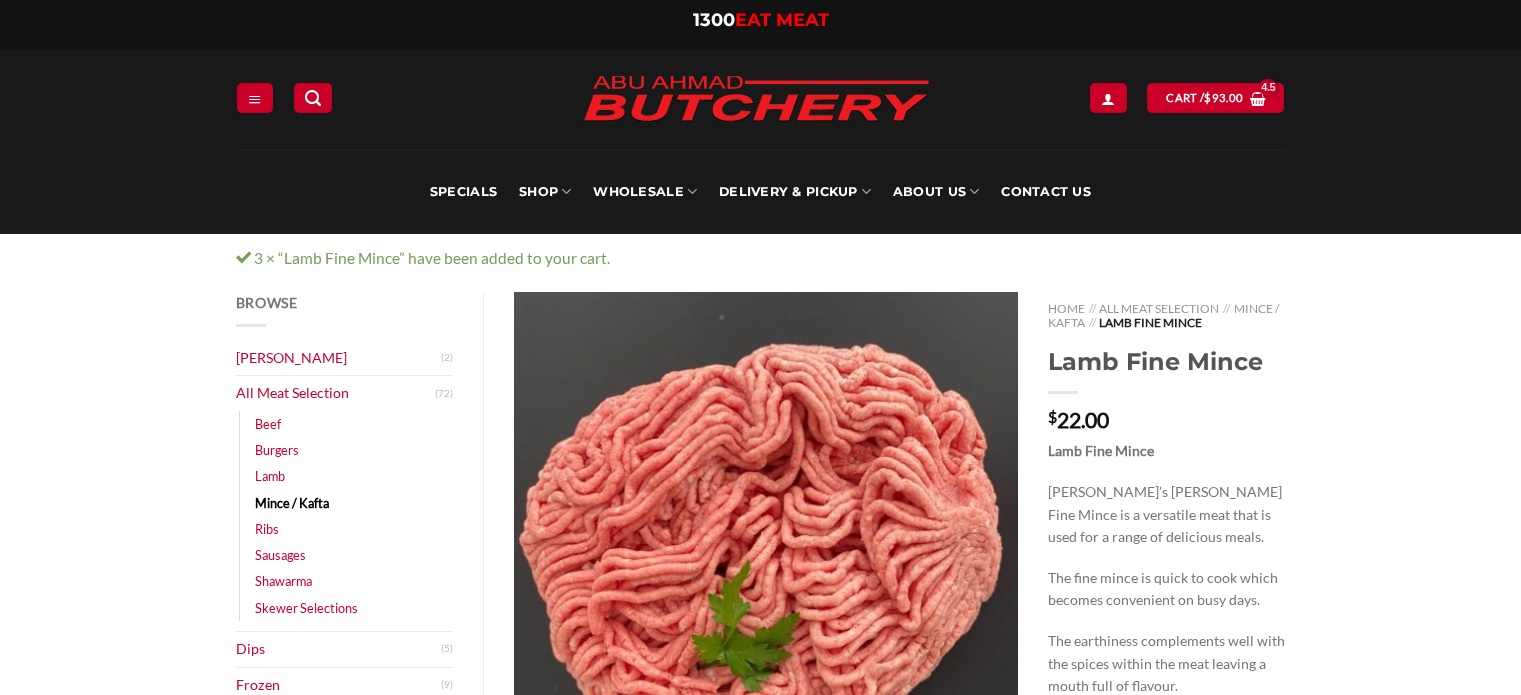 scroll, scrollTop: 0, scrollLeft: 0, axis: both 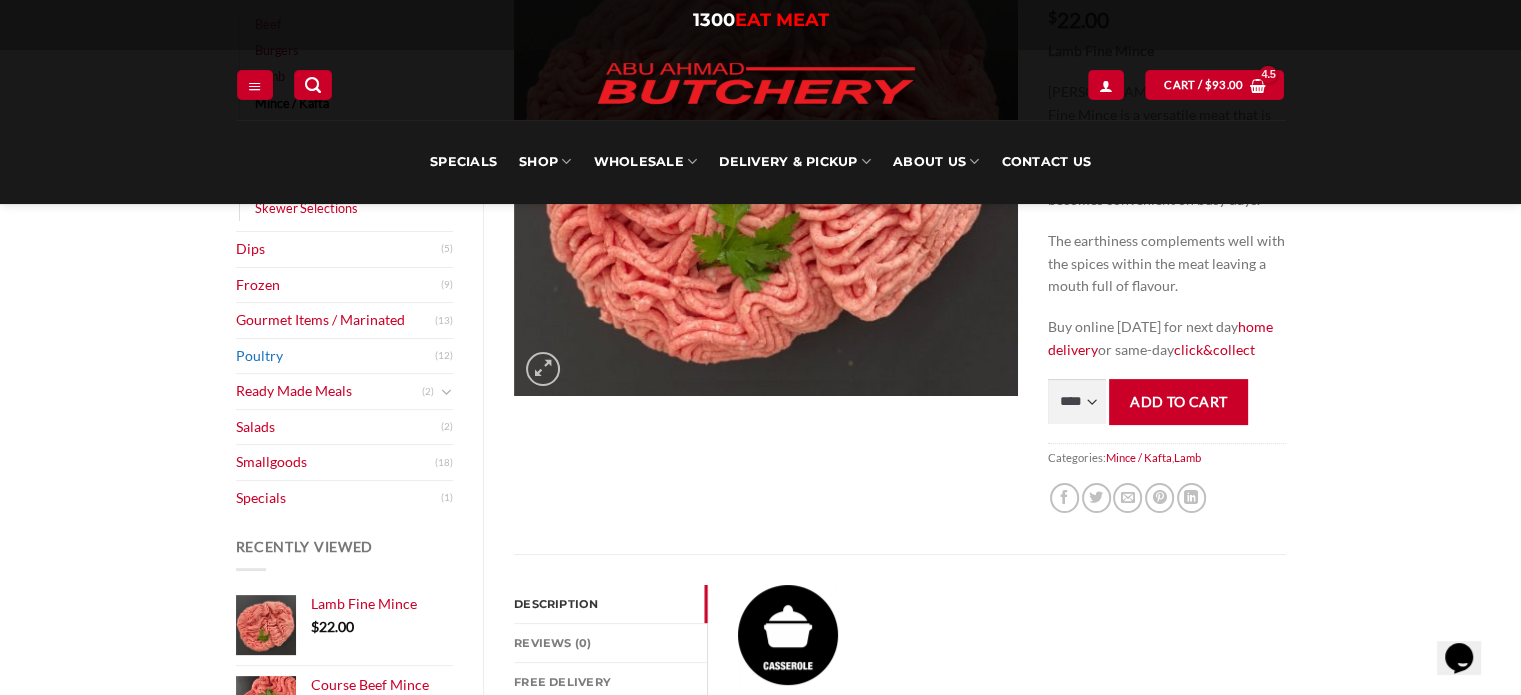 click on "Poultry" at bounding box center [336, 356] 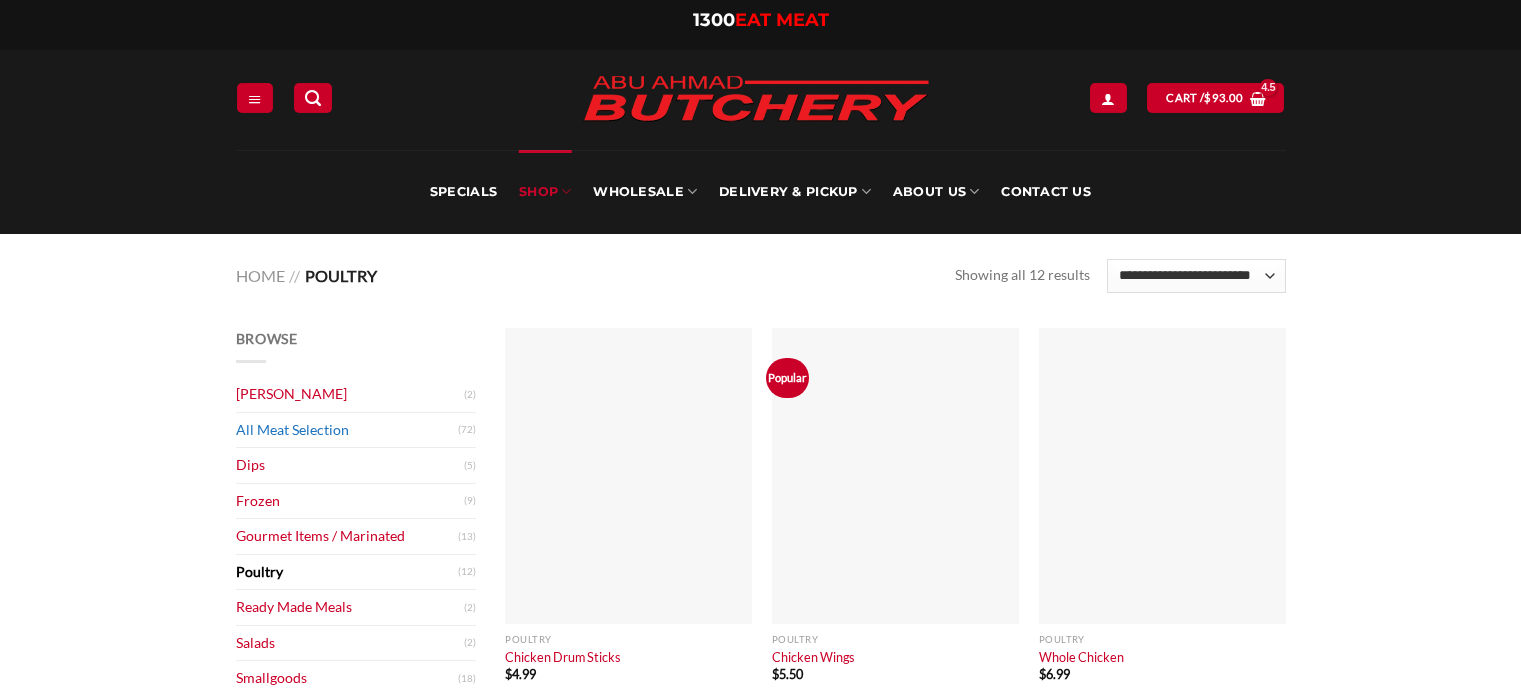 scroll, scrollTop: 0, scrollLeft: 0, axis: both 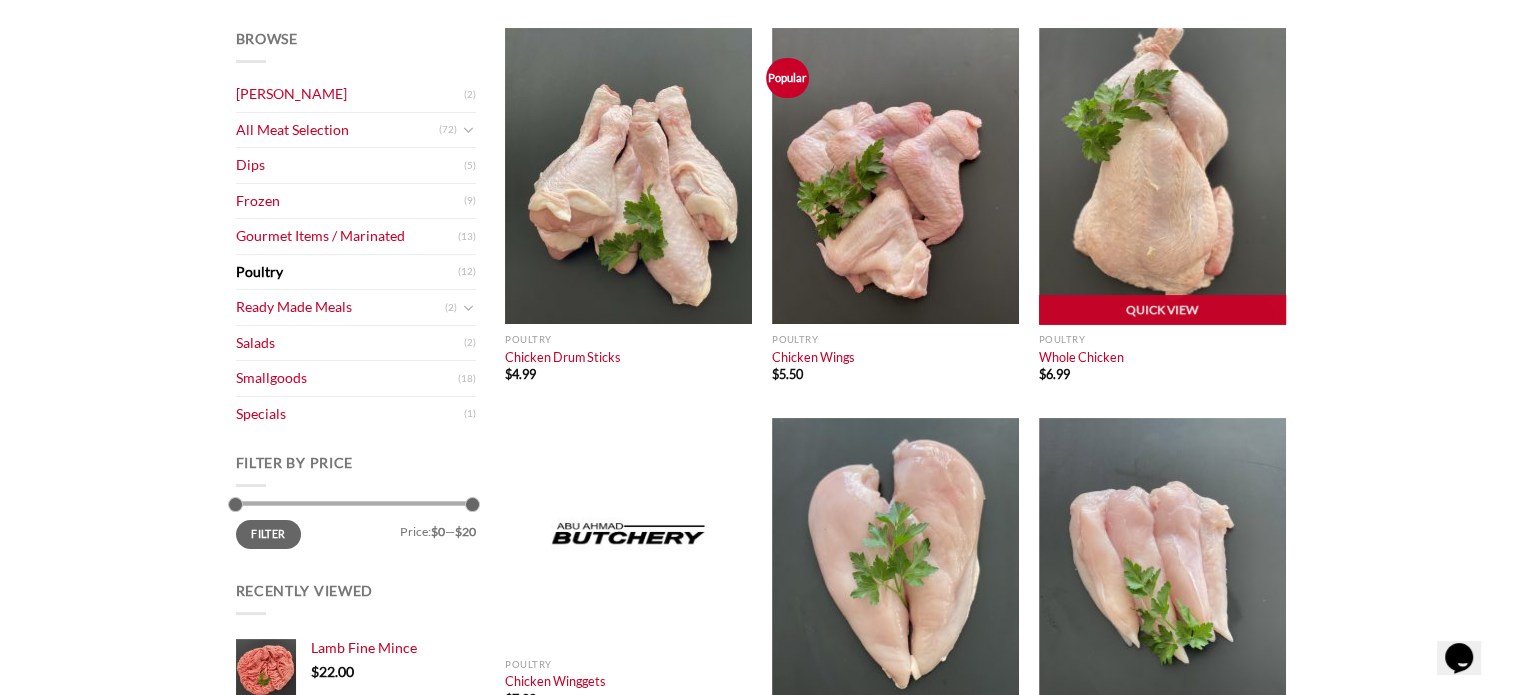 click at bounding box center [1162, 176] 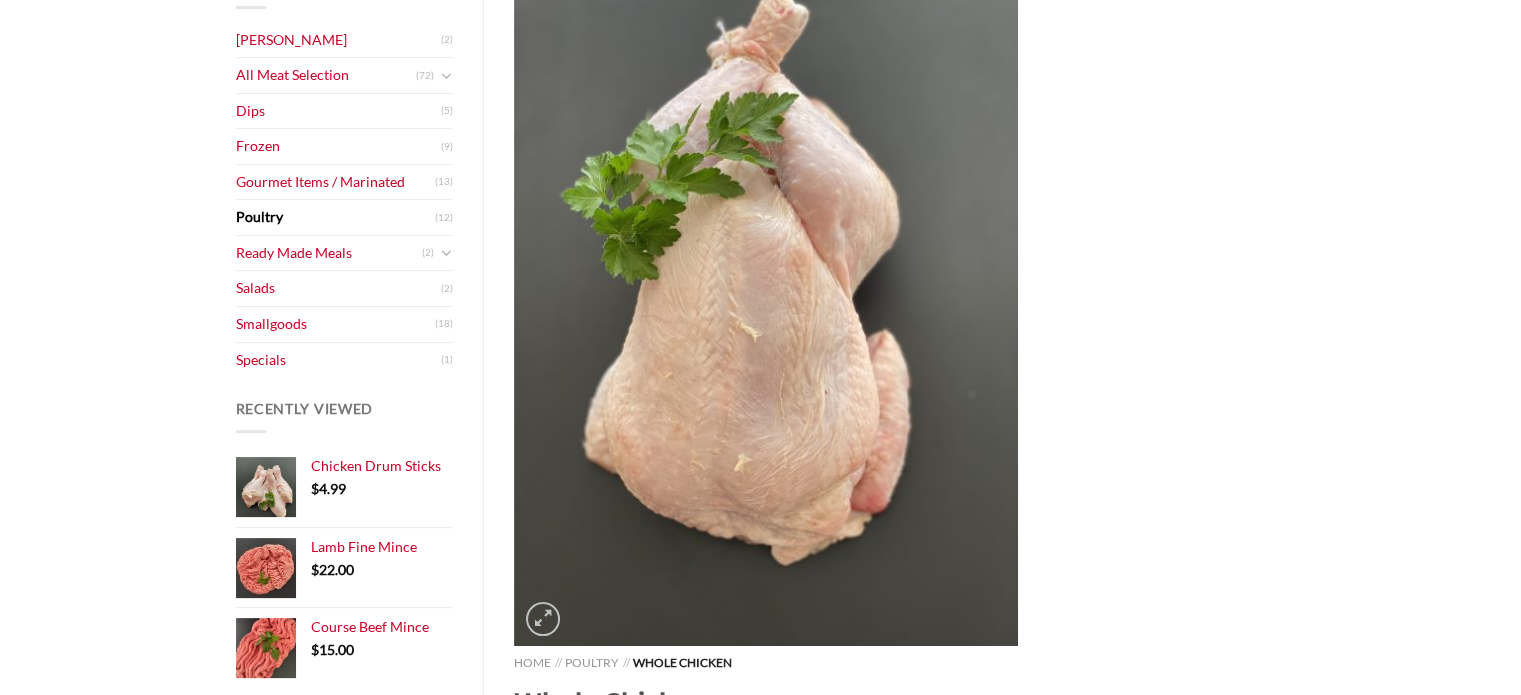 click on "**********" at bounding box center [900, 863] 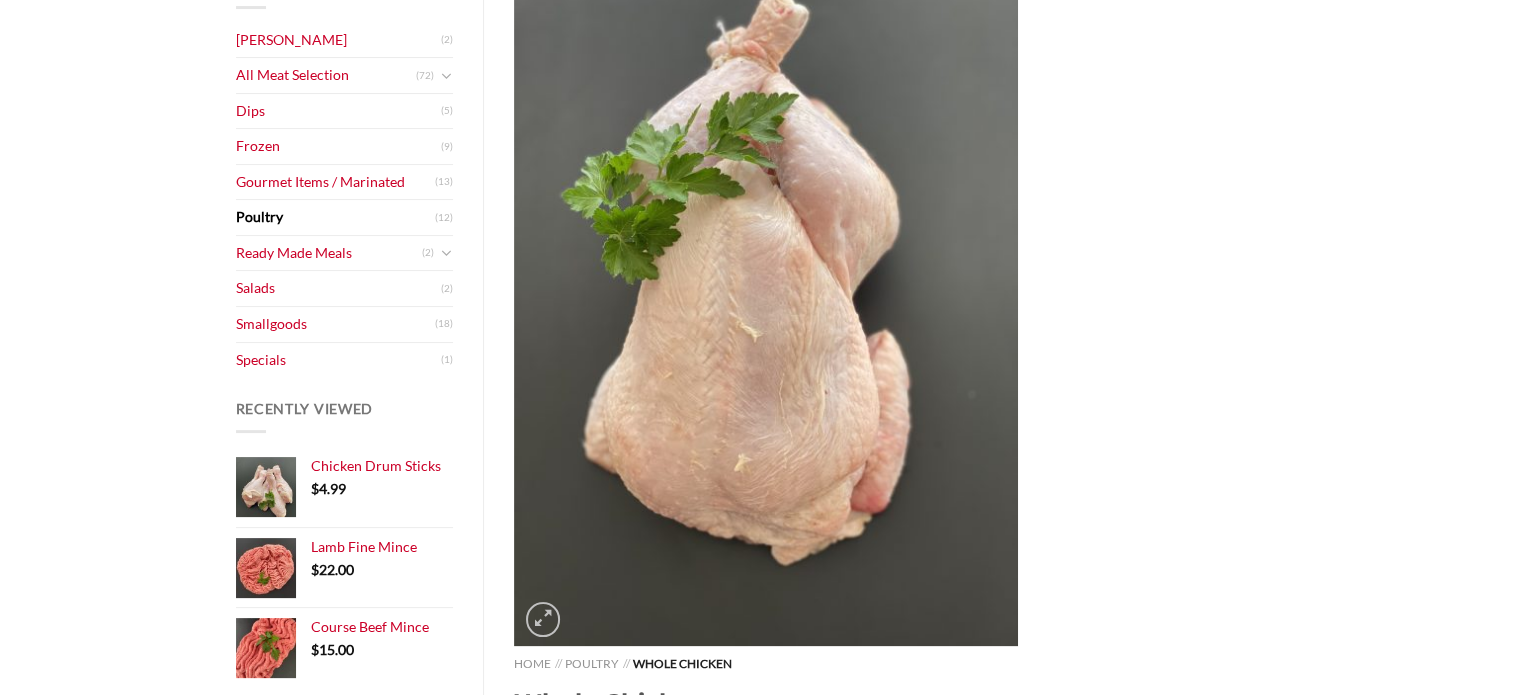 scroll, scrollTop: 281, scrollLeft: 0, axis: vertical 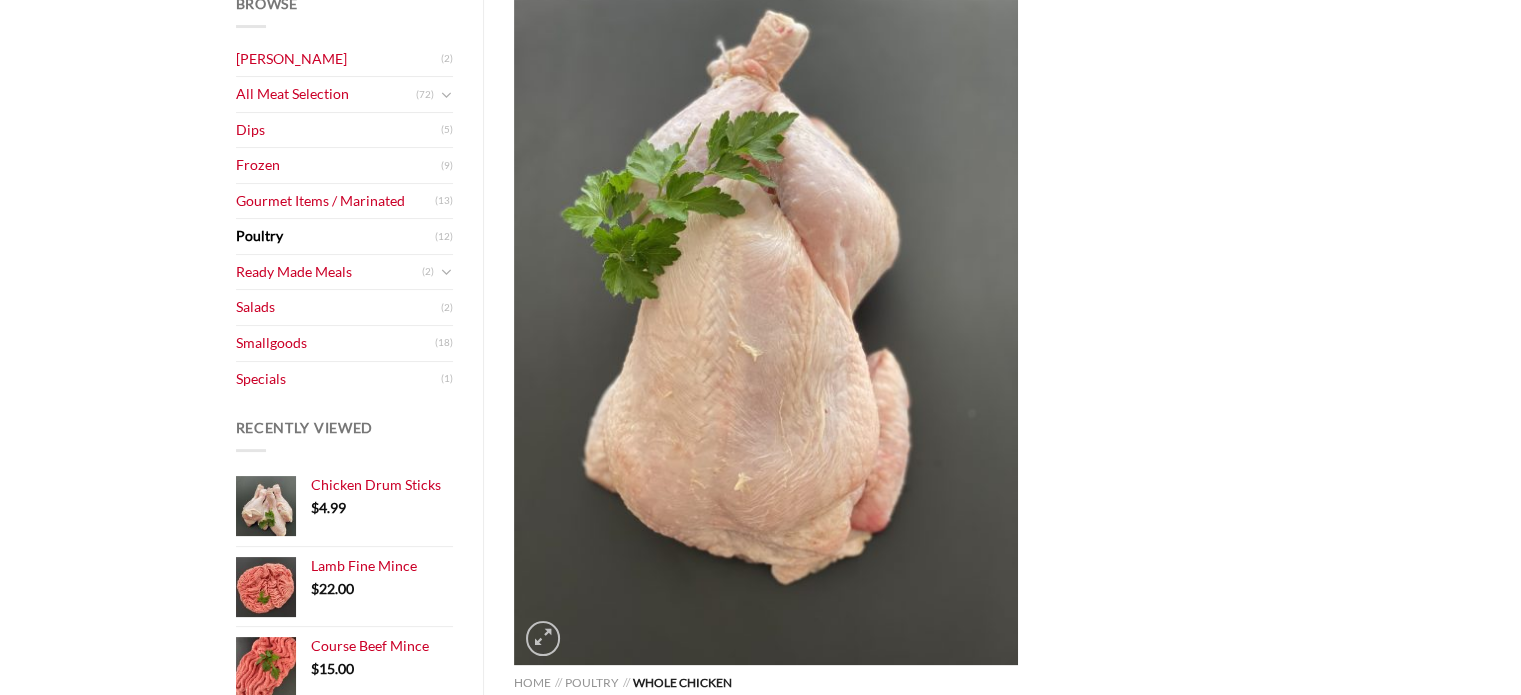 select on "*" 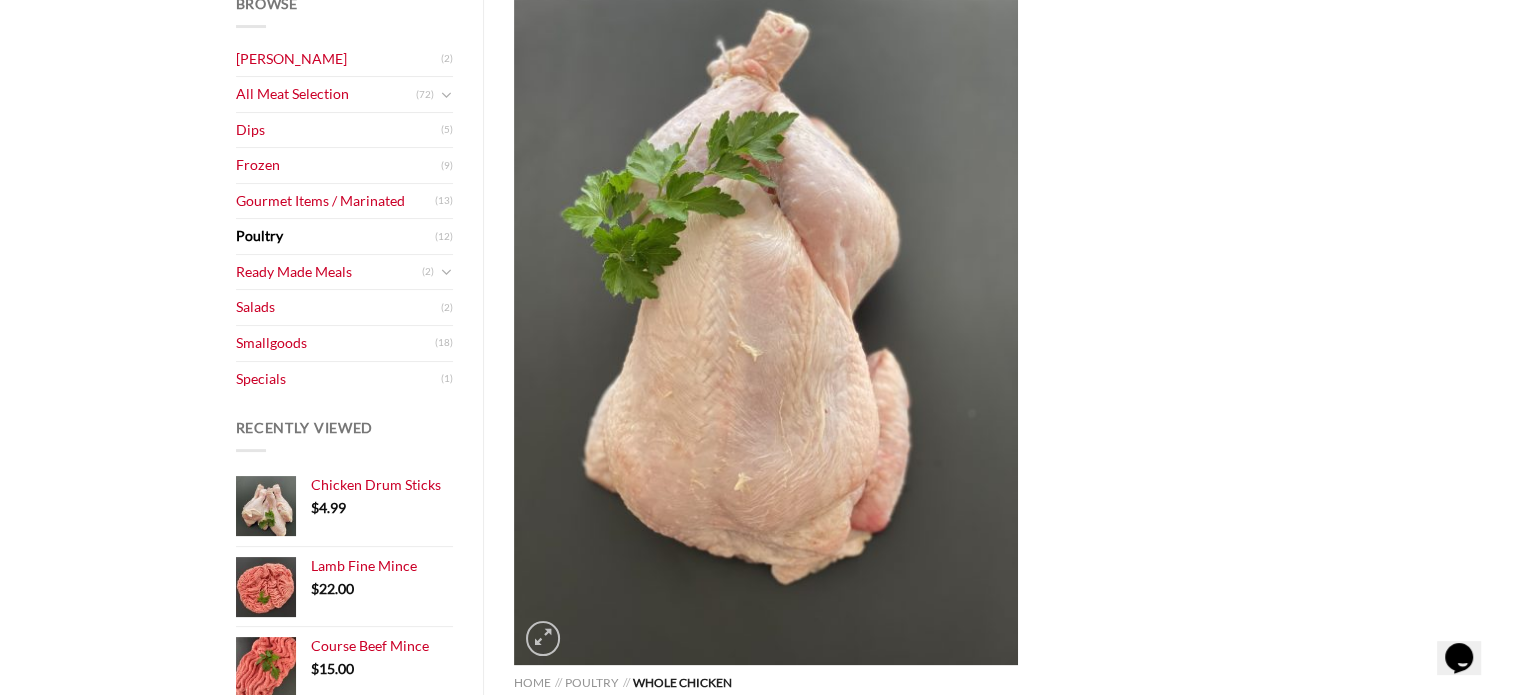 scroll, scrollTop: 0, scrollLeft: 0, axis: both 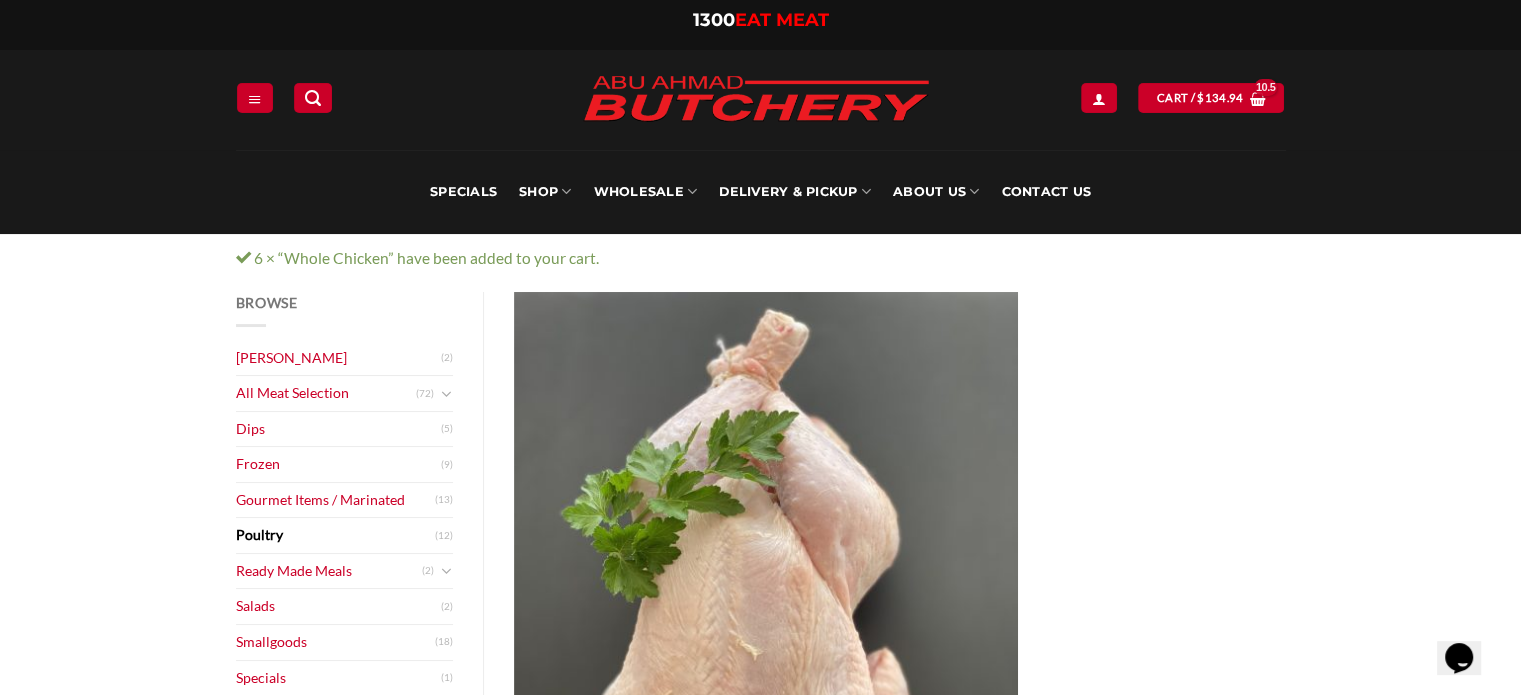 click on "Poultry" at bounding box center [336, 535] 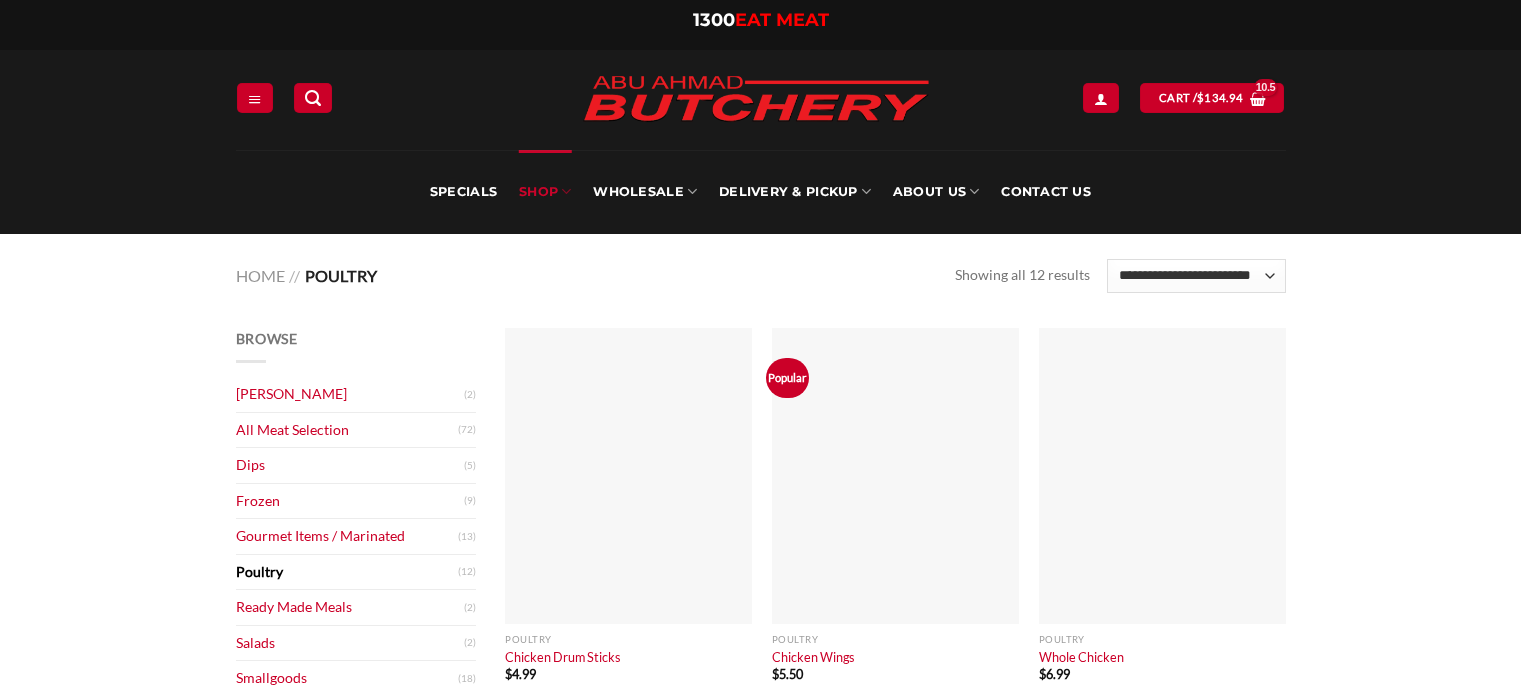 scroll, scrollTop: 0, scrollLeft: 0, axis: both 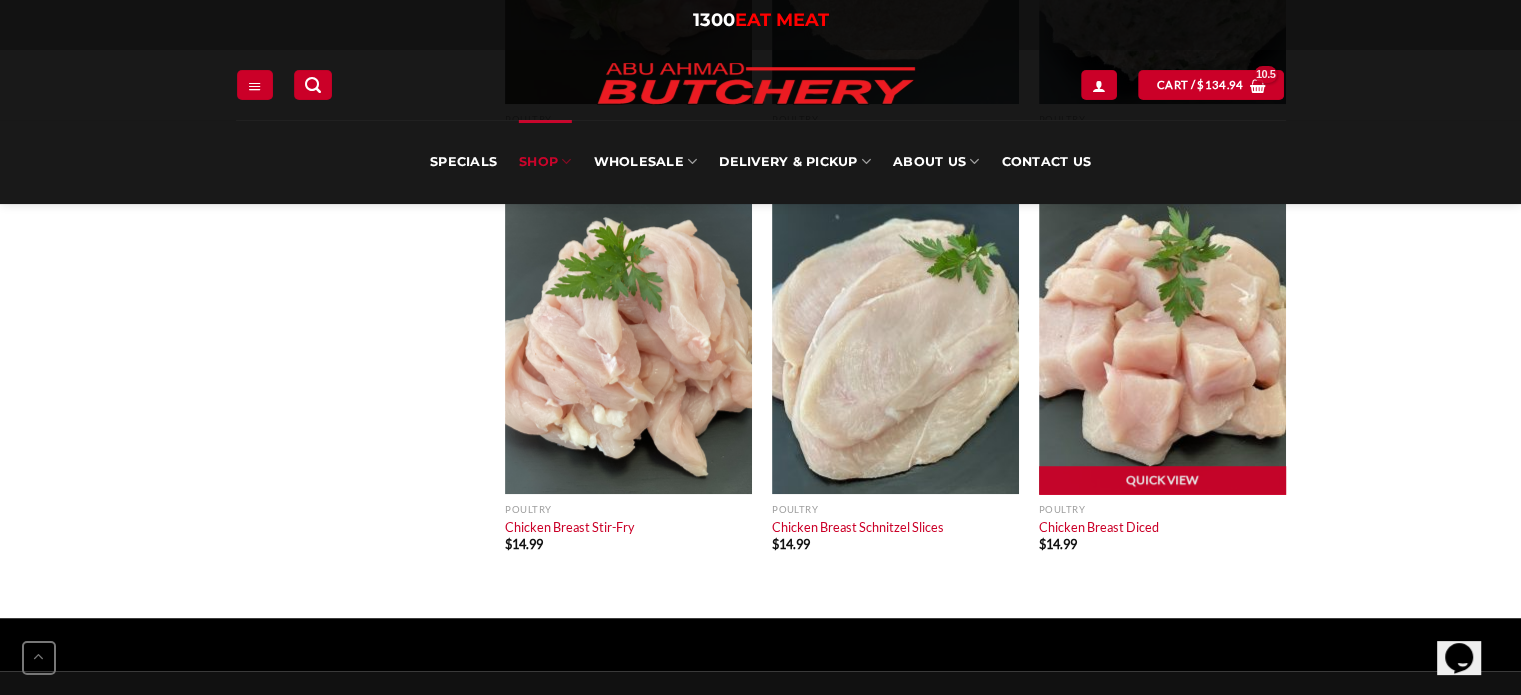 click at bounding box center (1162, 346) 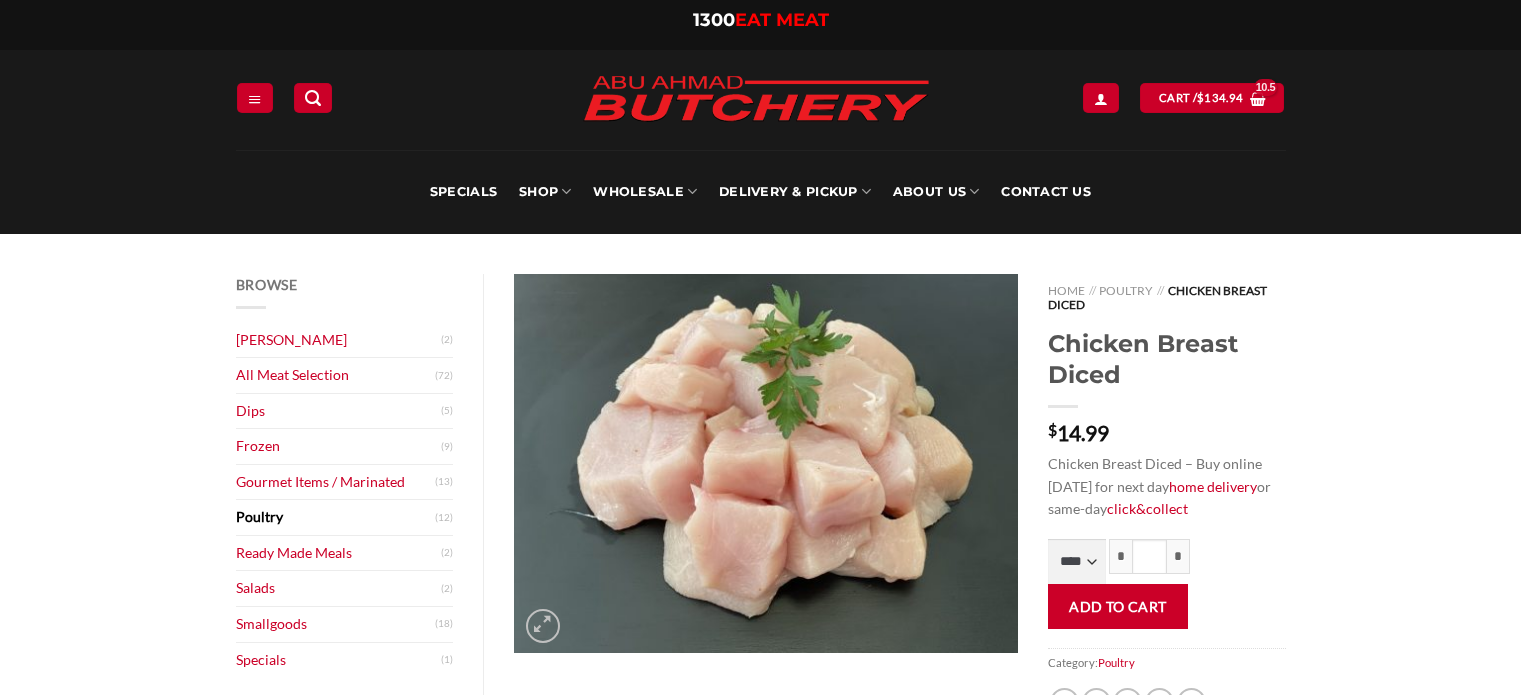 scroll, scrollTop: 0, scrollLeft: 0, axis: both 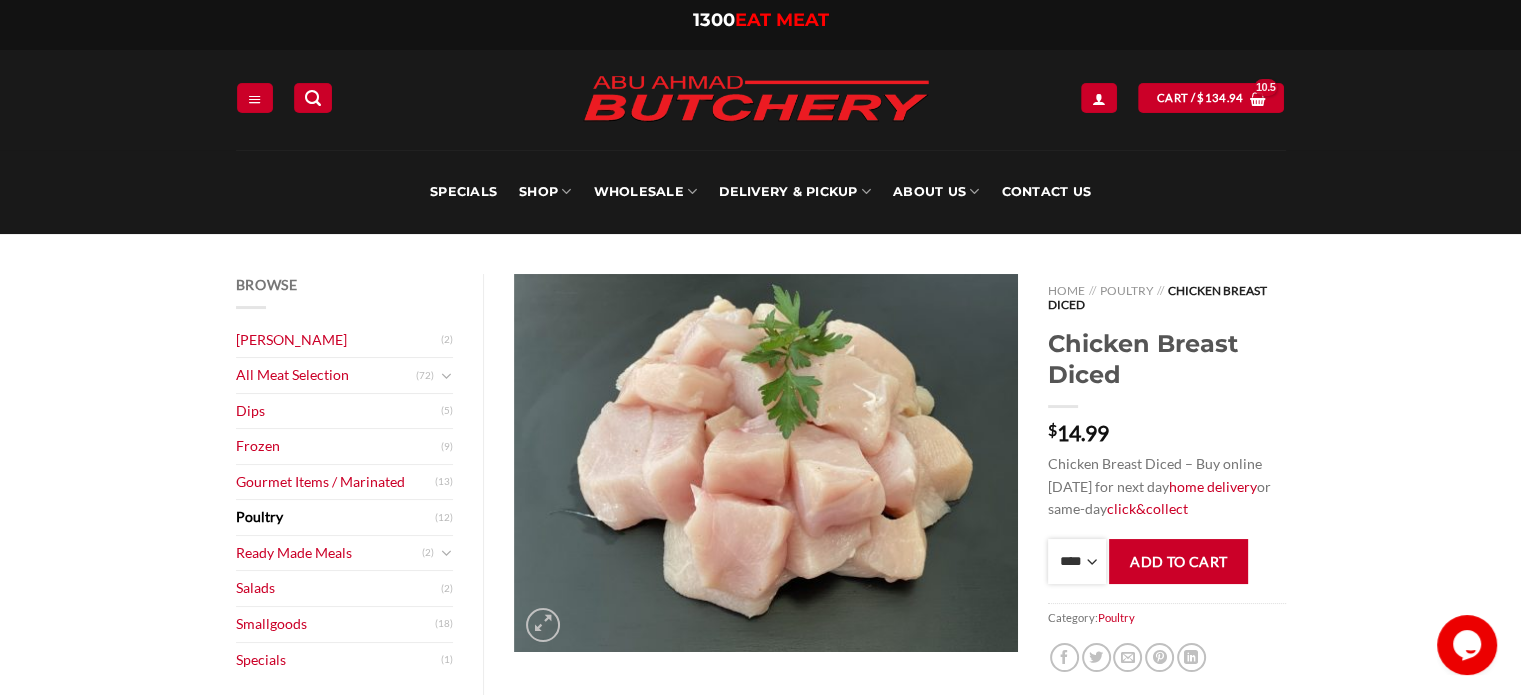 click on "**** * *** * *** * *** * *** * *** * *** * *** * *** * *** ** **** ** **** ** **** ** **** ** **** ** **** ** **** ** **** ** **** ** **** ** **** ** **** ** **** ** **** ** **** ** **** ** **** ** **** ** **** ** **** ** **** ** **** ** **** ** **** ** **** ** **** ** **** ** **** ** **** ** **** ** **** ** **** ** **** ** **** ** **** ** **** ** **** ** **** ** **** ** **** ** **** ** **** ** **** ** **** ** **** ** **** ** **** ** **** ** **** ** **** ** **** ** **** ** **** ** **** ** **** ** **** ** **** ** **** ** **** ** **** ** **** ** **** ** **** ** **** ** **** ** **** ** **** ** **** ** **** ** **** ** **** ** **** ** **** ** **** ** **** ** **** ** **** ** **** ** **** ** **** ** **** ** **** ** **** ** **** ** **** ** **** ** **** ** **** ** **** ** **** *** ***** *** ***** *** ***** *** ***** *** ***** *** ***** *** ***** *** ***** *** ***** *** ***** *** ***** *** ***** *** ***** *** ***** *** ***** *** ***** *** ***** *** ***** *** ***** *** ***** *** ***** *** ***** *** ***** *** ***** ***" at bounding box center [1077, 561] 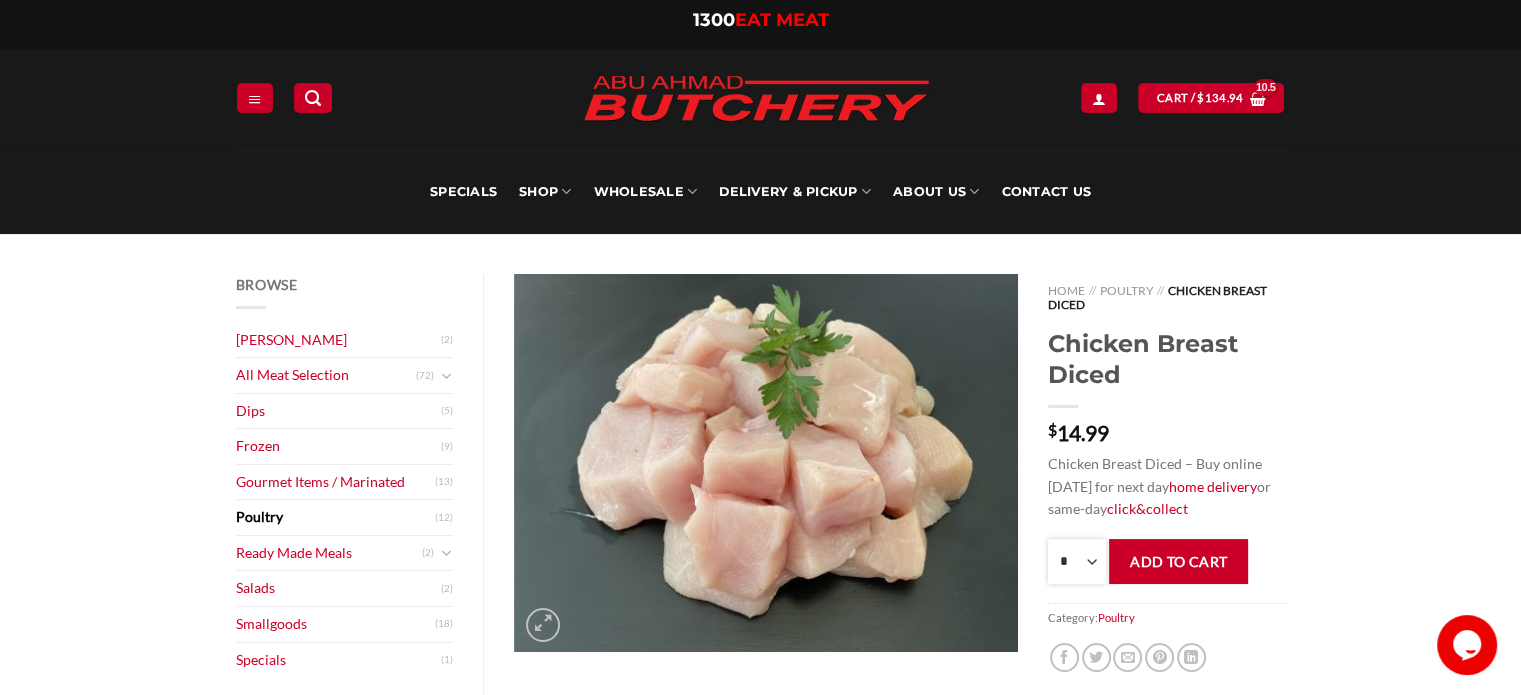 click on "**** * *** * *** * *** * *** * *** * *** * *** * *** * *** ** **** ** **** ** **** ** **** ** **** ** **** ** **** ** **** ** **** ** **** ** **** ** **** ** **** ** **** ** **** ** **** ** **** ** **** ** **** ** **** ** **** ** **** ** **** ** **** ** **** ** **** ** **** ** **** ** **** ** **** ** **** ** **** ** **** ** **** ** **** ** **** ** **** ** **** ** **** ** **** ** **** ** **** ** **** ** **** ** **** ** **** ** **** ** **** ** **** ** **** ** **** ** **** ** **** ** **** ** **** ** **** ** **** ** **** ** **** ** **** ** **** ** **** ** **** ** **** ** **** ** **** ** **** ** **** ** **** ** **** ** **** ** **** ** **** ** **** ** **** ** **** ** **** ** **** ** **** ** **** ** **** ** **** ** **** ** **** ** **** ** **** ** **** ** **** ** **** ** **** *** ***** *** ***** *** ***** *** ***** *** ***** *** ***** *** ***** *** ***** *** ***** *** ***** *** ***** *** ***** *** ***** *** ***** *** ***** *** ***** *** ***** *** ***** *** ***** *** ***** *** ***** *** ***** *** ***** *** ***** ***" at bounding box center (1077, 561) 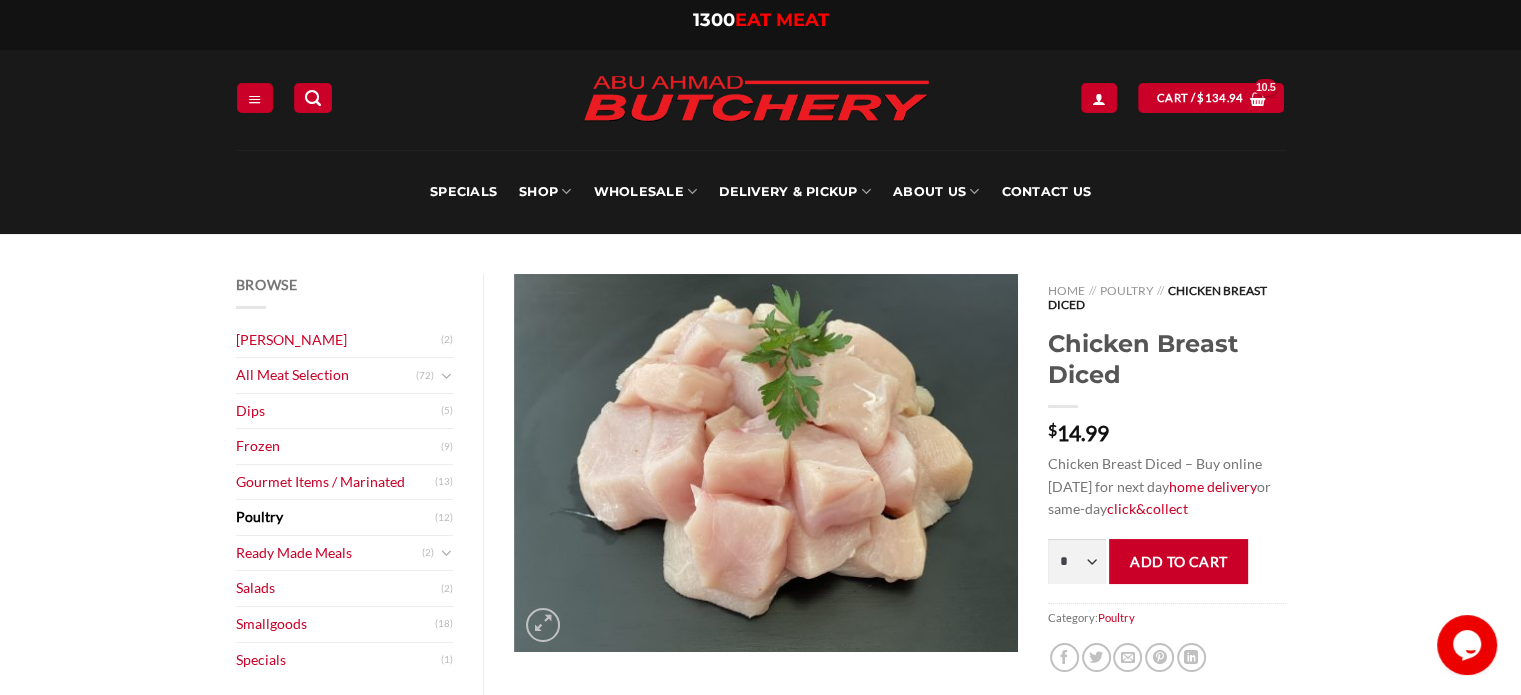 click on "Add to cart" at bounding box center (1178, 561) 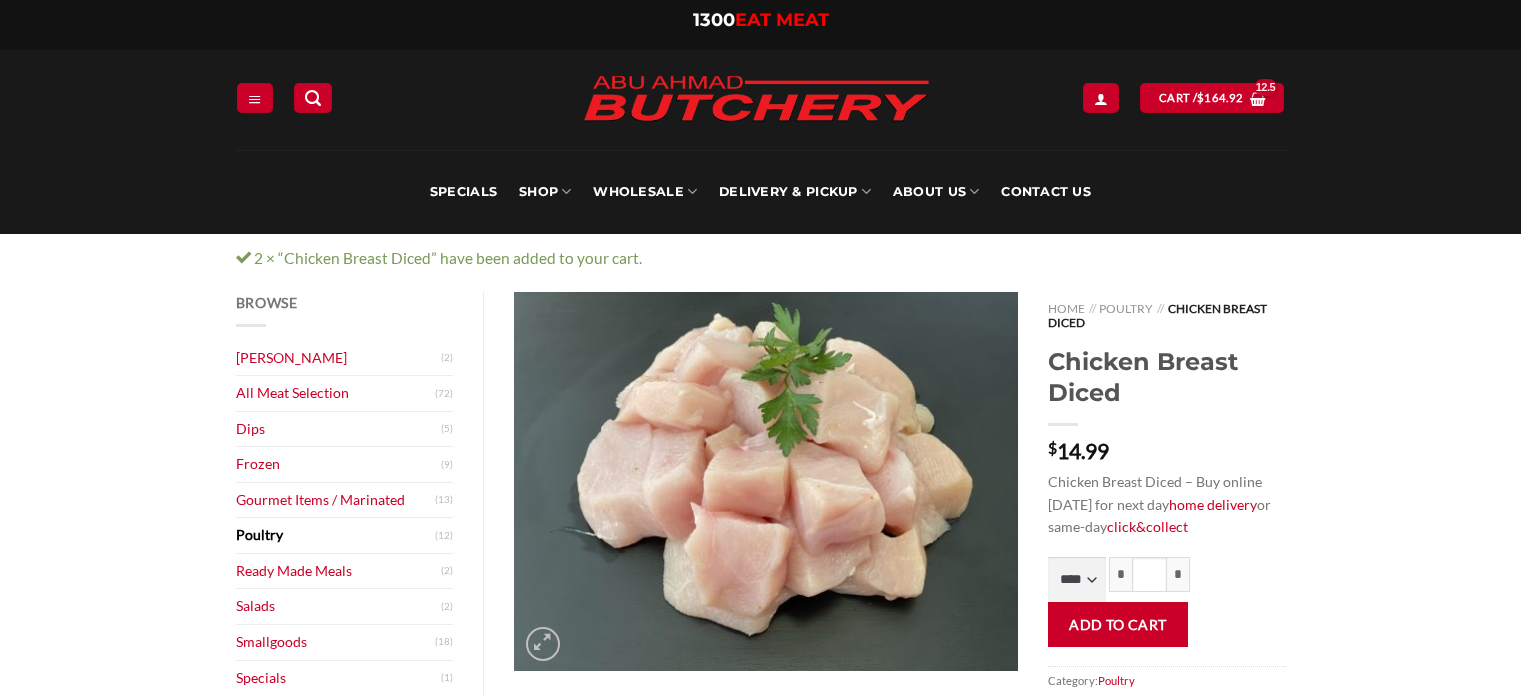scroll, scrollTop: 0, scrollLeft: 0, axis: both 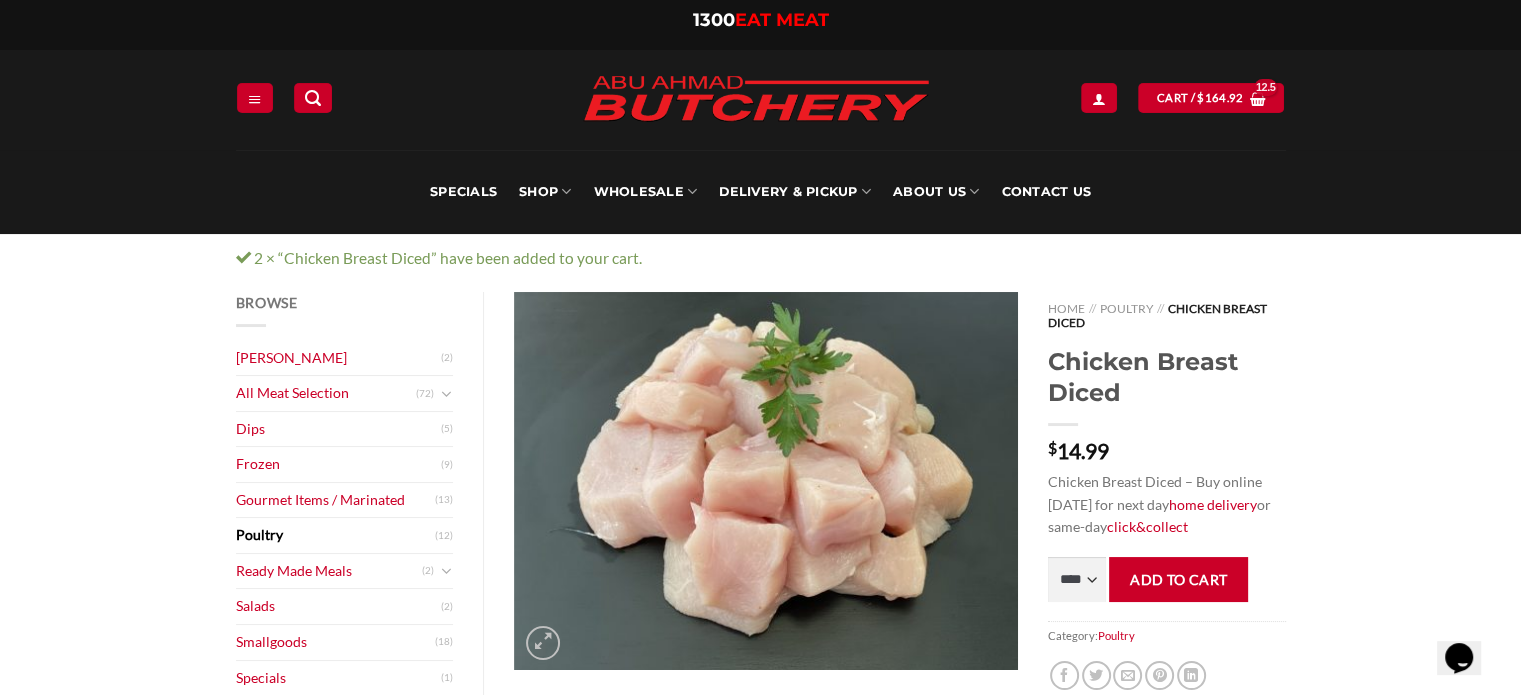 click on "Poultry" at bounding box center (336, 535) 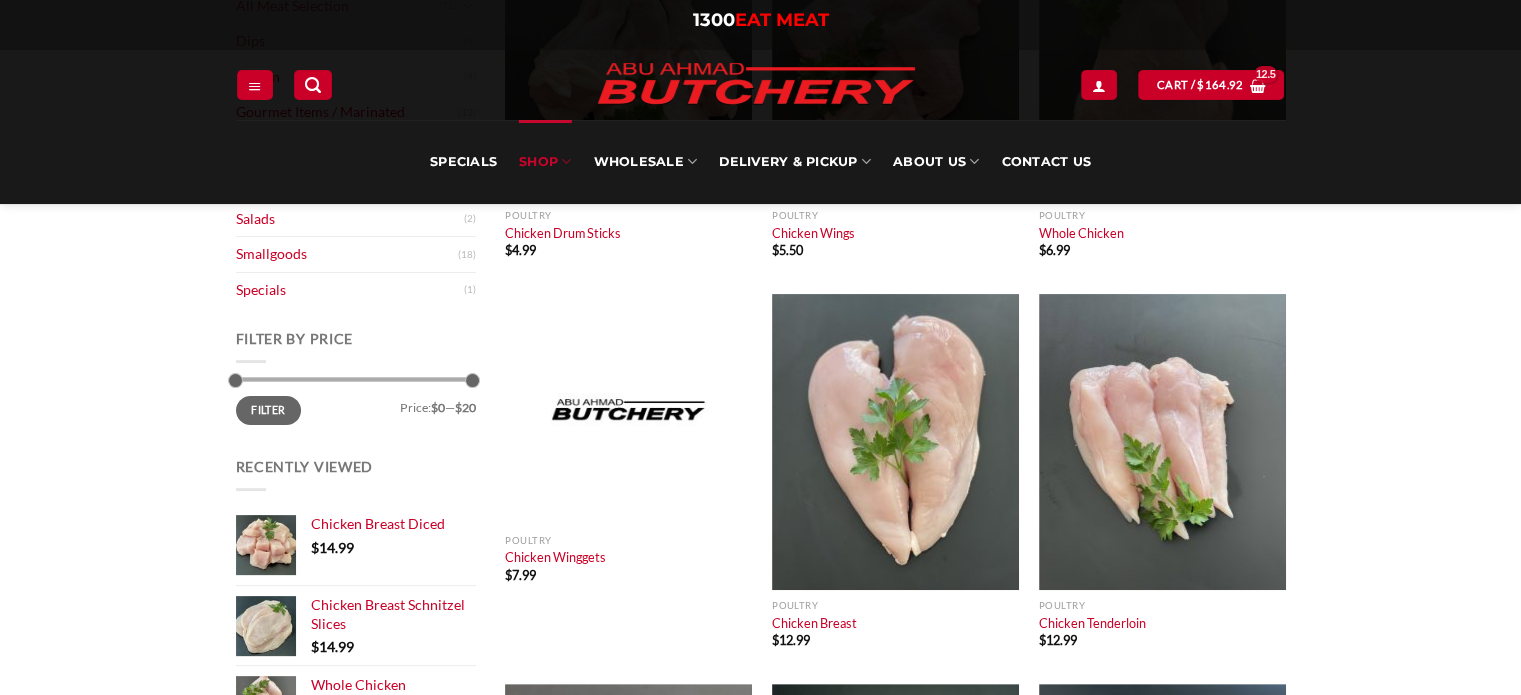 scroll, scrollTop: 200, scrollLeft: 0, axis: vertical 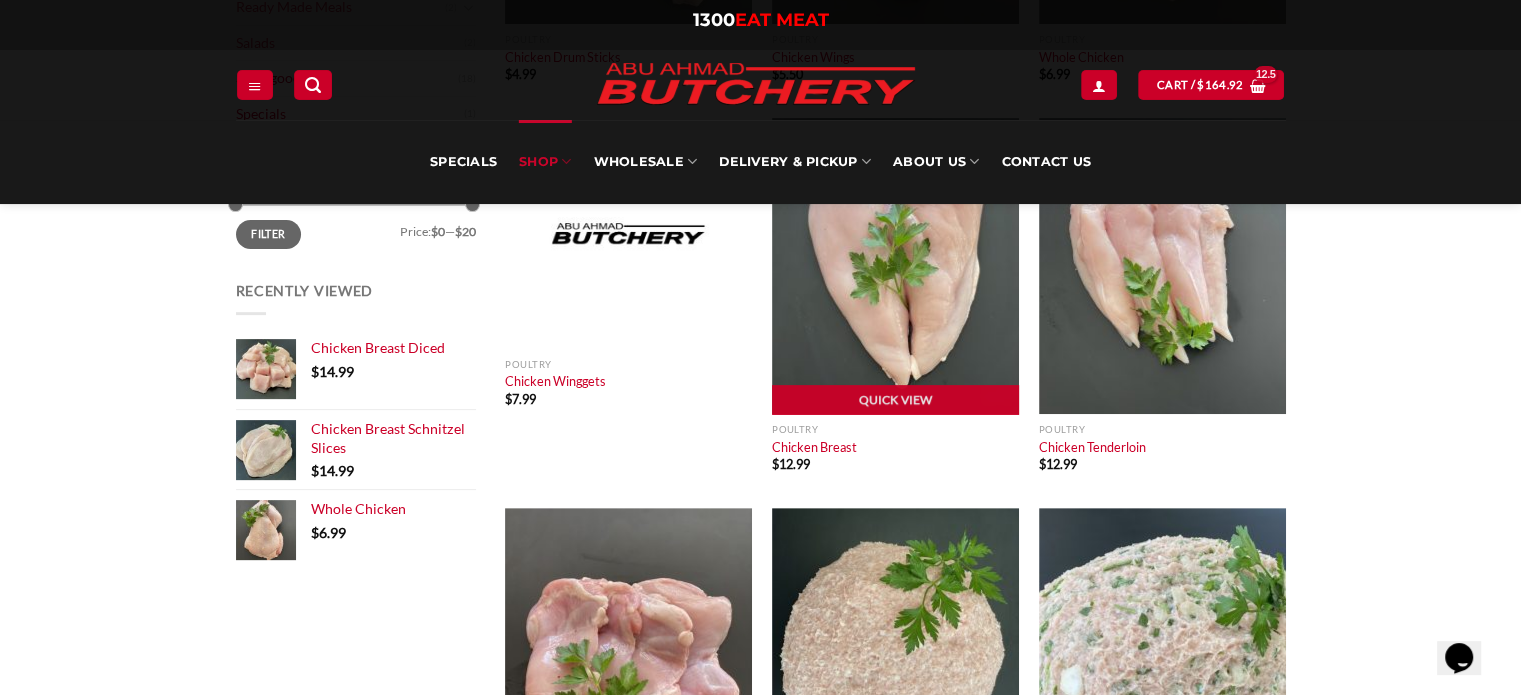 click at bounding box center [895, 266] 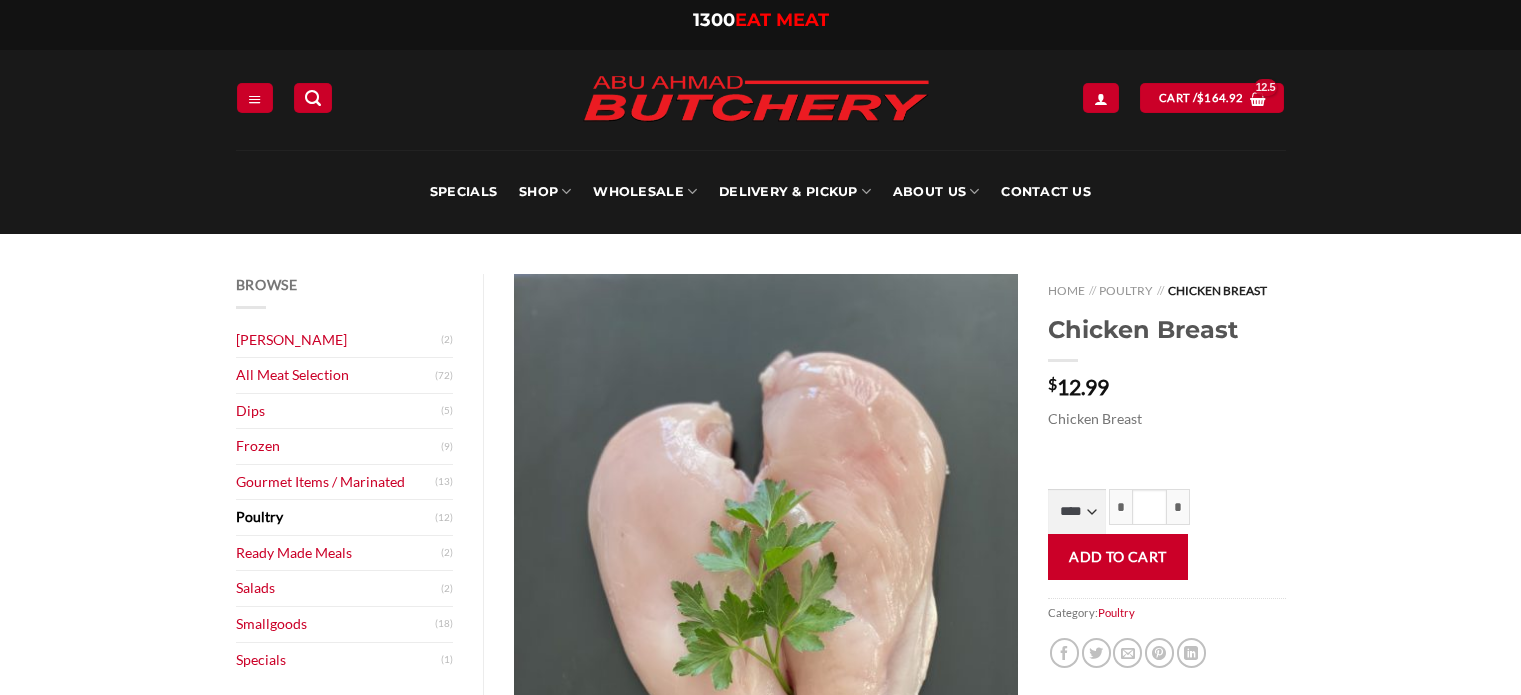 scroll, scrollTop: 0, scrollLeft: 0, axis: both 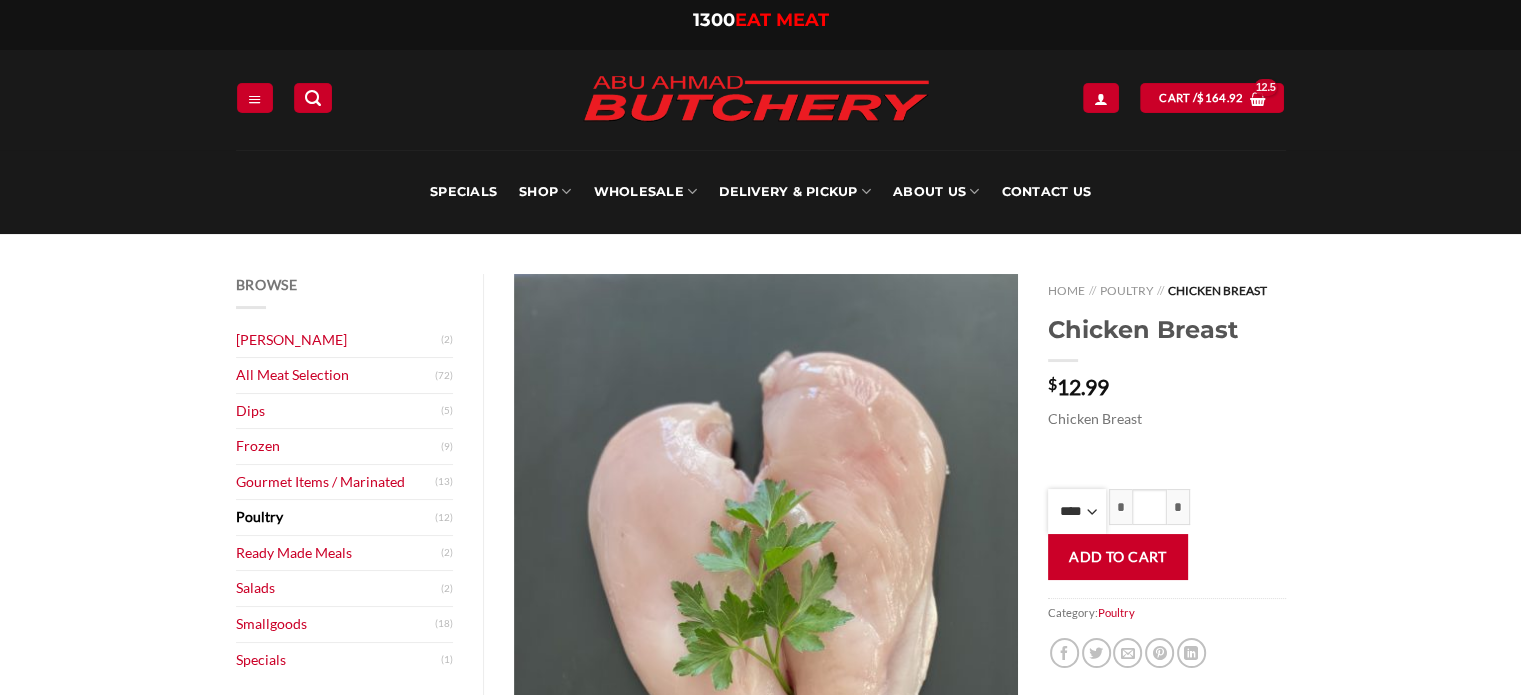 click on "**** * *** * *** * *** * *** * *** * *** * *** * *** * *** ** **** ** **** ** **** ** **** ** **** ** **** ** **** ** **** ** **** ** **** ** **** ** **** ** **** ** **** ** **** ** **** ** **** ** **** ** **** ** **** ** **** ** **** ** **** ** **** ** **** ** **** ** **** ** **** ** **** ** **** ** **** ** **** ** **** ** **** ** **** ** **** ** **** ** **** ** **** ** **** ** **** ** **** ** **** ** **** ** **** ** **** ** **** ** **** ** **** ** **** ** **** ** **** ** **** ** **** ** **** ** **** ** **** ** **** ** **** ** **** ** **** ** **** ** **** ** **** ** **** ** **** ** **** ** **** ** **** ** **** ** **** ** **** ** **** ** **** ** **** ** **** ** **** ** **** ** **** ** **** ** **** ** **** ** **** ** **** ** **** ** **** ** **** ** **** ** **** ** **** *** ***** *** ***** *** ***** *** ***** *** ***** *** ***** *** ***** *** ***** *** ***** *** ***** *** ***** *** ***** *** ***** *** ***** *** ***** *** ***** *** ***** *** ***** *** ***** *** ***** *** ***** *** ***** *** ***** *** ***** ***" at bounding box center [1077, 511] 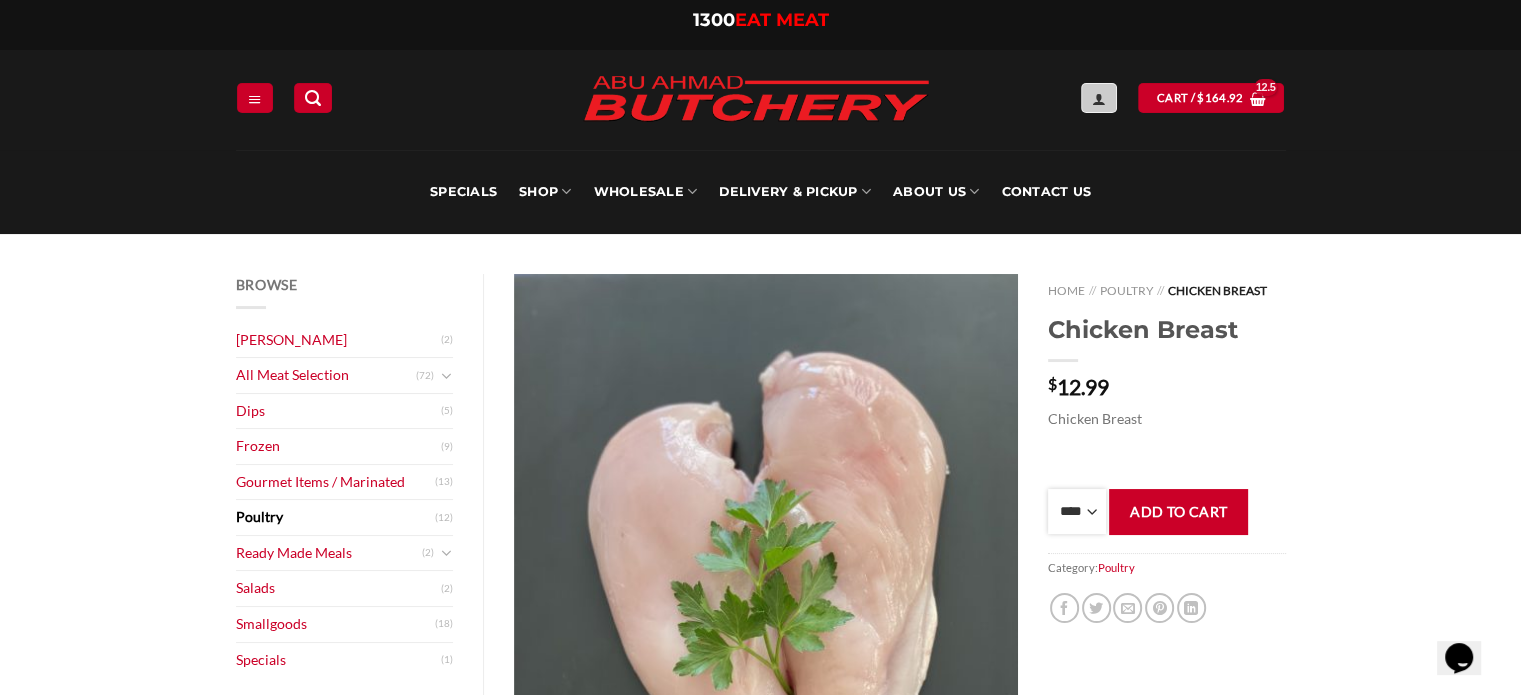 scroll, scrollTop: 0, scrollLeft: 0, axis: both 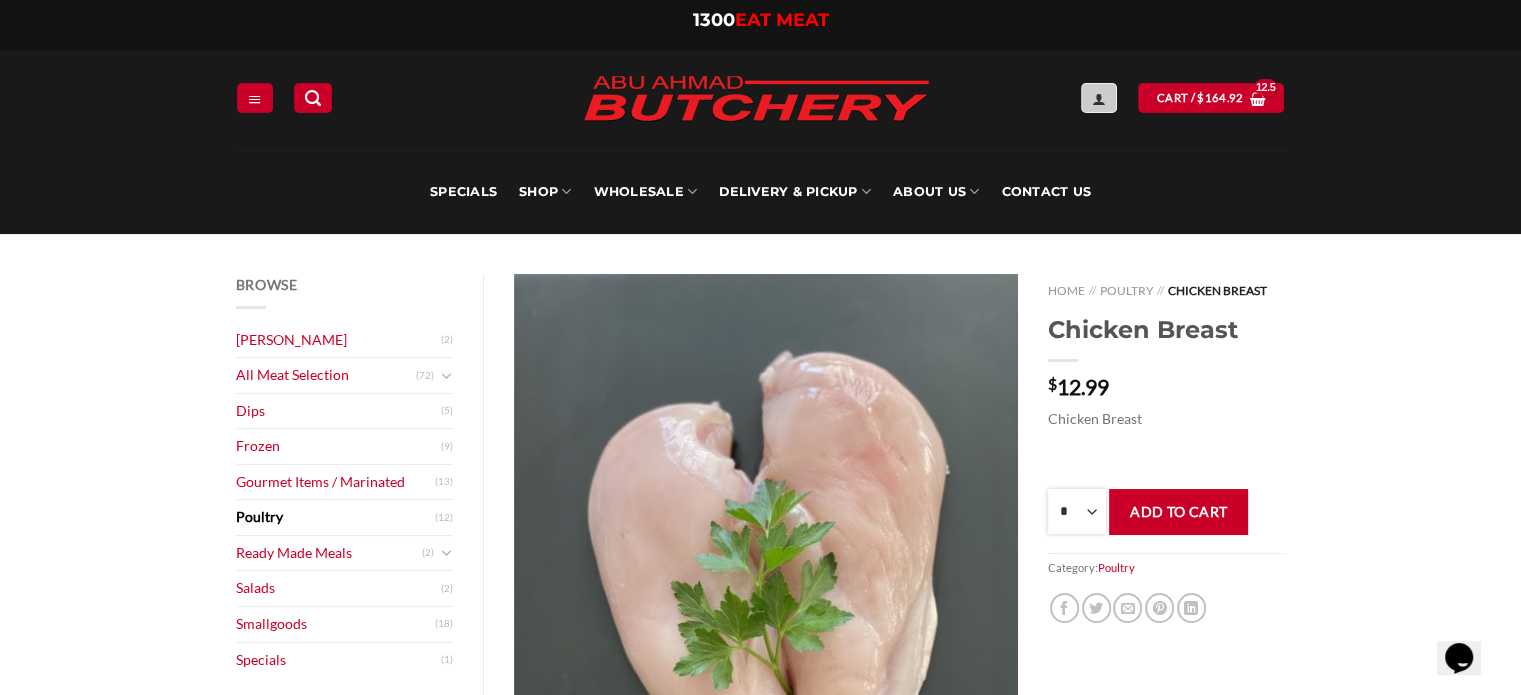 click on "**** * *** * *** * *** * *** * *** * *** * *** * *** * *** ** **** ** **** ** **** ** **** ** **** ** **** ** **** ** **** ** **** ** **** ** **** ** **** ** **** ** **** ** **** ** **** ** **** ** **** ** **** ** **** ** **** ** **** ** **** ** **** ** **** ** **** ** **** ** **** ** **** ** **** ** **** ** **** ** **** ** **** ** **** ** **** ** **** ** **** ** **** ** **** ** **** ** **** ** **** ** **** ** **** ** **** ** **** ** **** ** **** ** **** ** **** ** **** ** **** ** **** ** **** ** **** ** **** ** **** ** **** ** **** ** **** ** **** ** **** ** **** ** **** ** **** ** **** ** **** ** **** ** **** ** **** ** **** ** **** ** **** ** **** ** **** ** **** ** **** ** **** ** **** ** **** ** **** ** **** ** **** ** **** ** **** ** **** ** **** ** **** ** **** *** ***** *** ***** *** ***** *** ***** *** ***** *** ***** *** ***** *** ***** *** ***** *** ***** *** ***** *** ***** *** ***** *** ***** *** ***** *** ***** *** ***** *** ***** *** ***** *** ***** *** ***** *** ***** *** ***** *** ***** ***" at bounding box center (1077, 511) 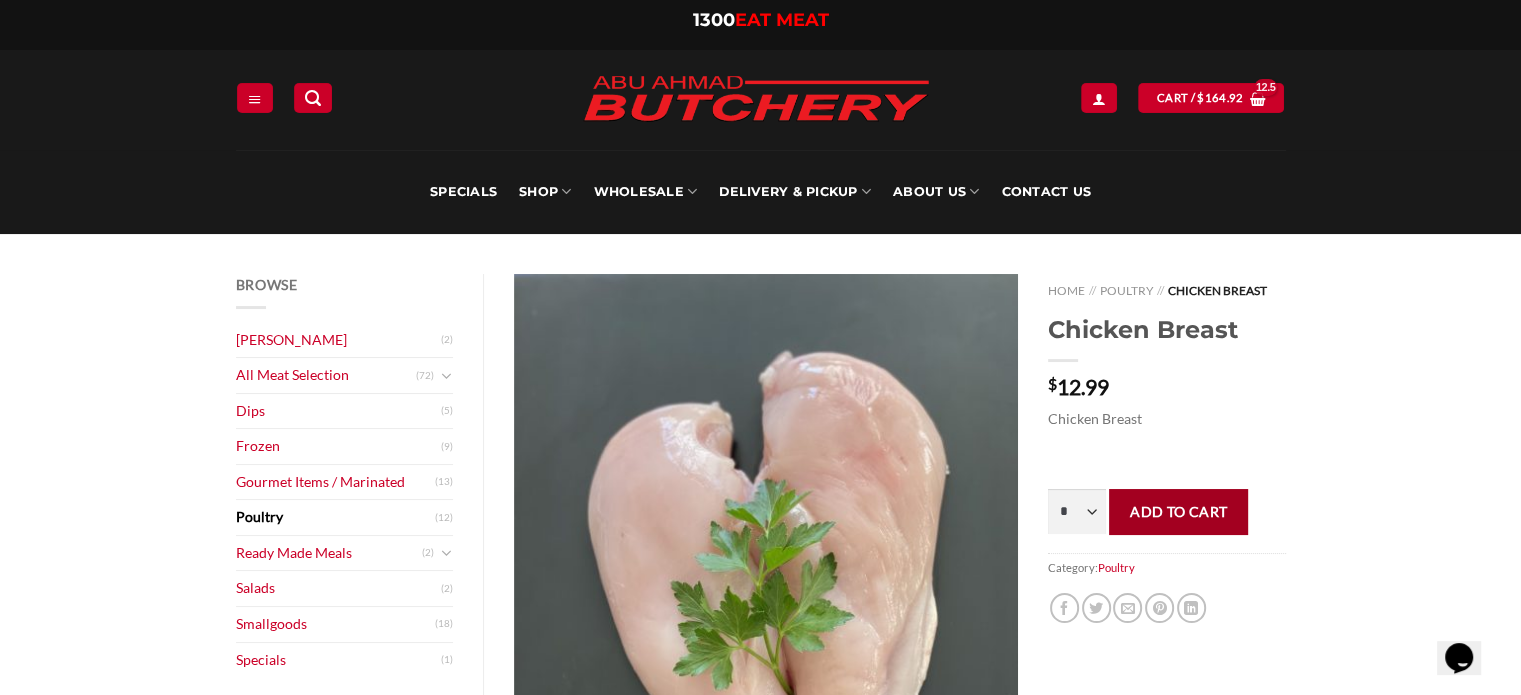 click on "Add to cart" at bounding box center [1178, 511] 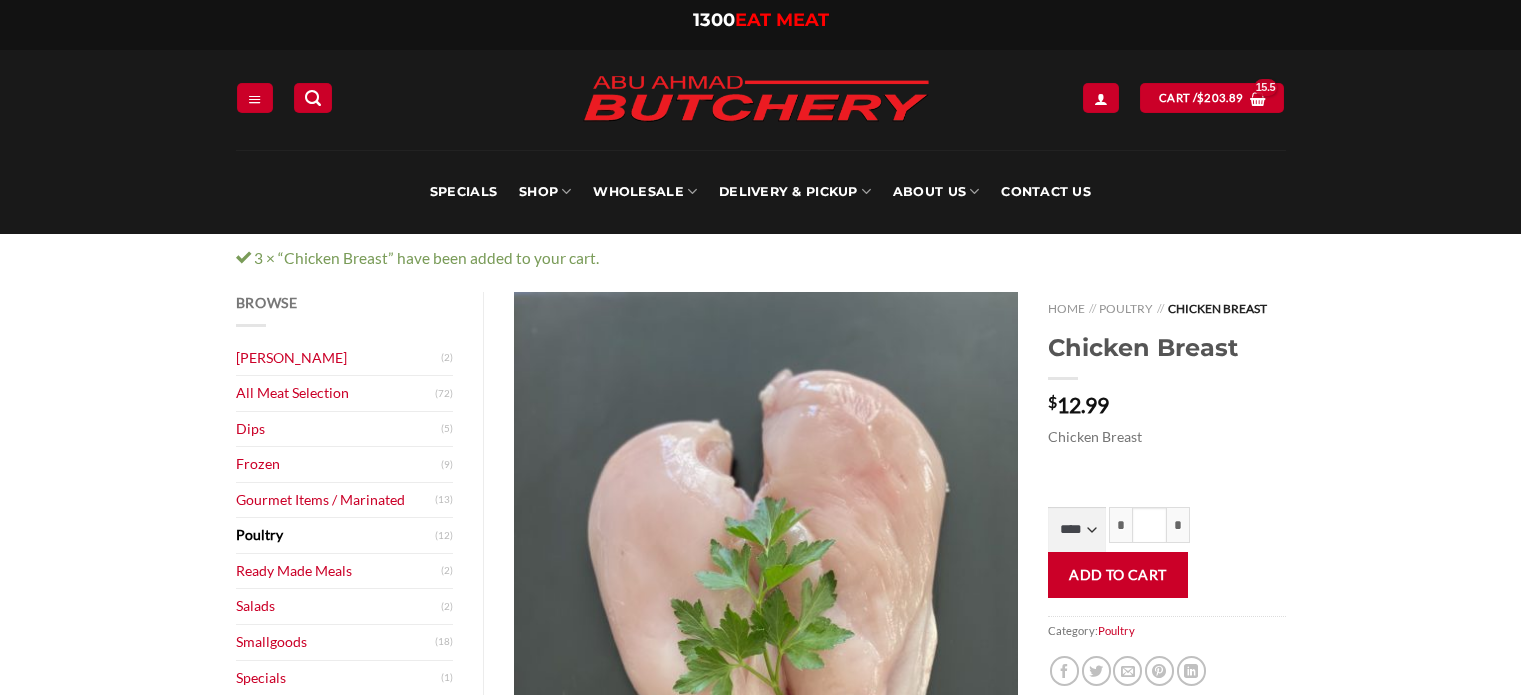 scroll, scrollTop: 0, scrollLeft: 0, axis: both 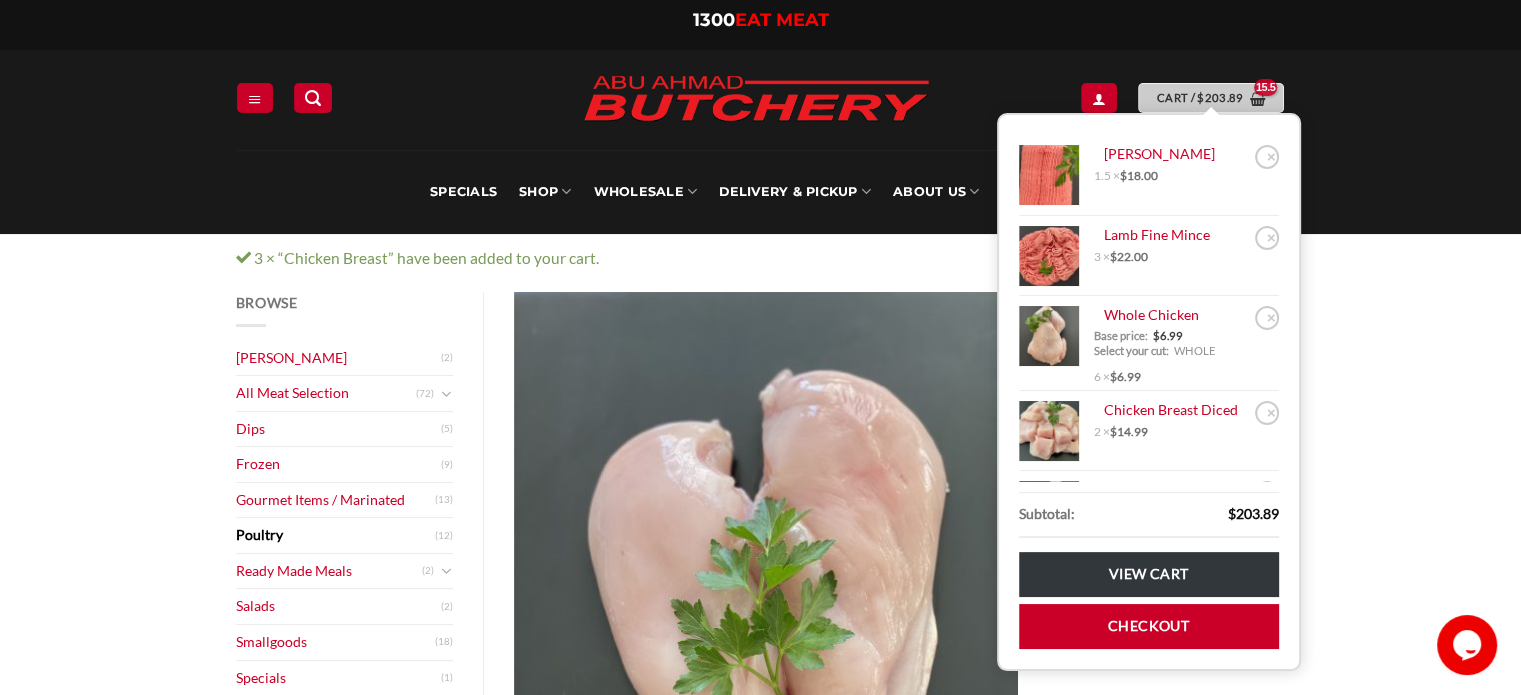 click on "$" at bounding box center [1200, 98] 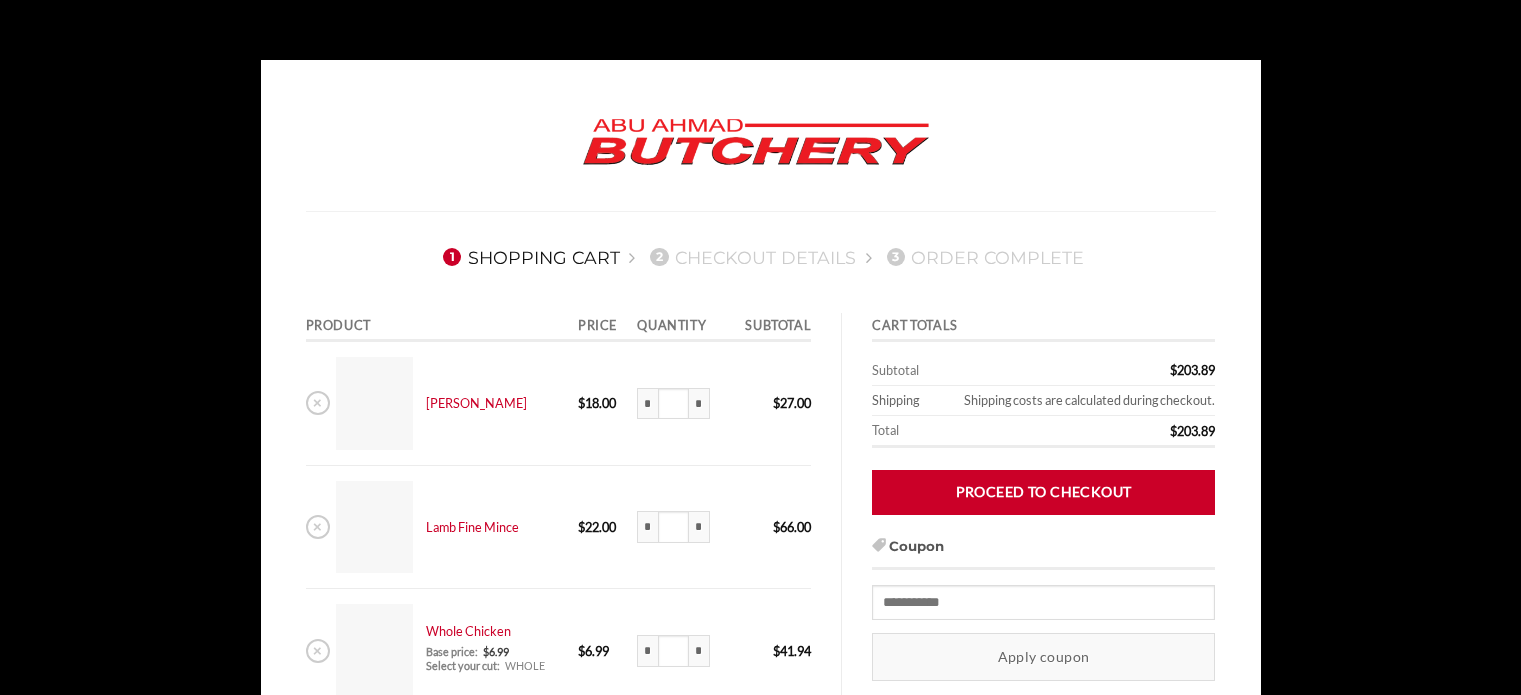 scroll, scrollTop: 0, scrollLeft: 0, axis: both 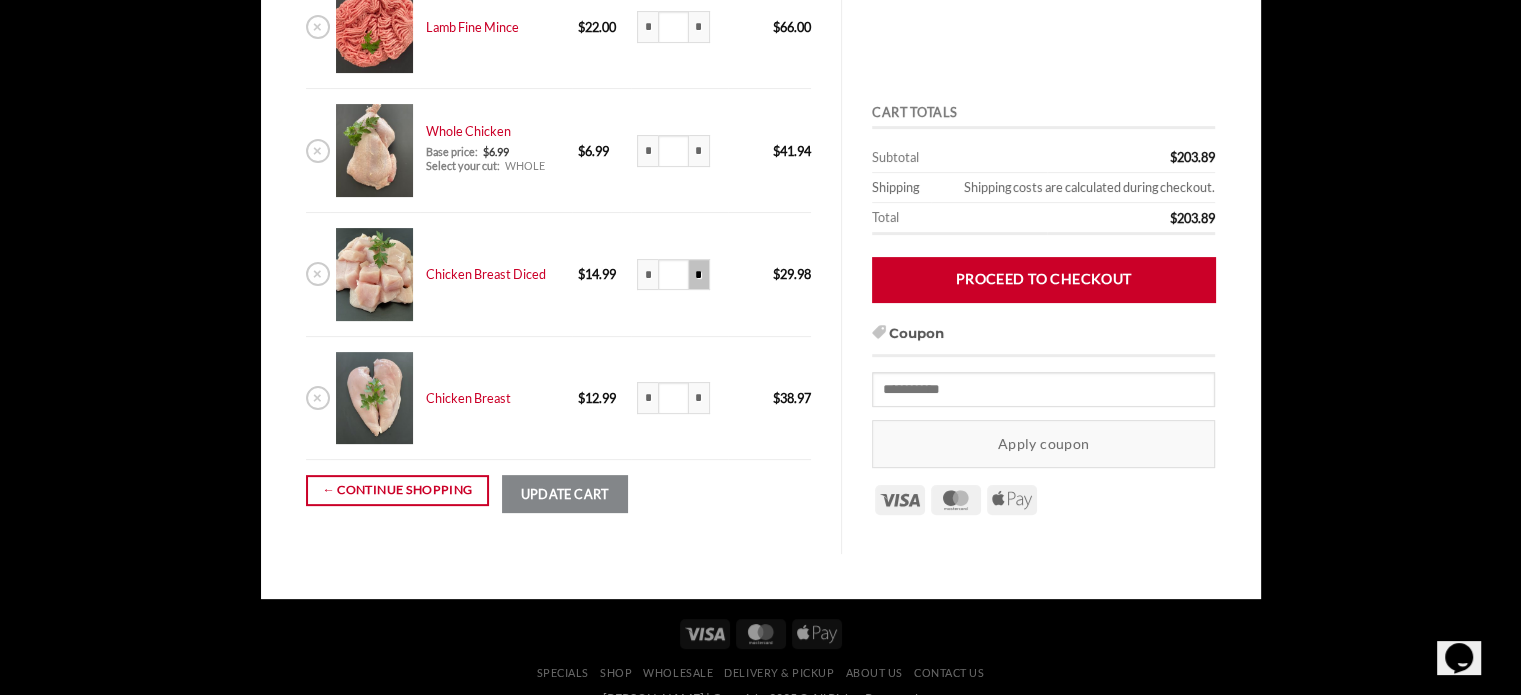 click on "*" at bounding box center (699, 275) 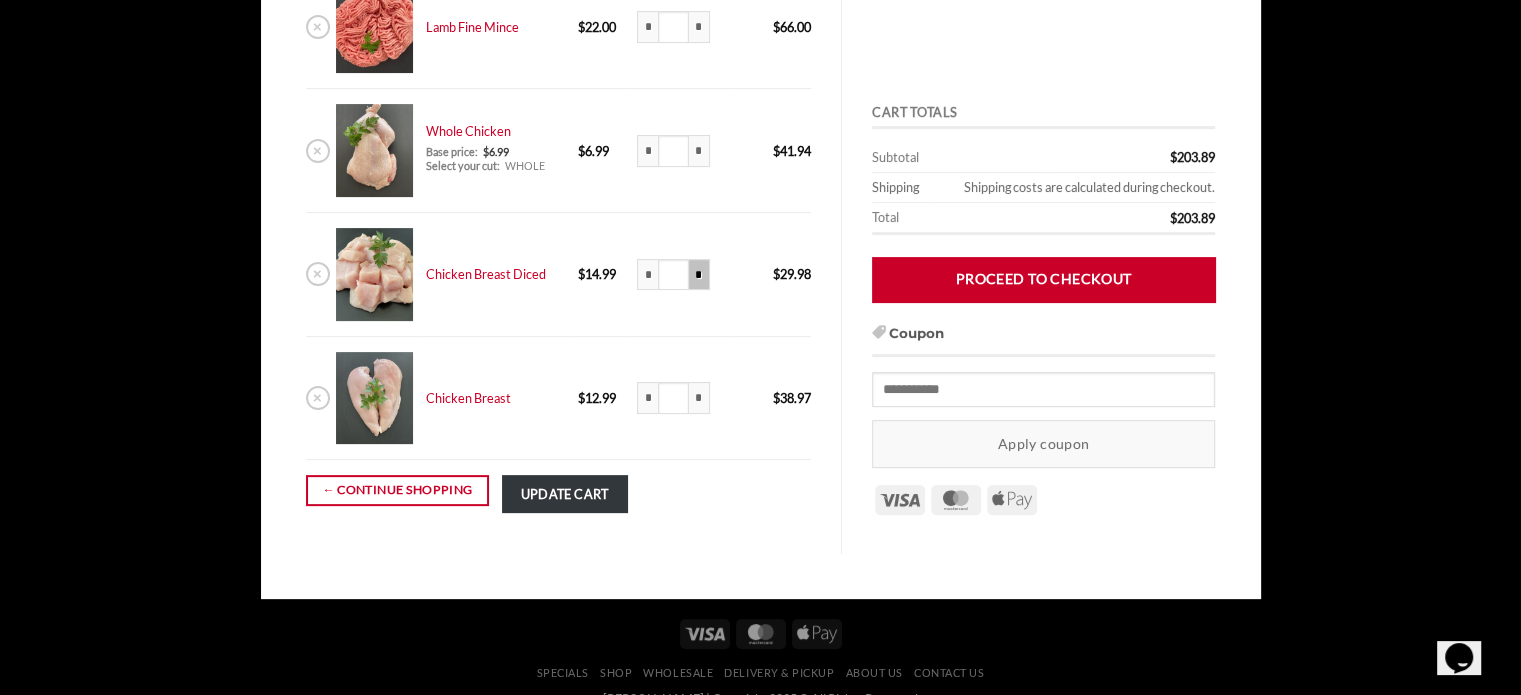 click on "*" at bounding box center [699, 275] 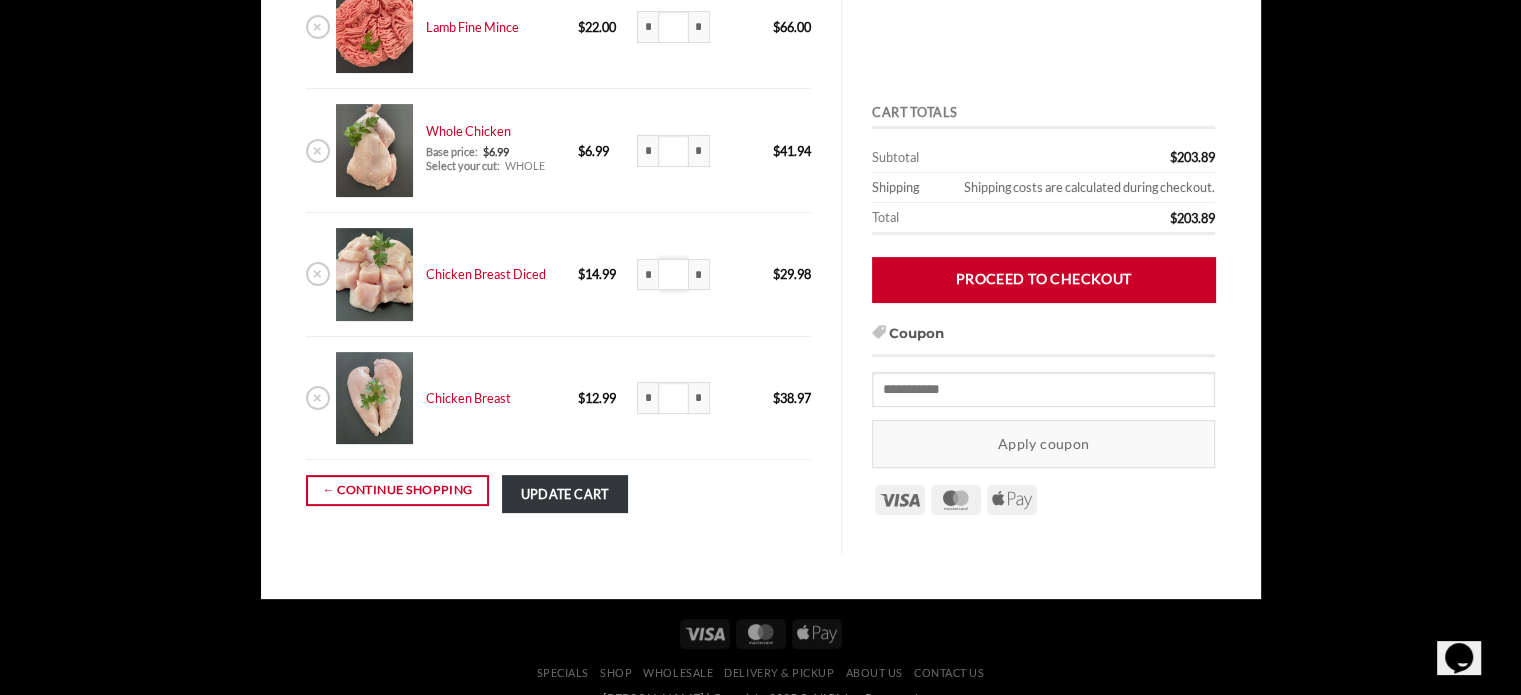 click on "***" at bounding box center (674, 275) 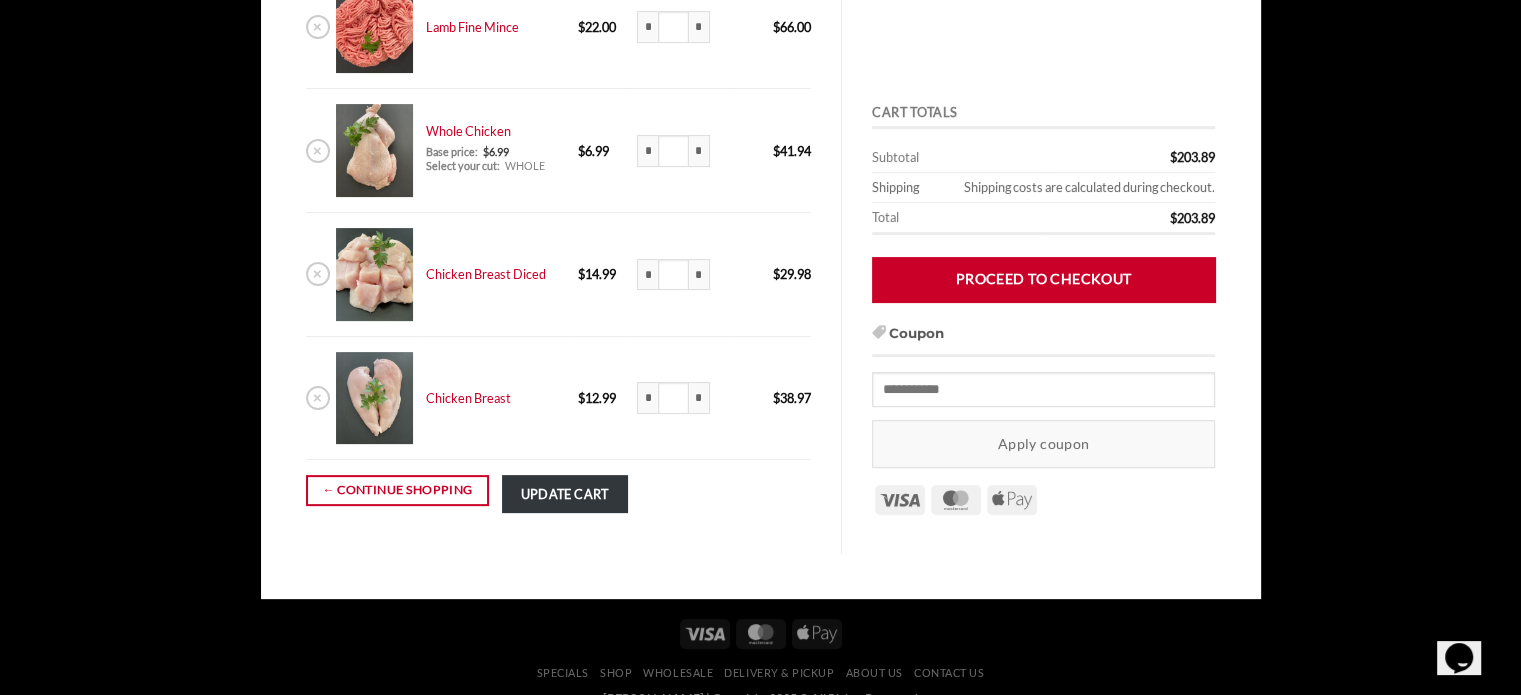 click on "* 				 Chicken Breast quantity
***
*" at bounding box center (679, 399) 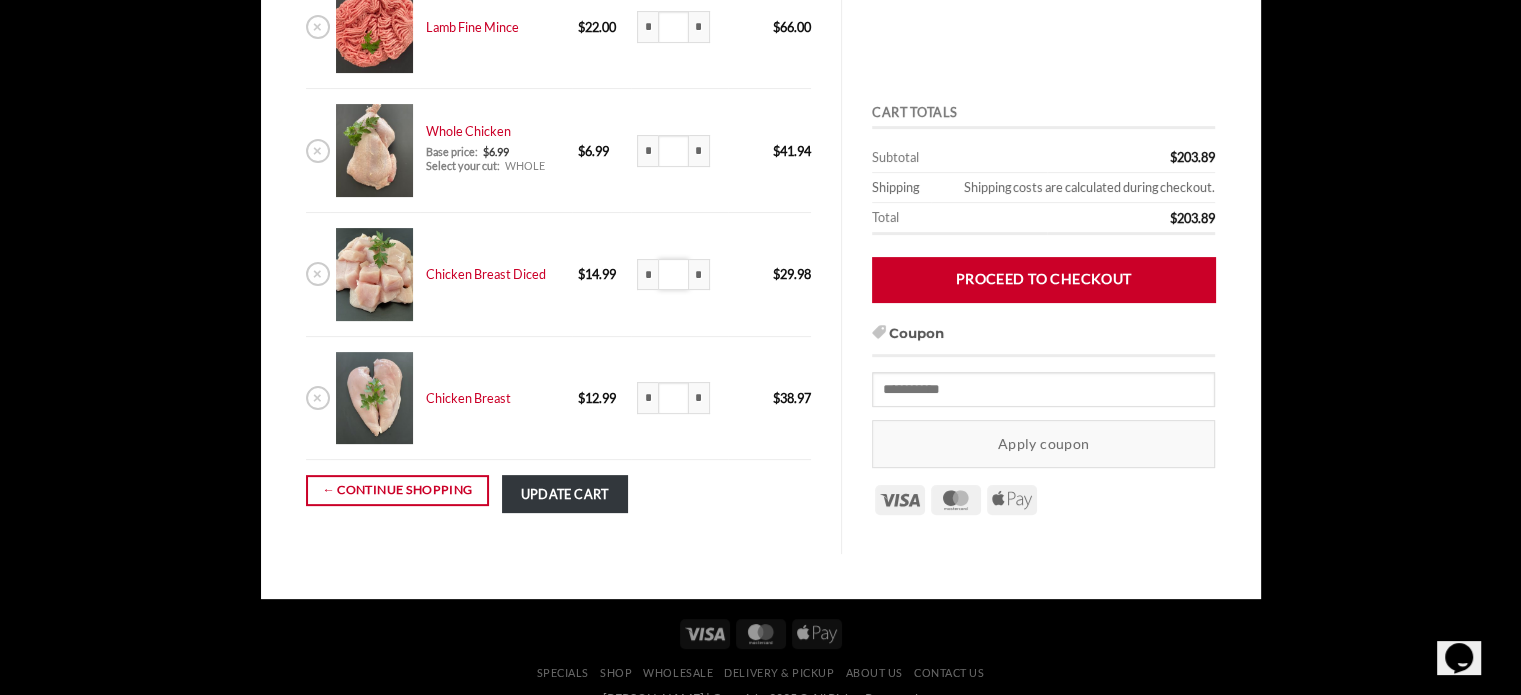 click on "*" at bounding box center [674, 275] 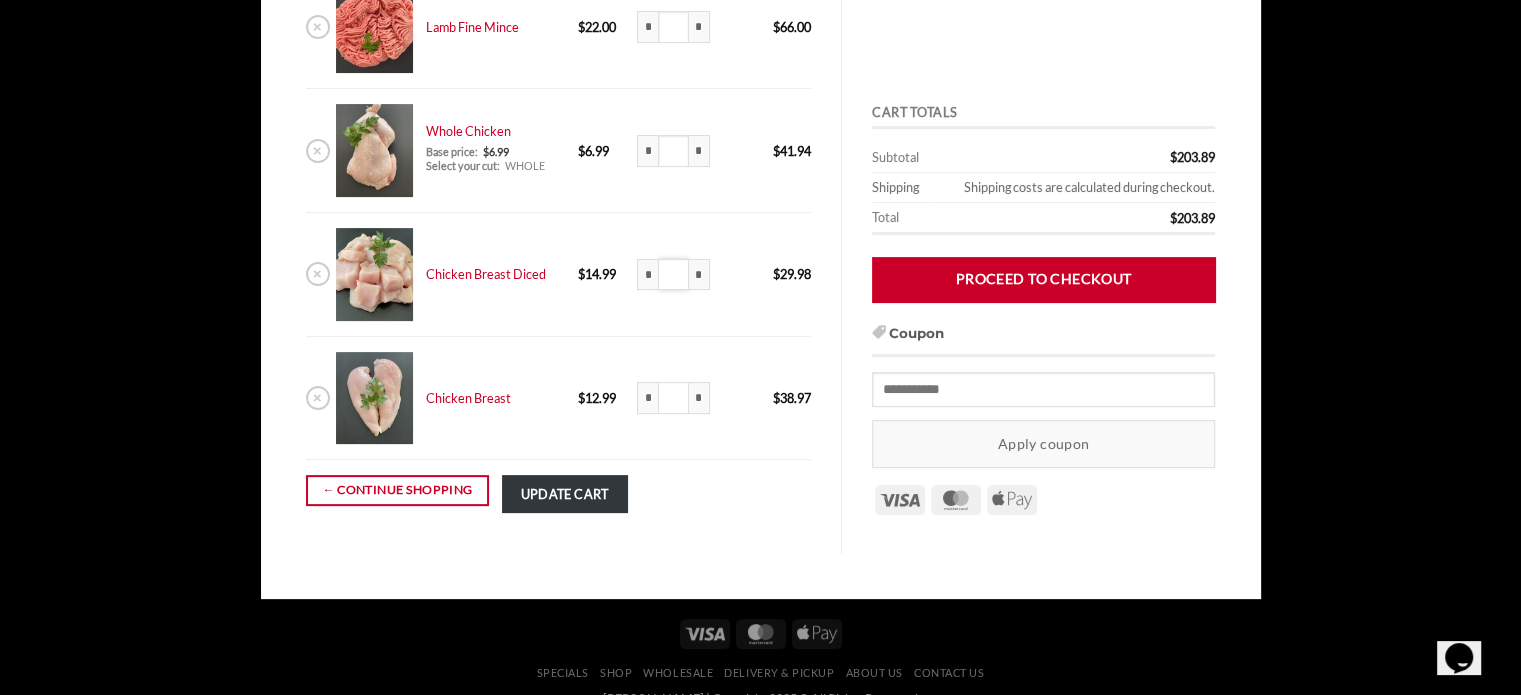 type on "*" 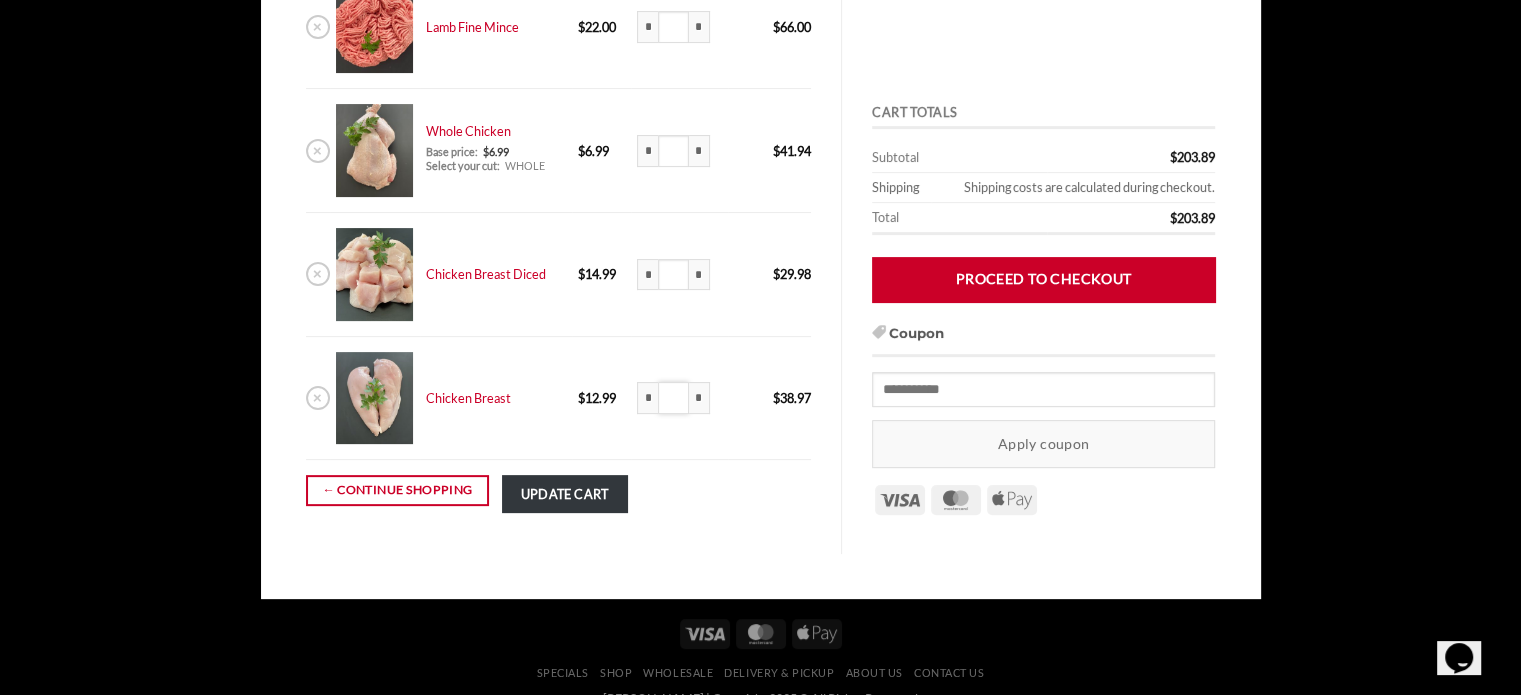 click on "***" at bounding box center [674, 398] 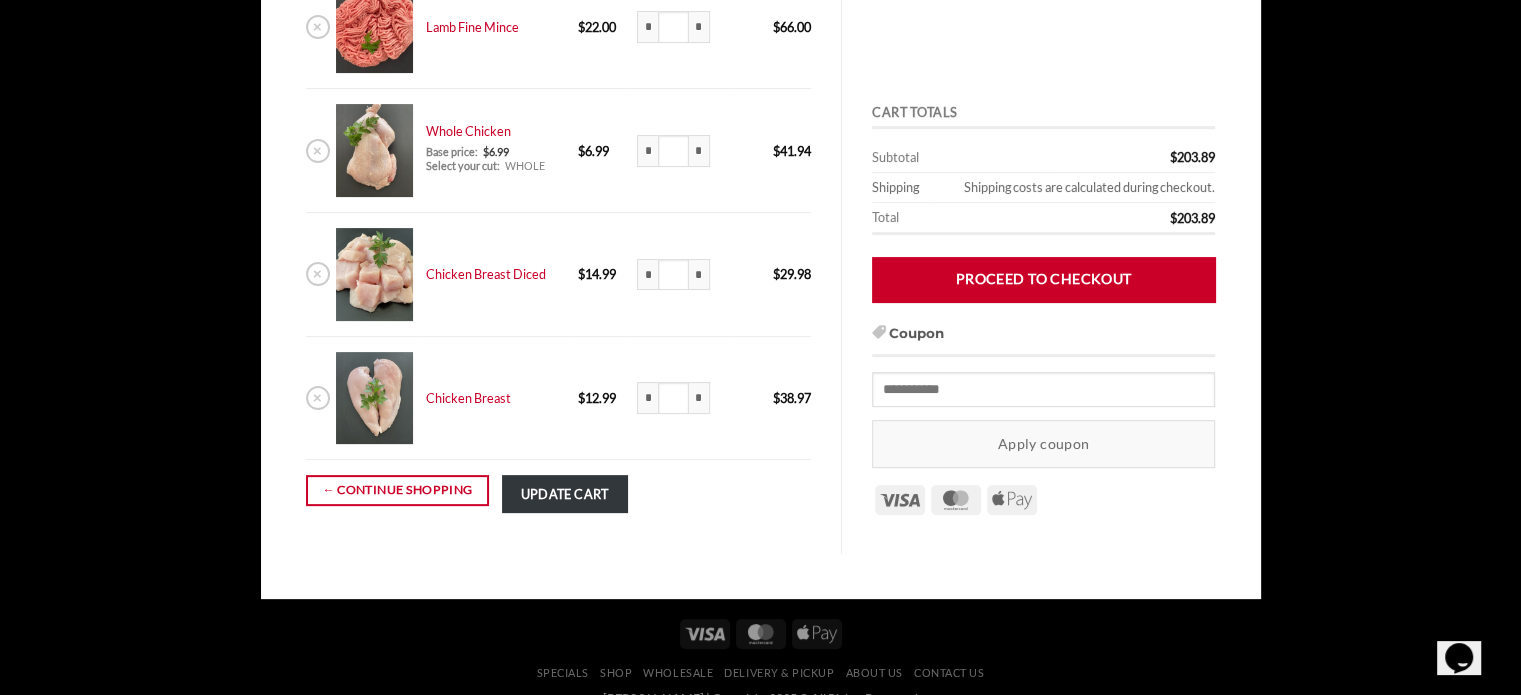 click on "* 				 Chicken Breast quantity
*
*" at bounding box center [679, 399] 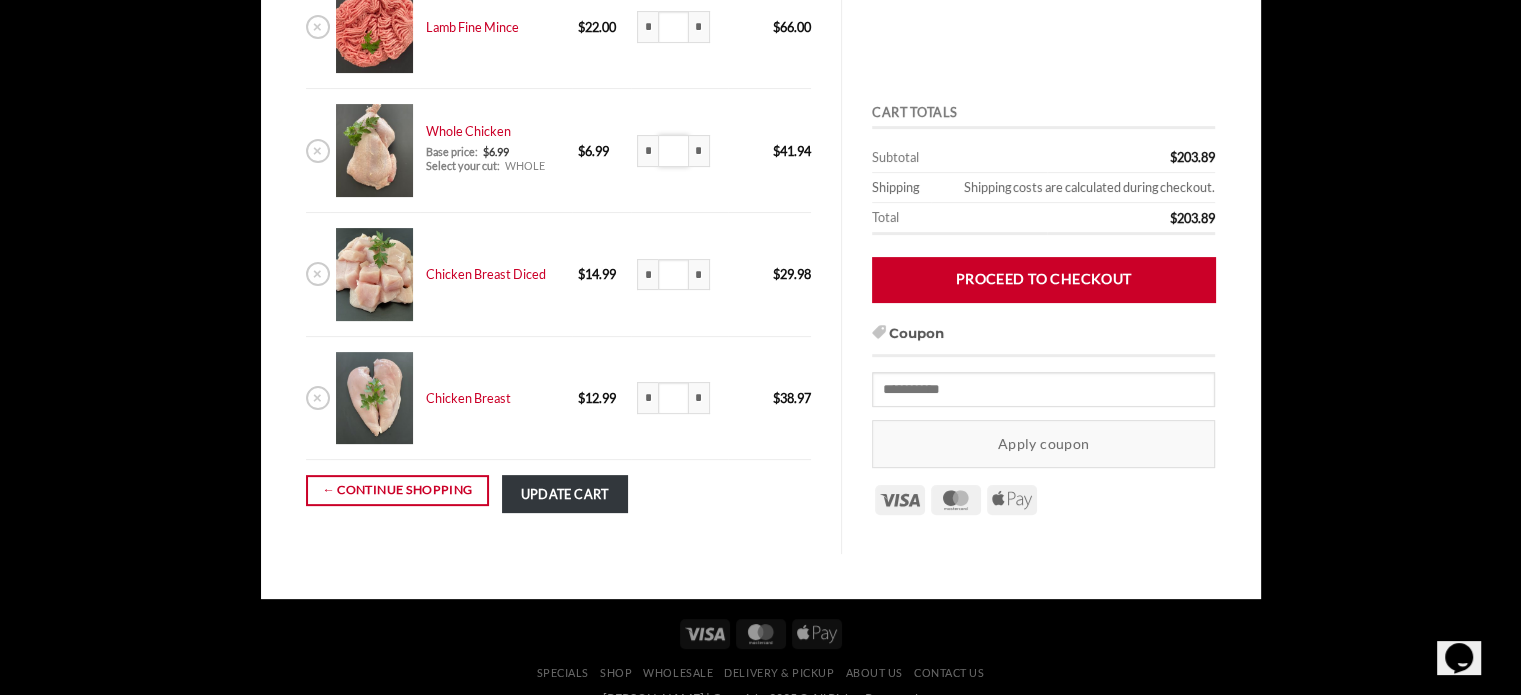 click on "***" at bounding box center [674, 151] 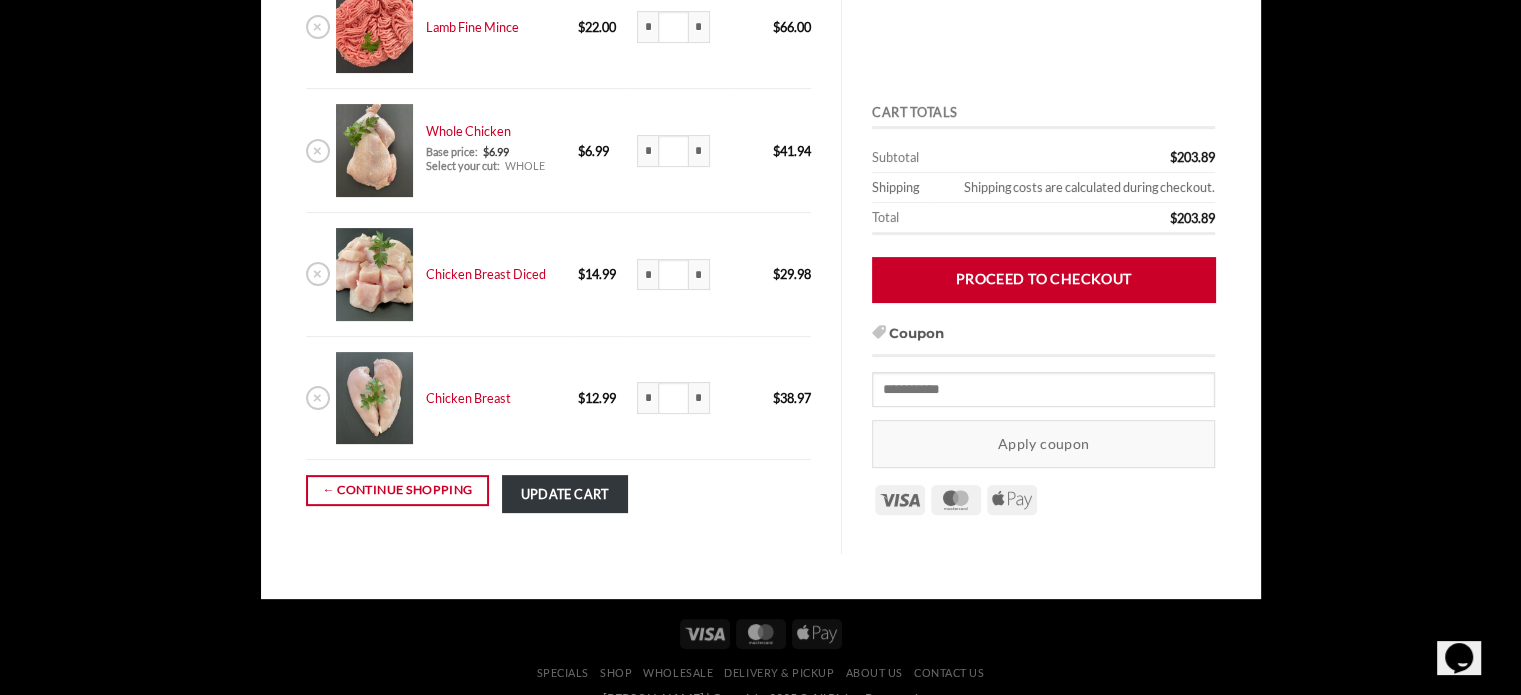 click on "* 				 Chicken Breast Diced quantity
*
*" at bounding box center [679, 275] 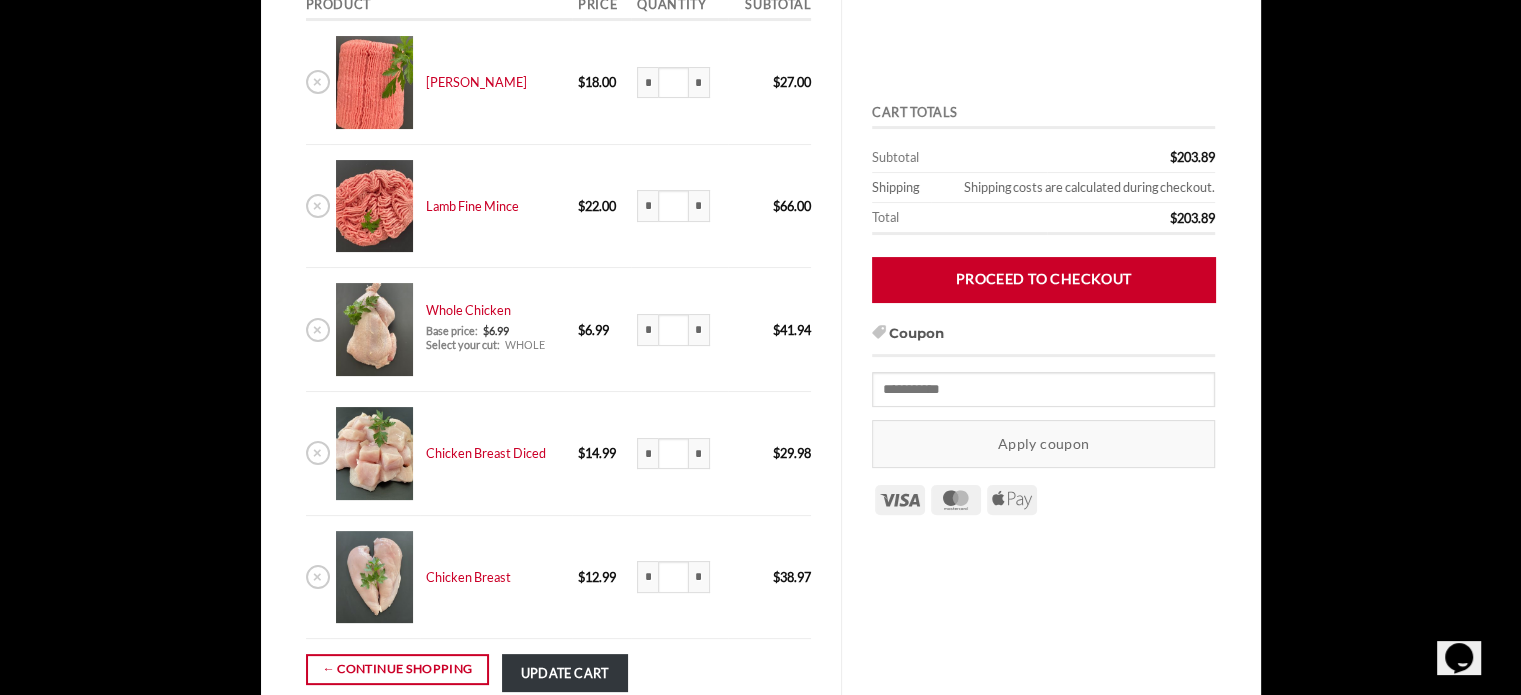 scroll, scrollTop: 300, scrollLeft: 0, axis: vertical 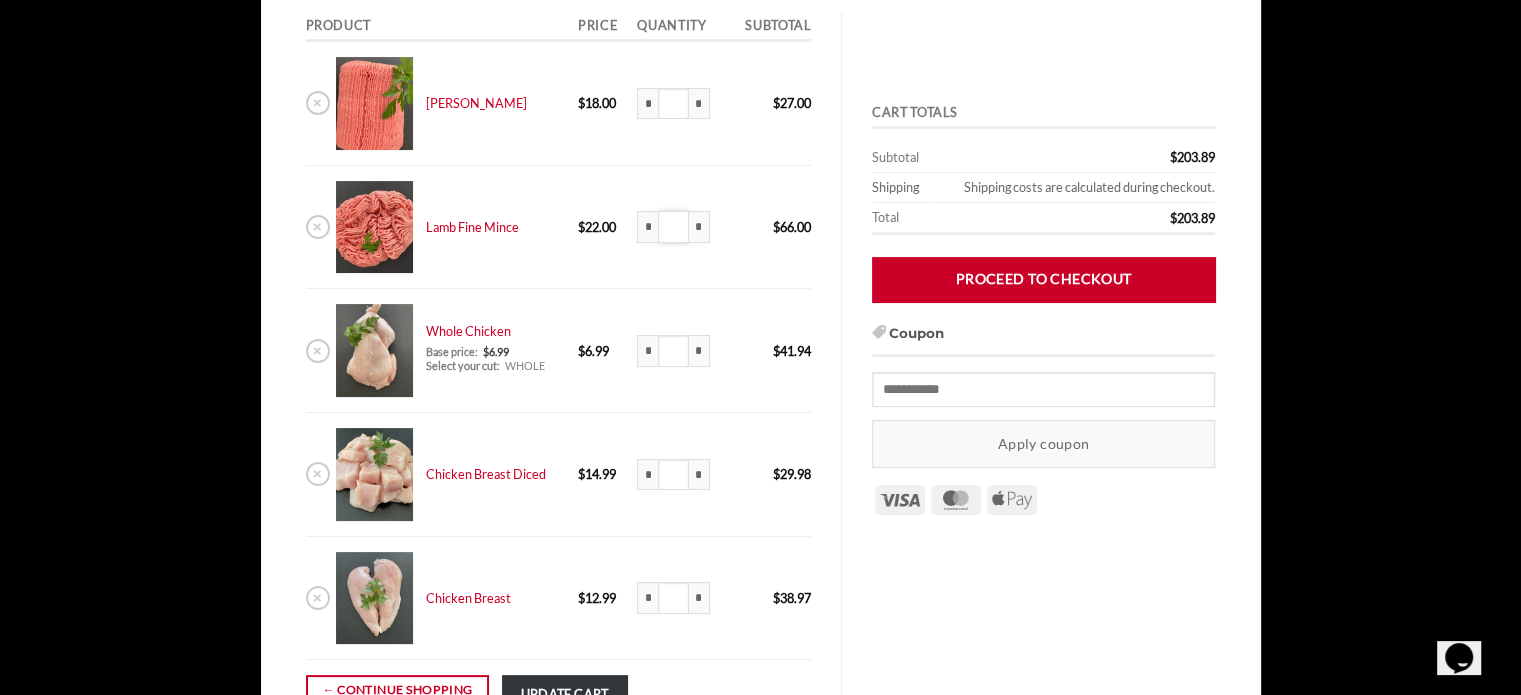 click on "***" at bounding box center [674, 227] 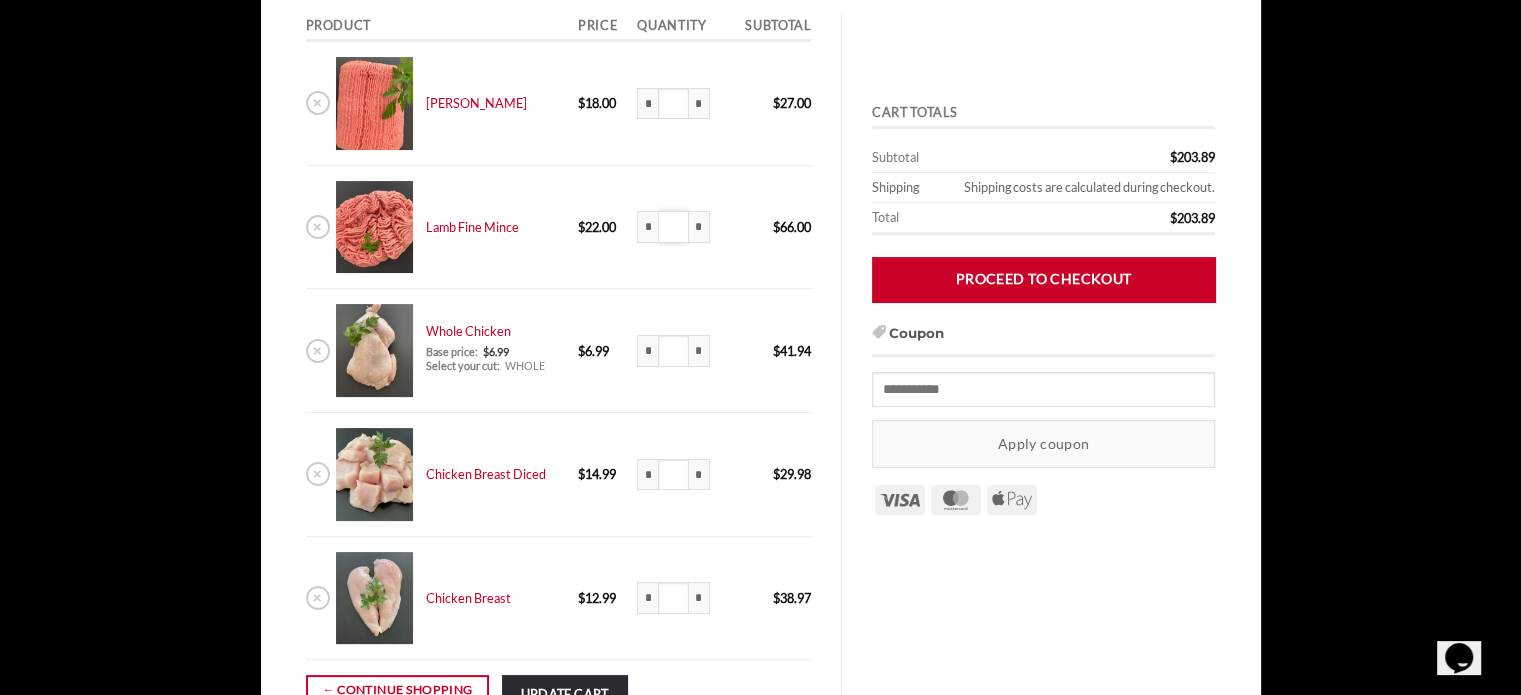 type on "*" 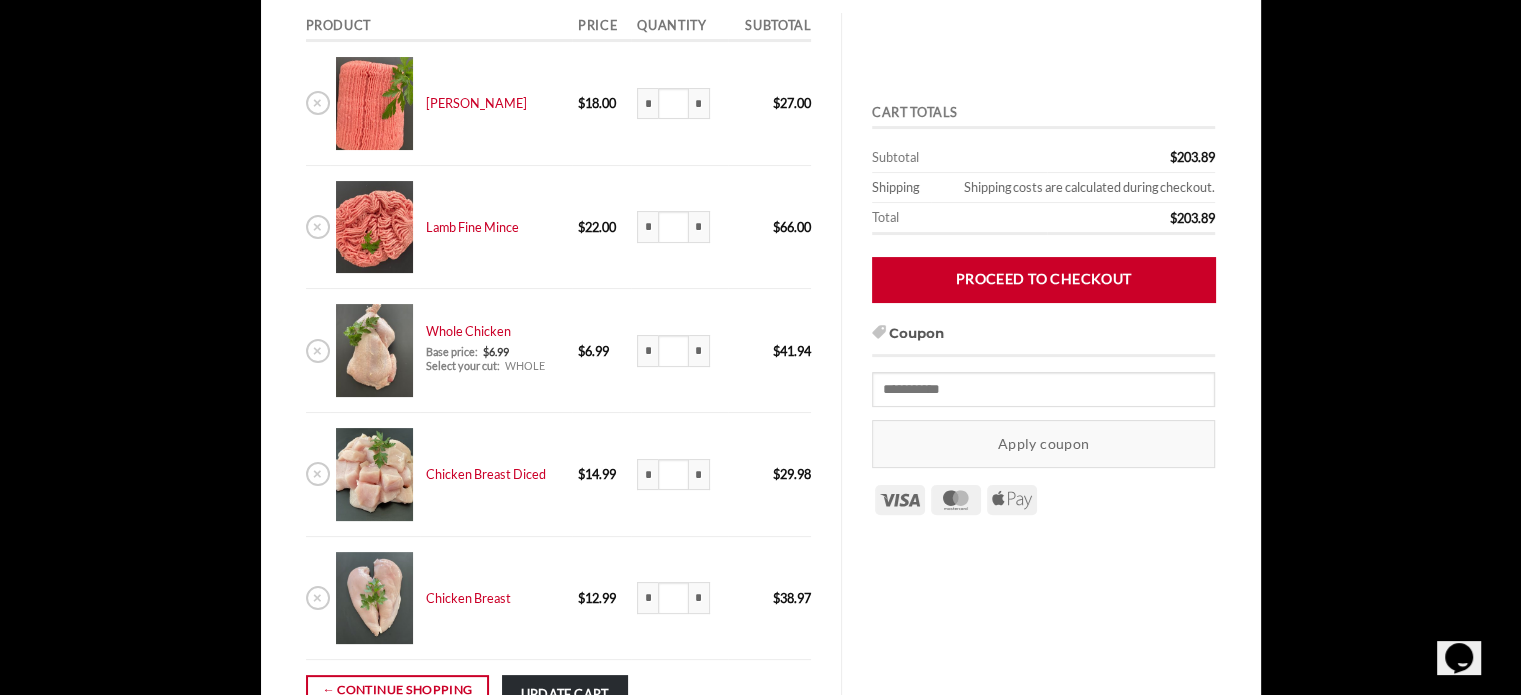 click on "Update cart" at bounding box center [565, 693] 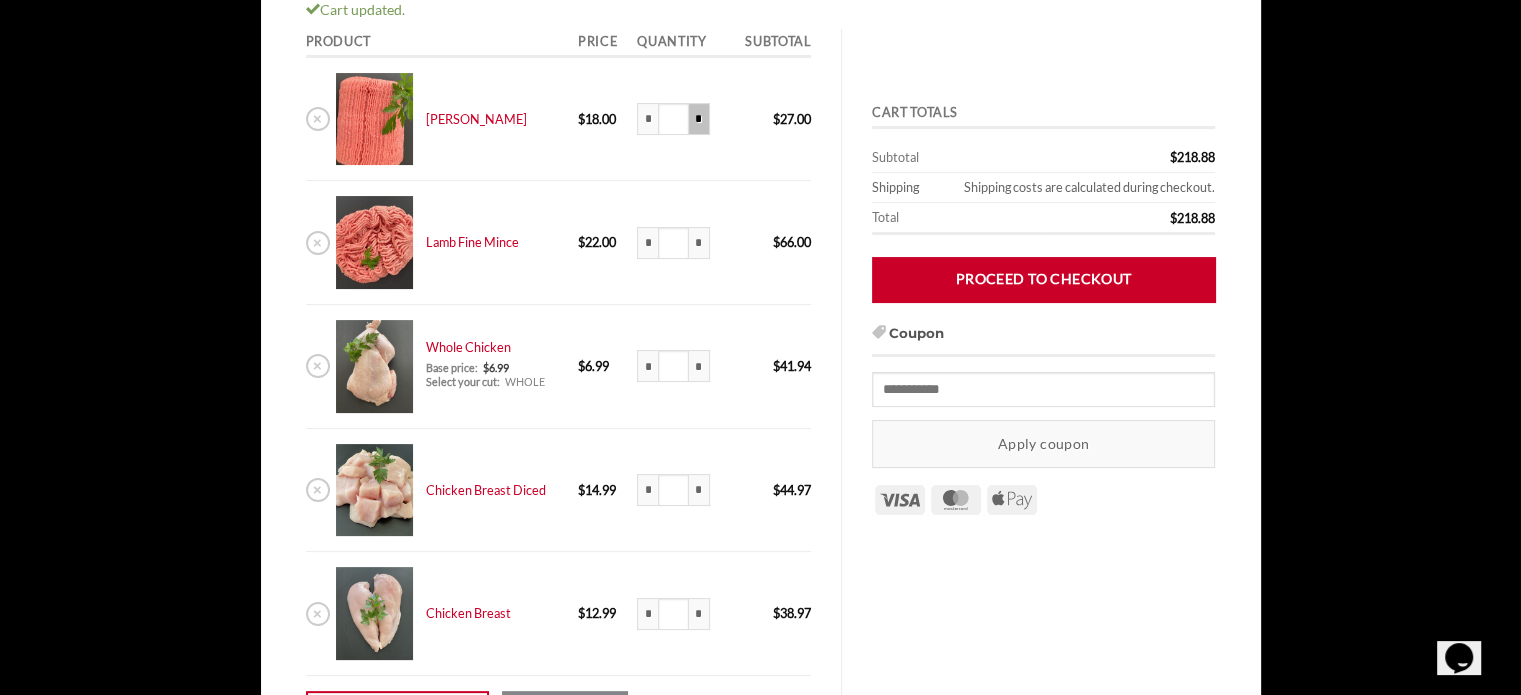 scroll, scrollTop: 315, scrollLeft: 0, axis: vertical 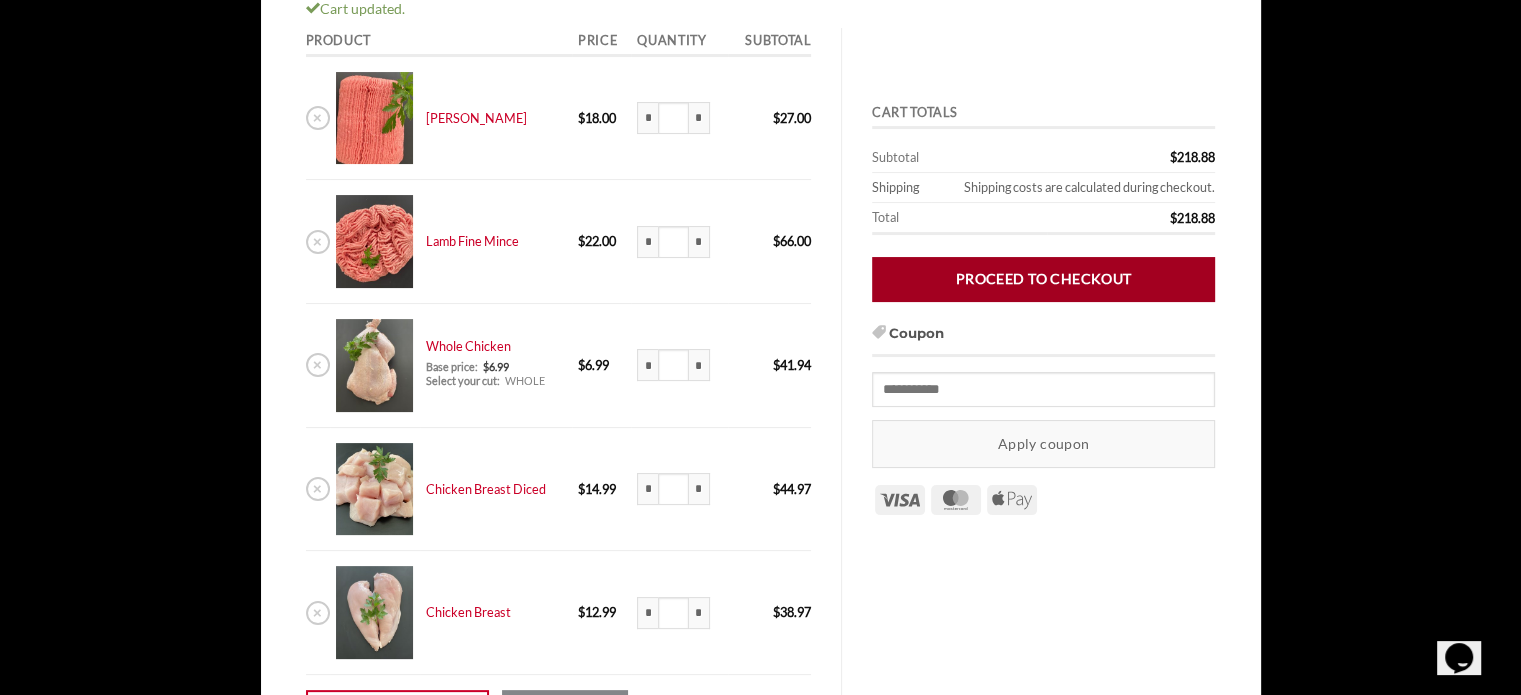 click on "Proceed to checkout" at bounding box center [1043, 279] 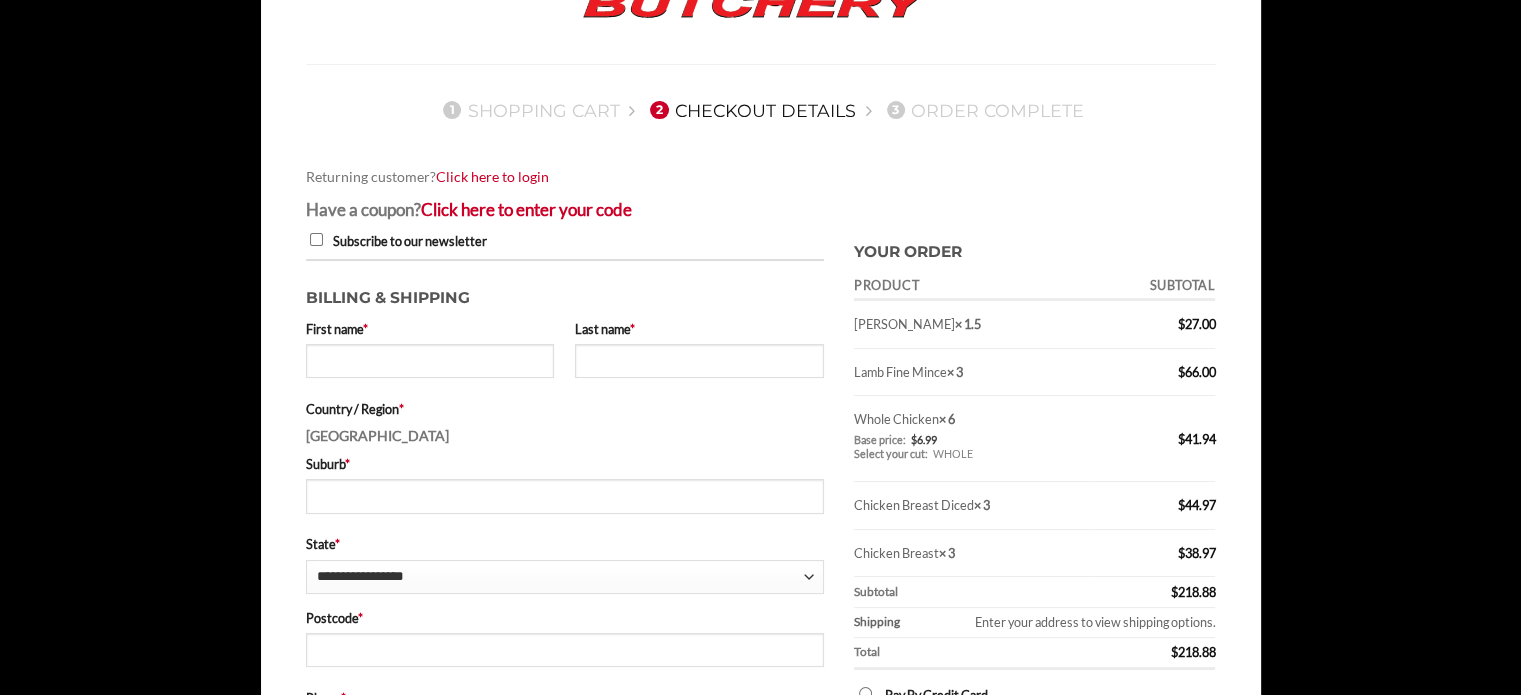 scroll, scrollTop: 200, scrollLeft: 0, axis: vertical 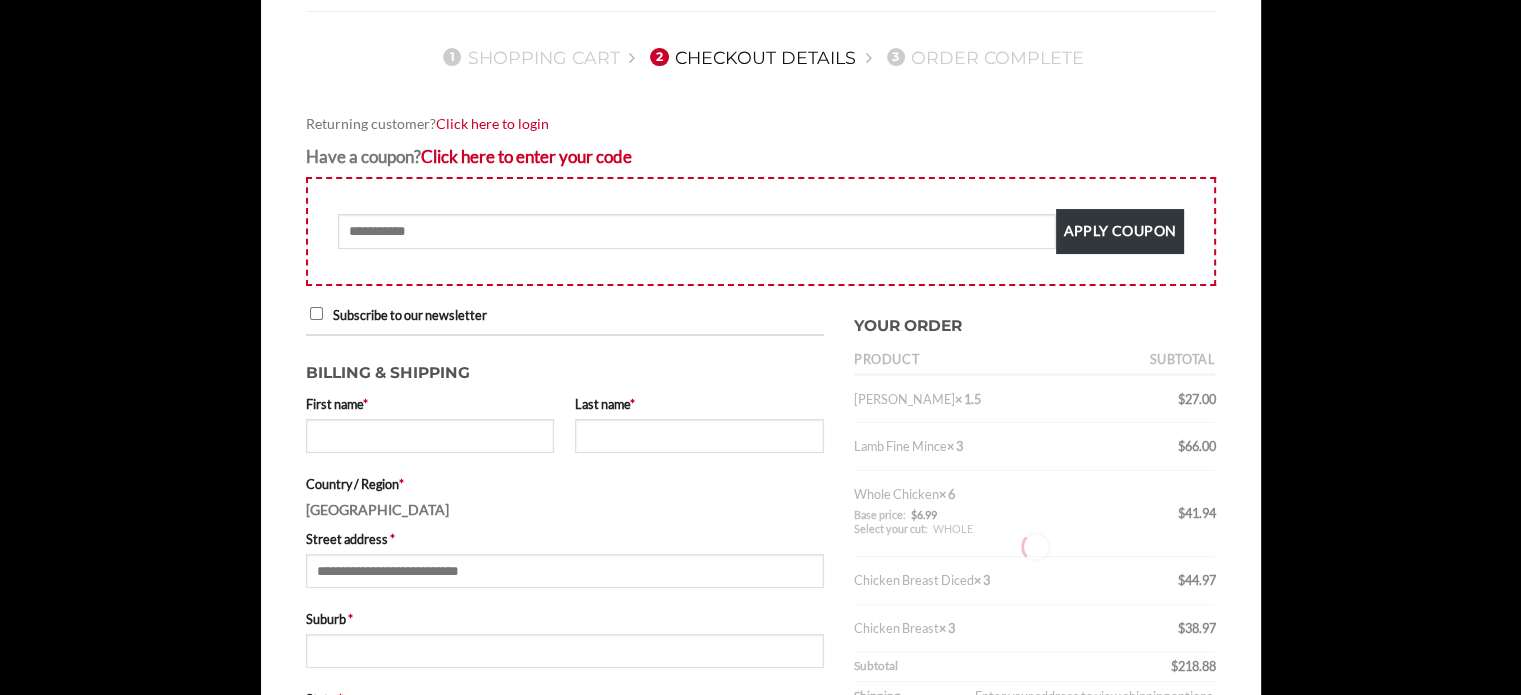 click on "Subscribe to our newsletter" at bounding box center [565, 315] 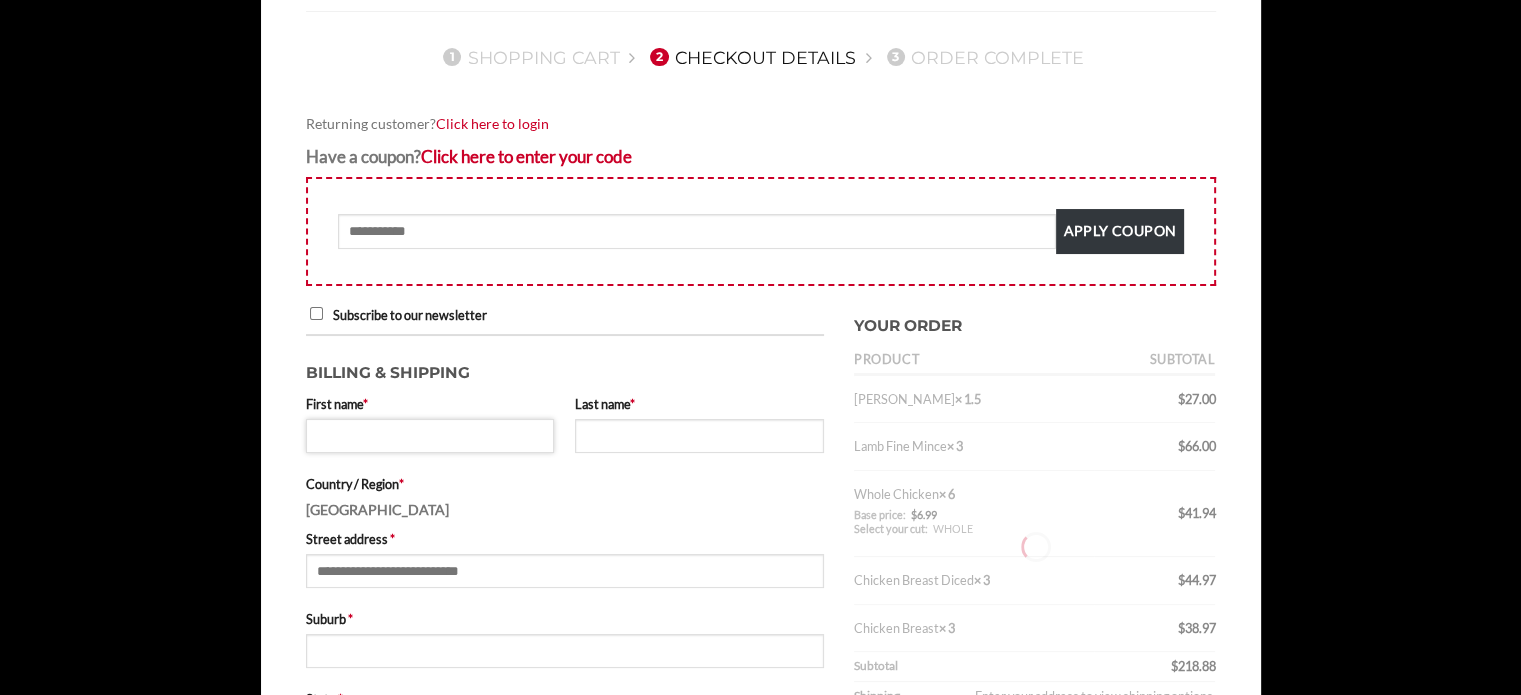 click on "First name  *" at bounding box center (430, 436) 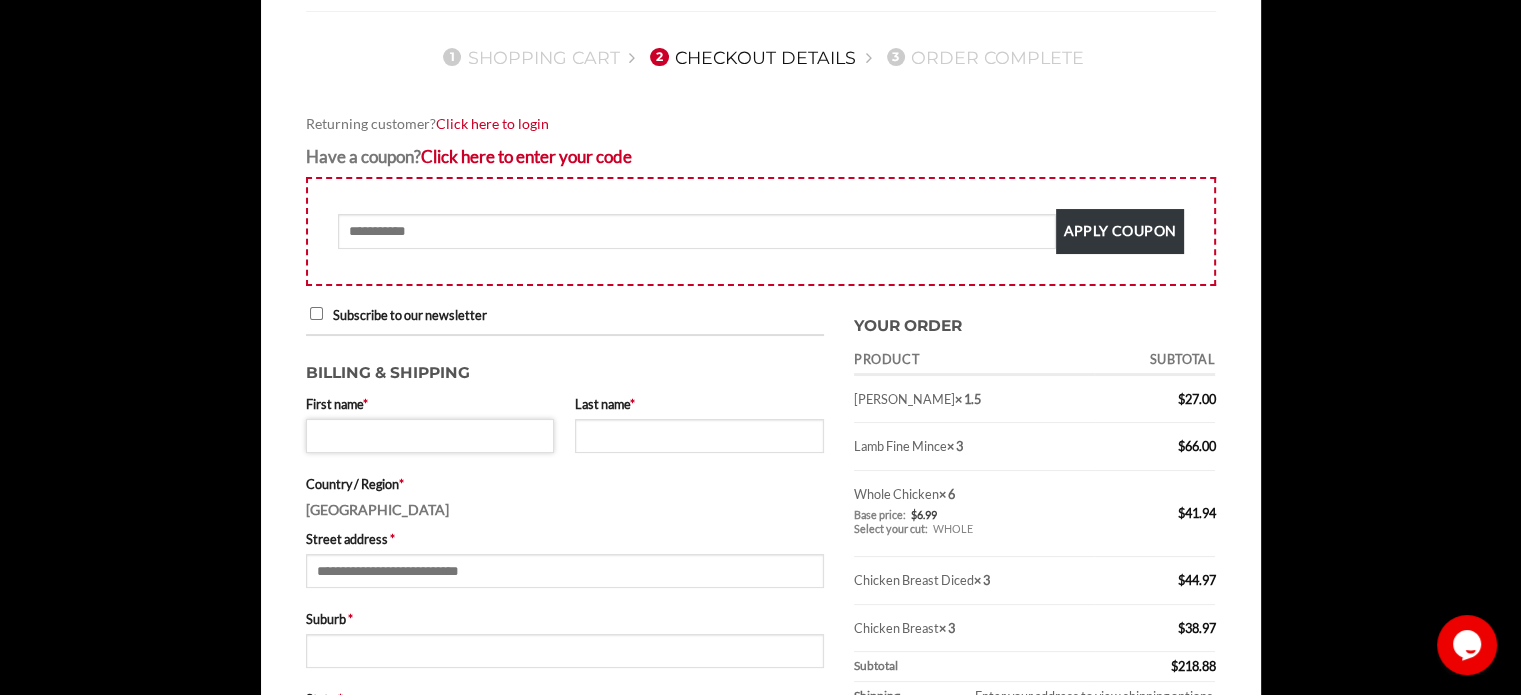 type on "*" 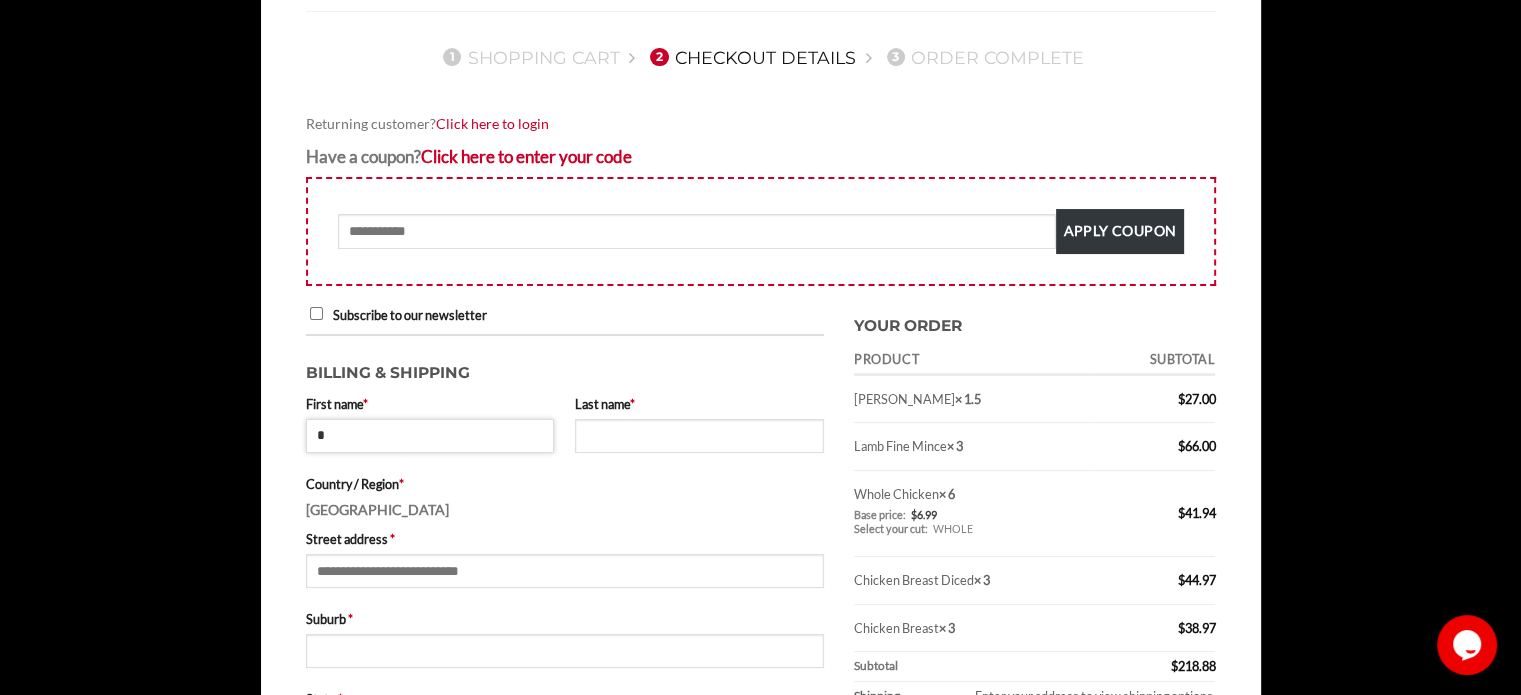 scroll, scrollTop: 0, scrollLeft: 0, axis: both 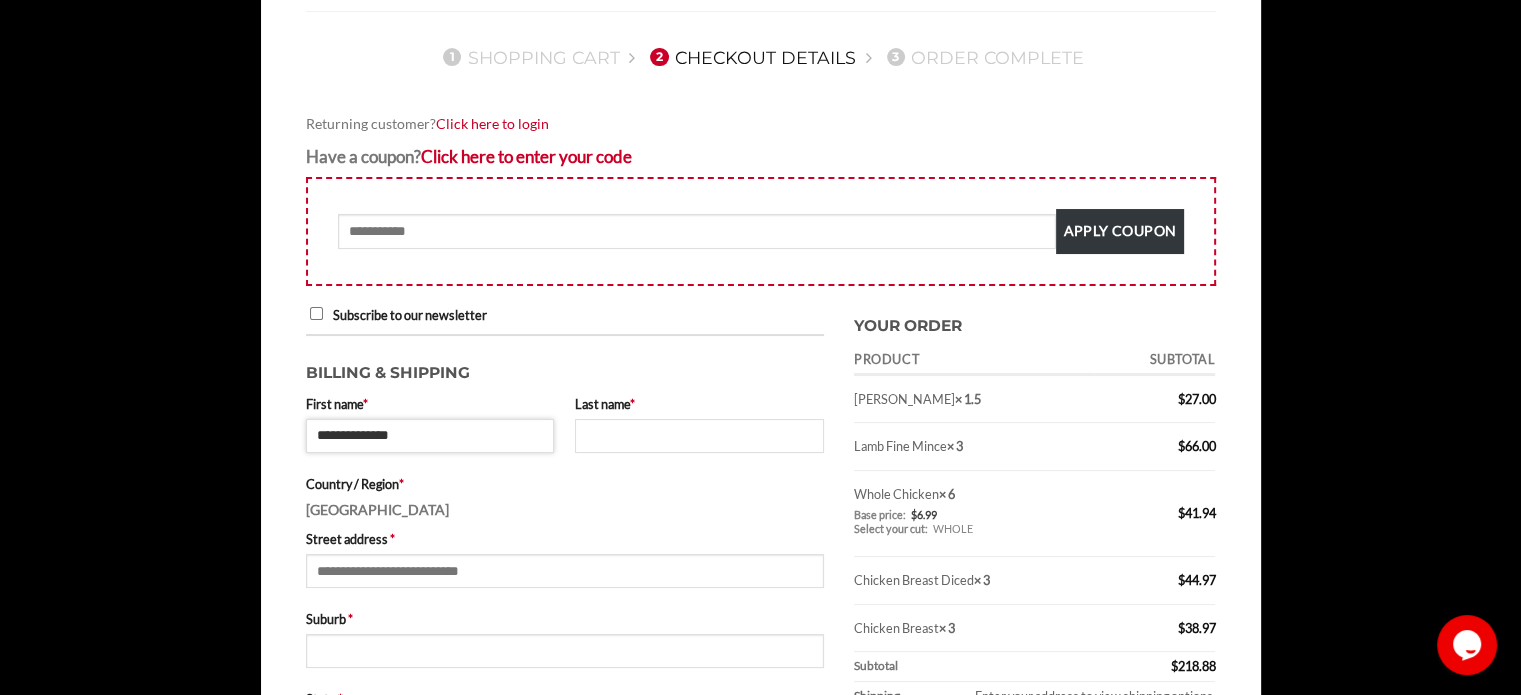 type on "**********" 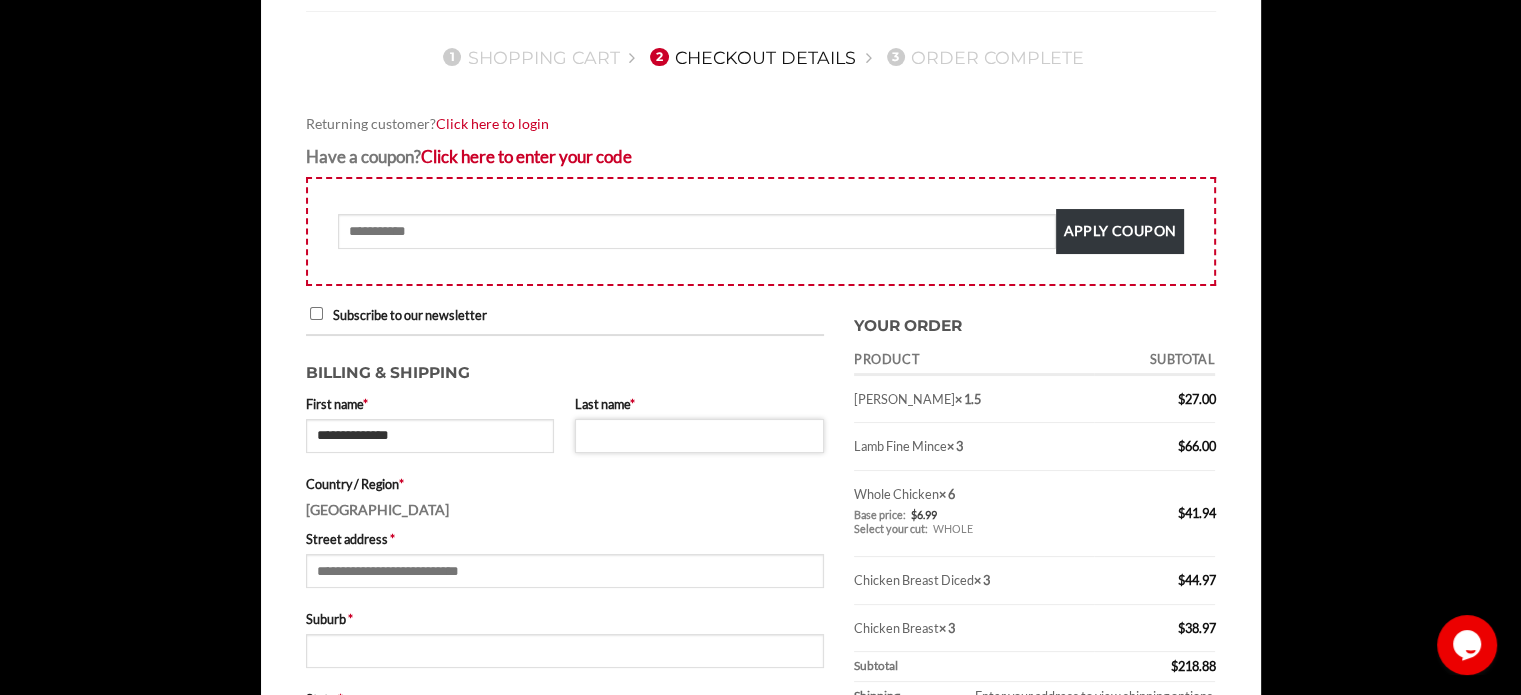 click on "Last name  *" at bounding box center [699, 436] 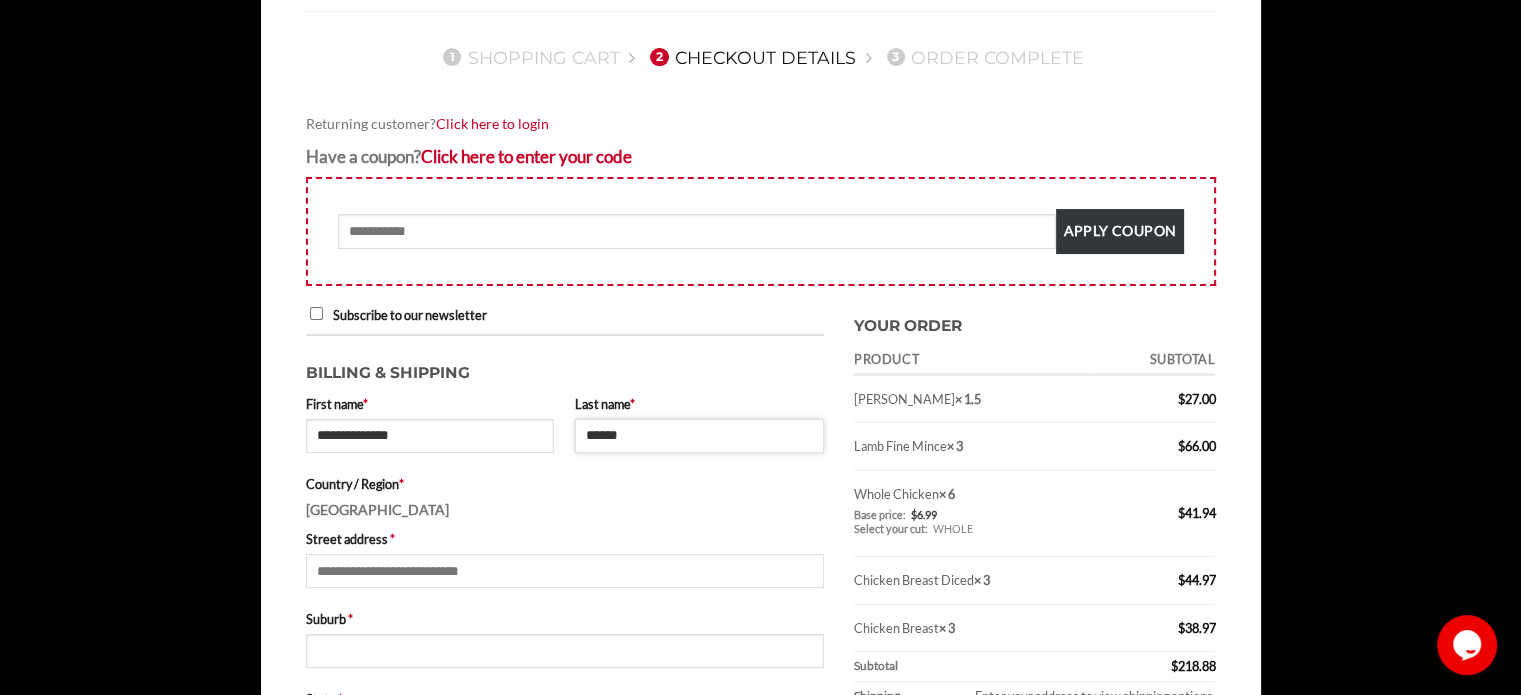 type on "******" 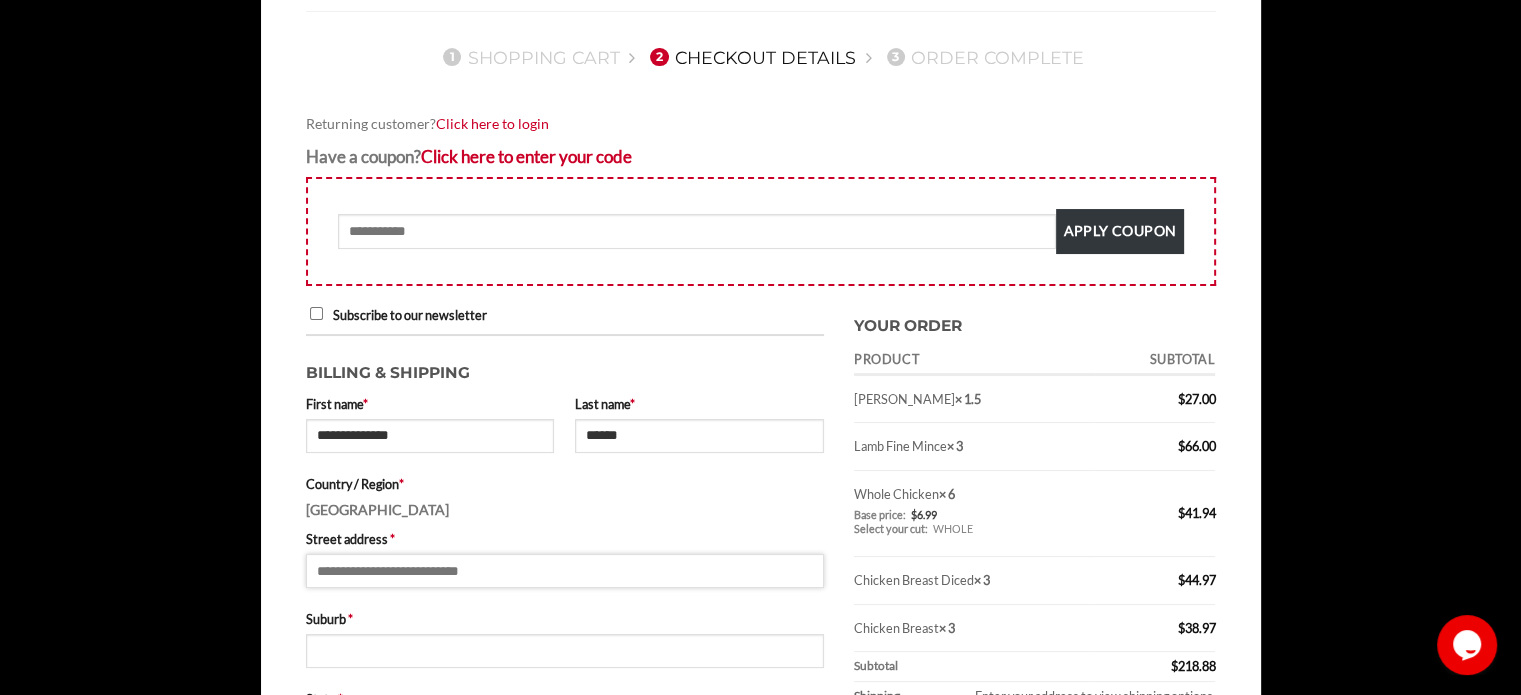 click on "Street address   *" at bounding box center (565, 571) 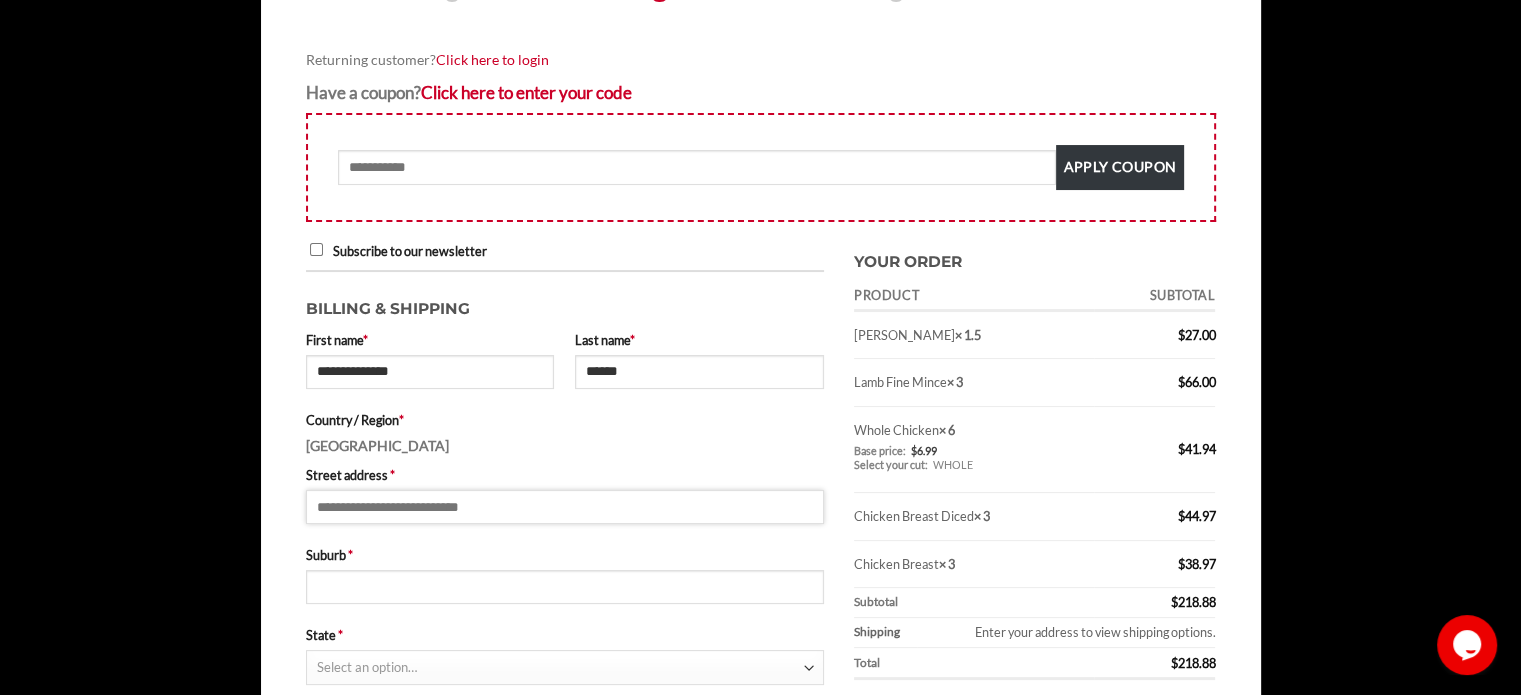 scroll, scrollTop: 300, scrollLeft: 0, axis: vertical 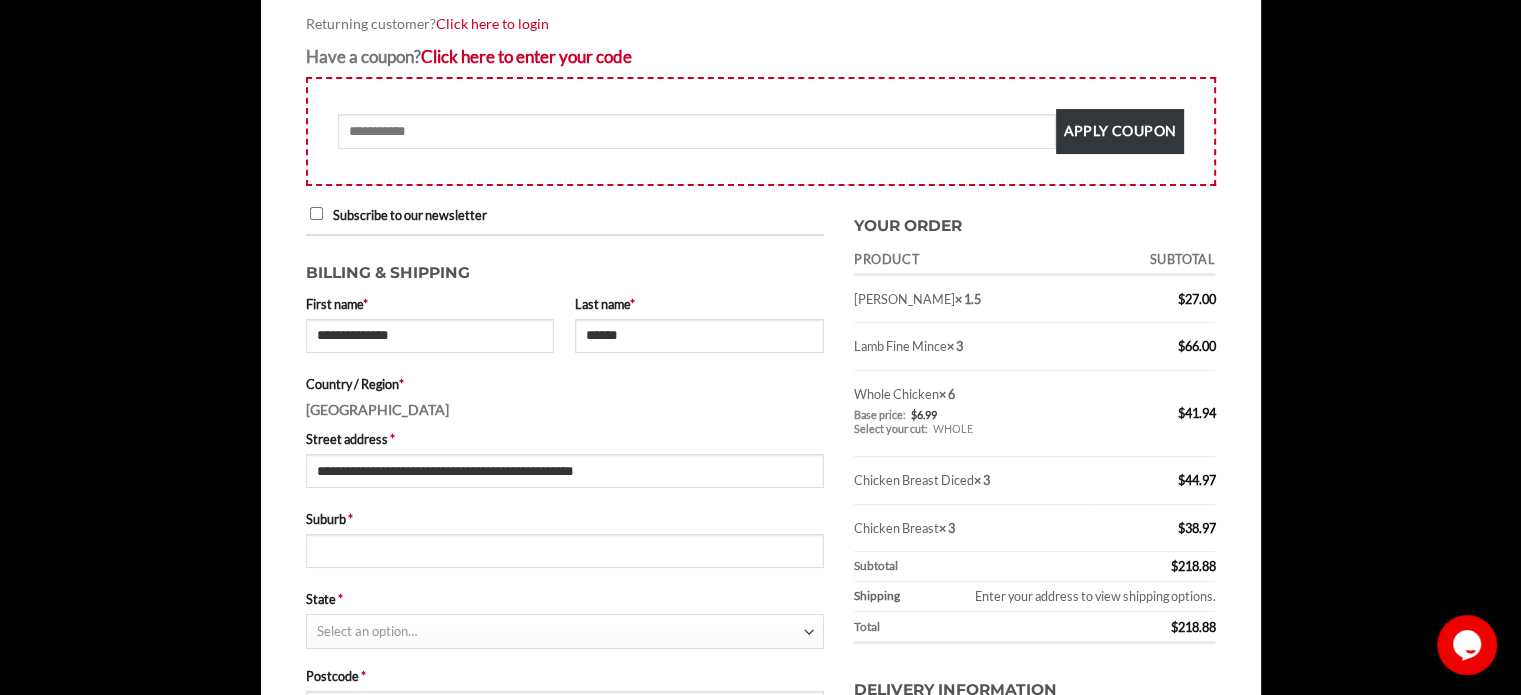 type on "**********" 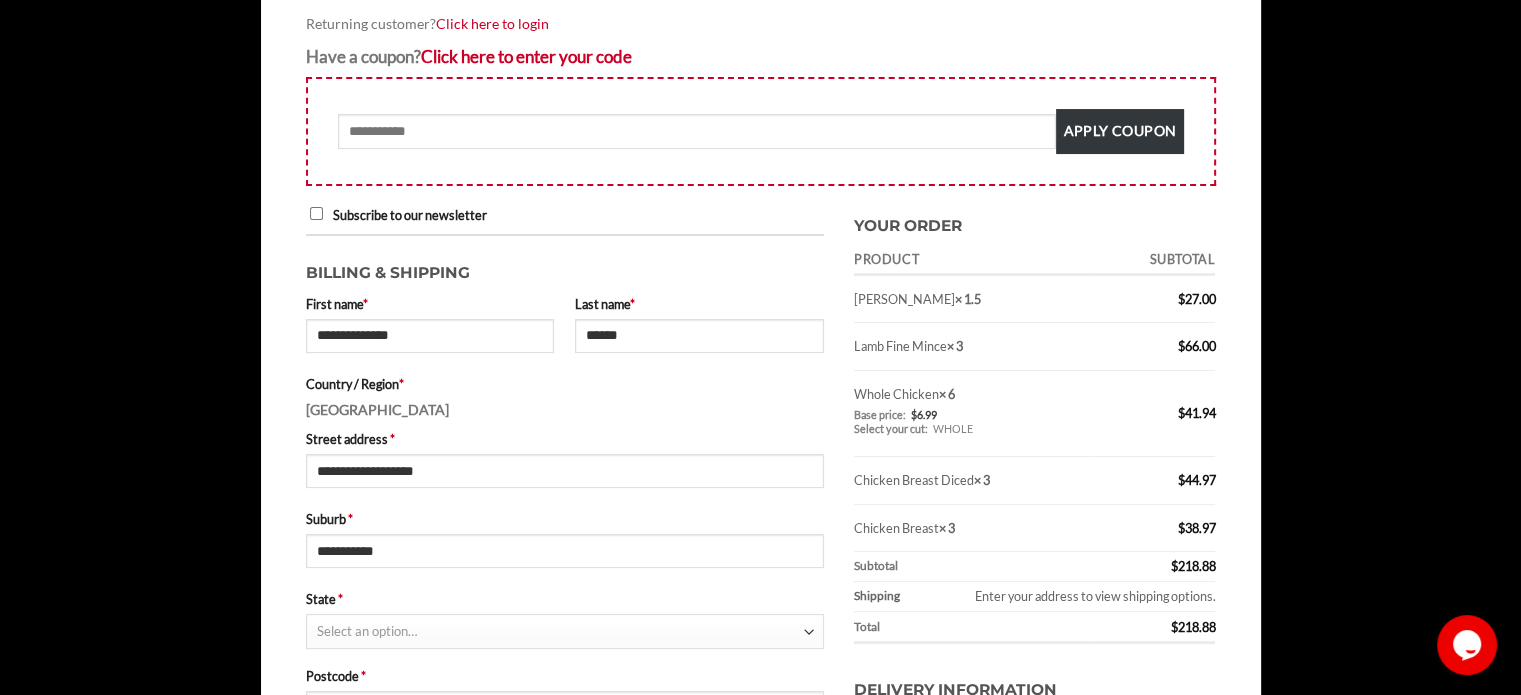 select on "***" 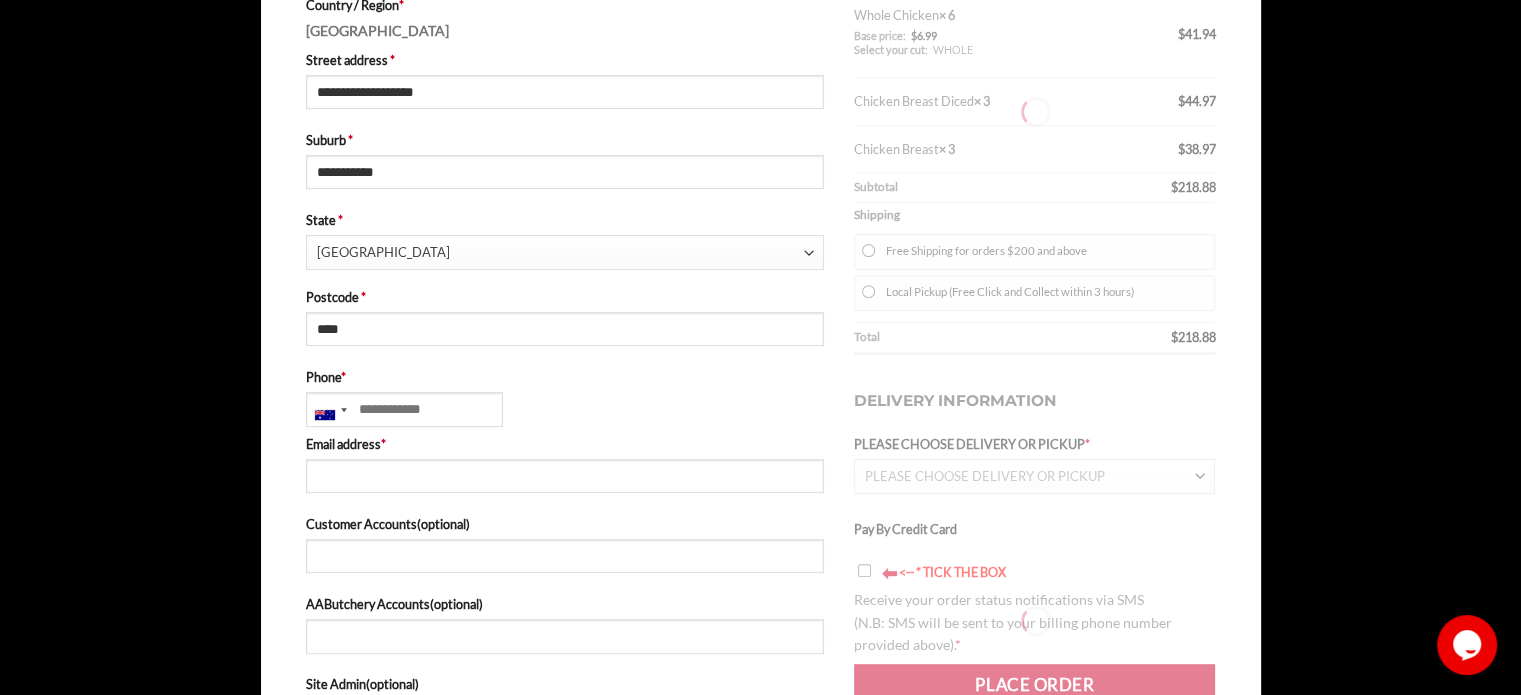 scroll, scrollTop: 700, scrollLeft: 0, axis: vertical 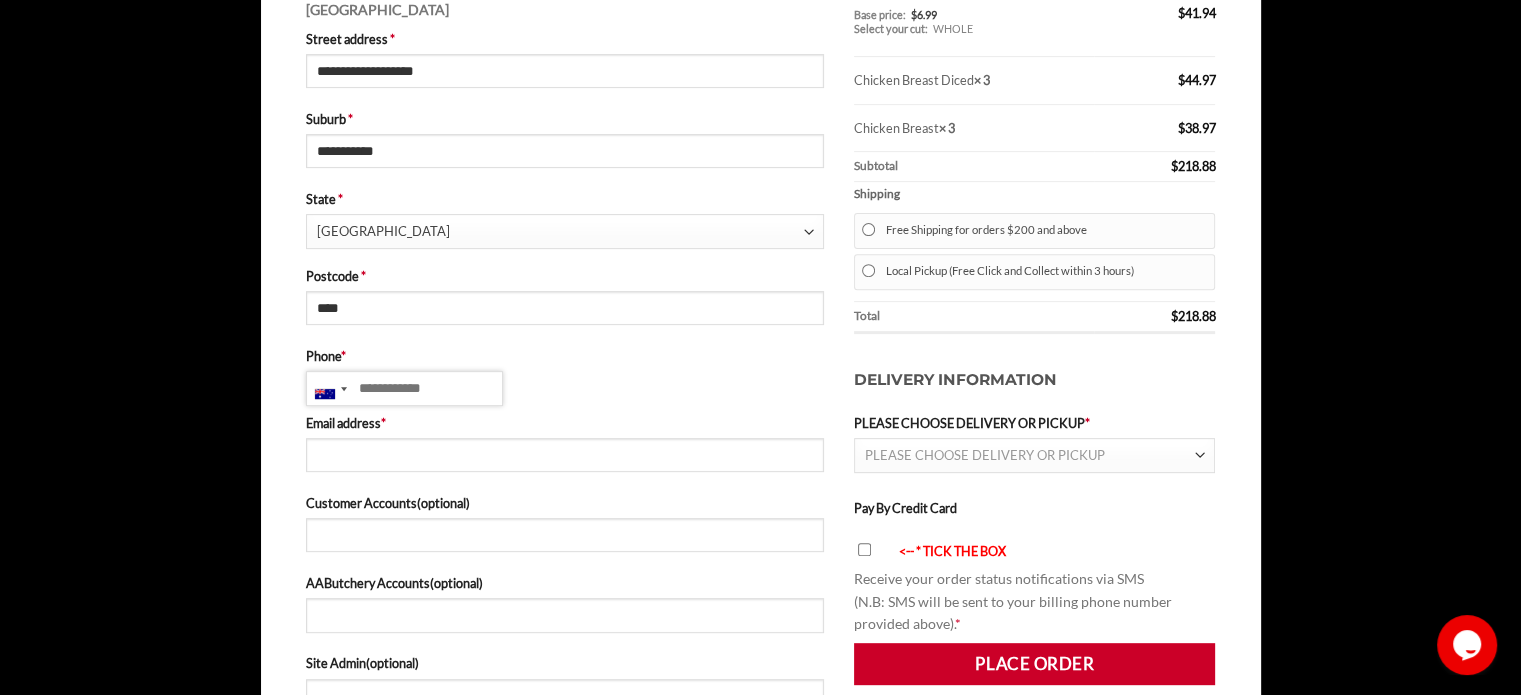 click on "Phone  *" at bounding box center (404, 388) 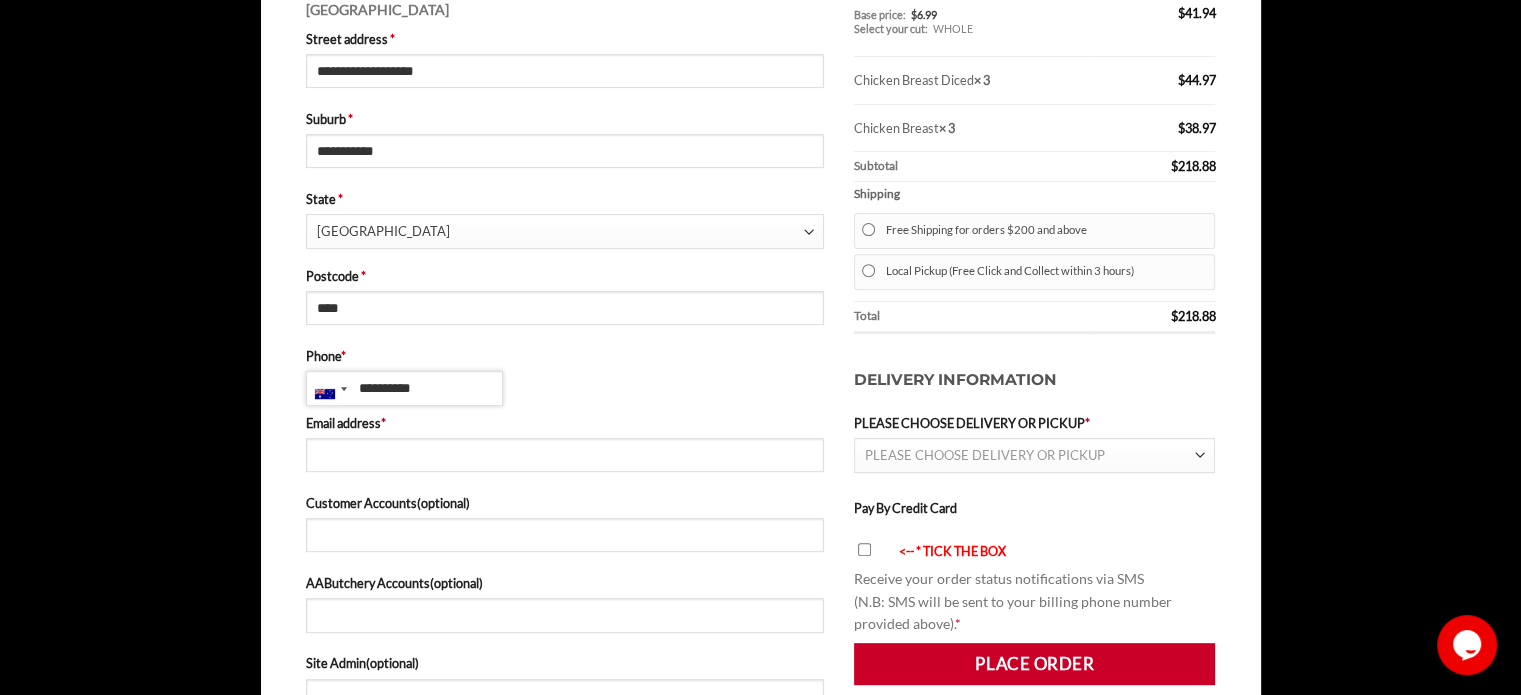 scroll, scrollTop: 900, scrollLeft: 0, axis: vertical 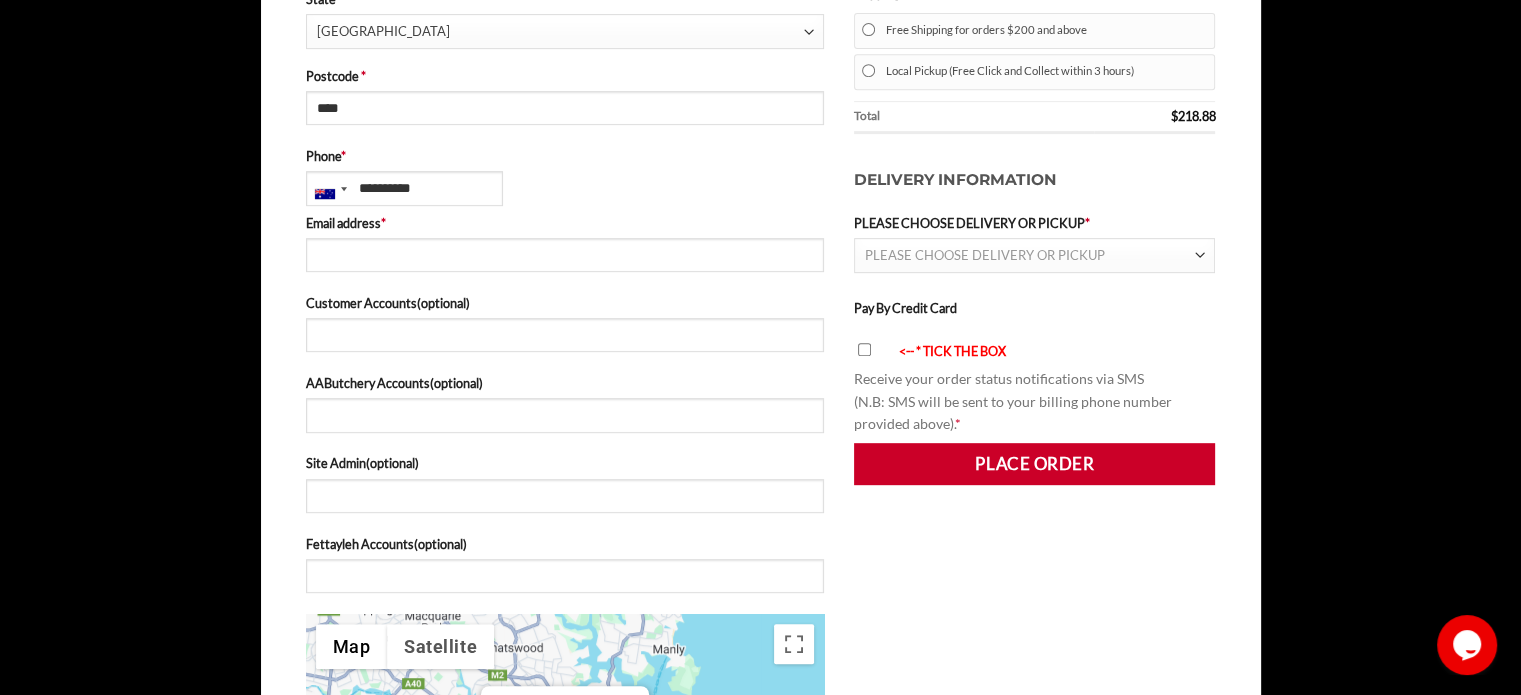click on "PLEASE CHOOSE DELIVERY OR PICKUP" at bounding box center [985, 255] 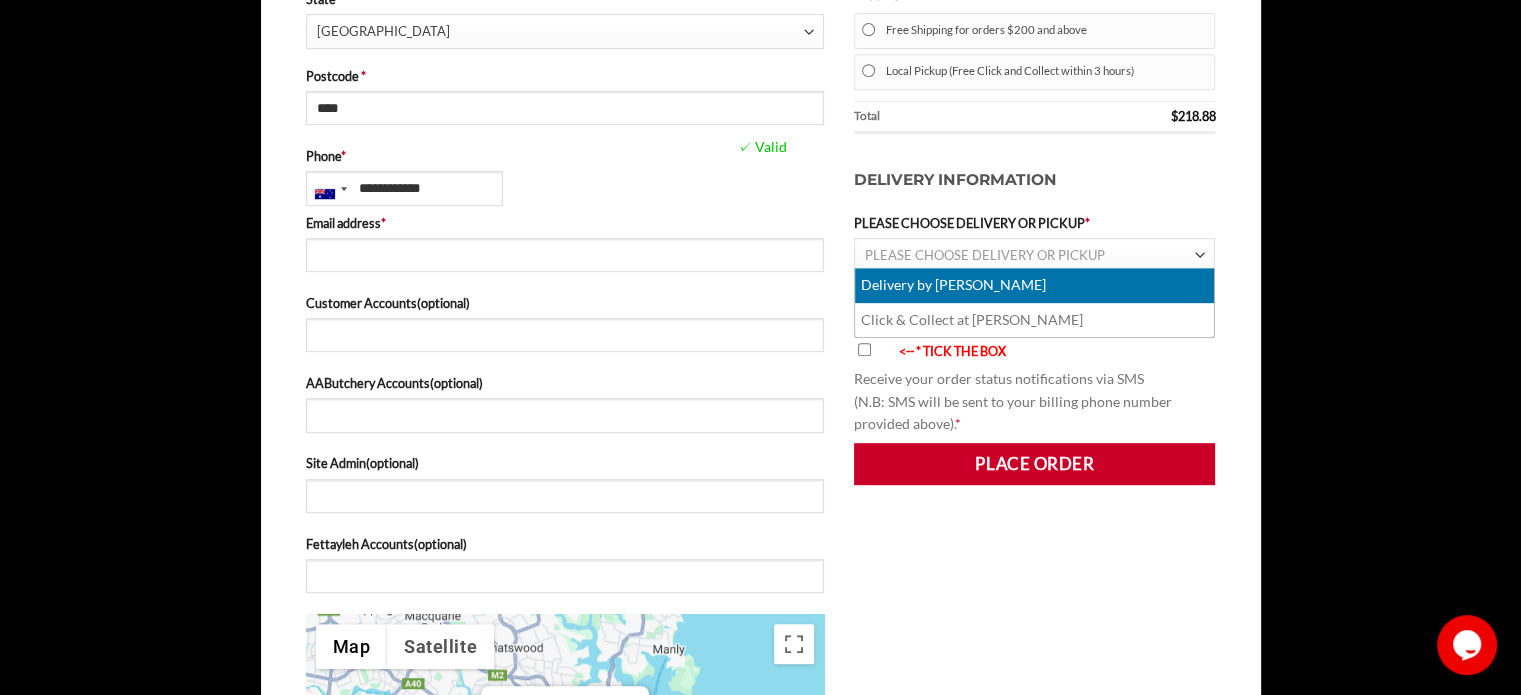 select on "********" 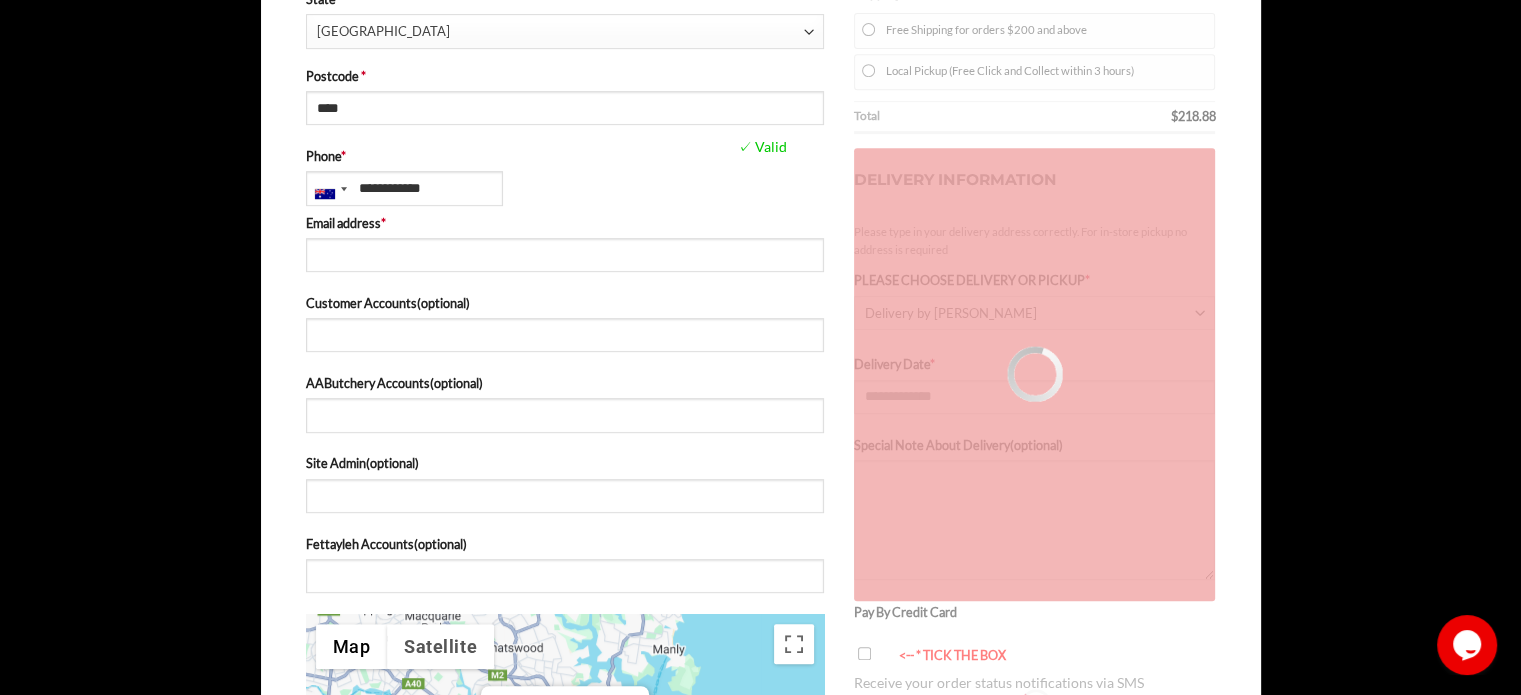 type on "**********" 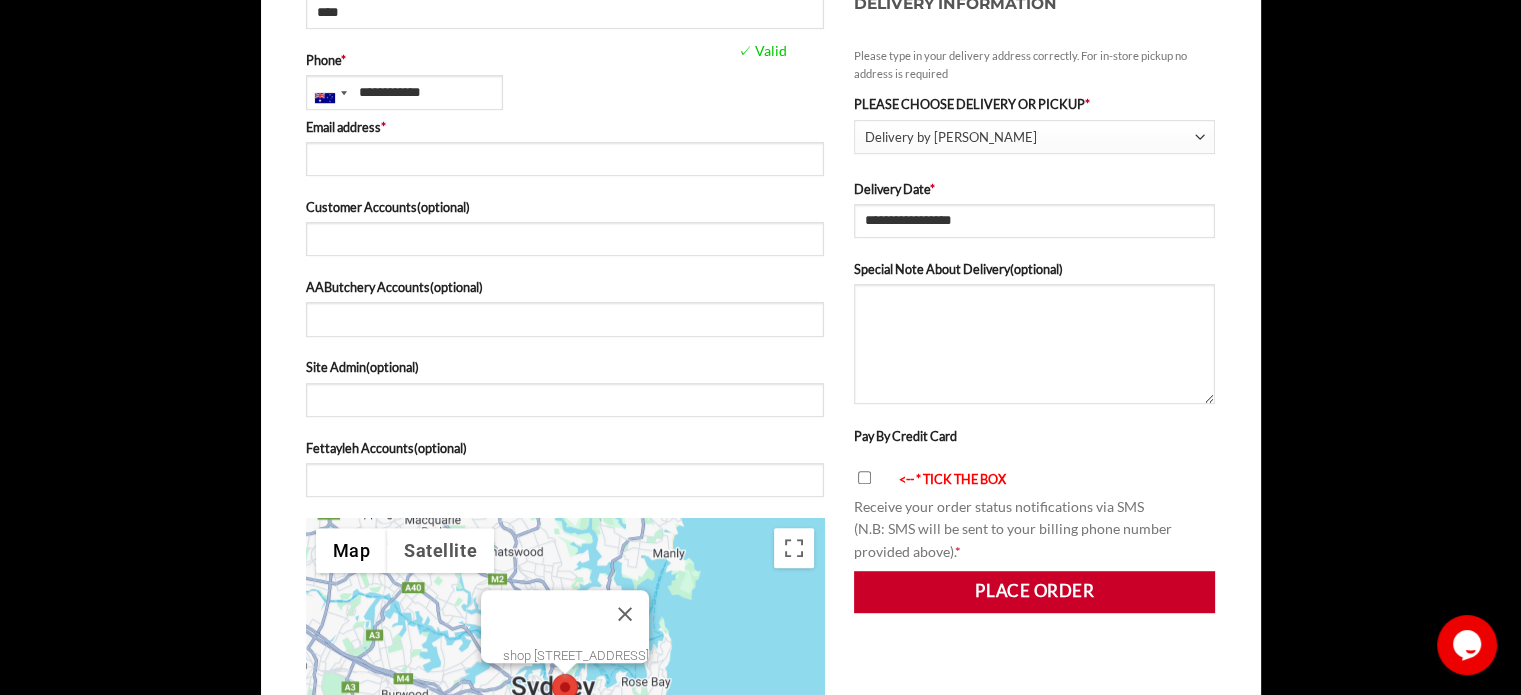 scroll, scrollTop: 1000, scrollLeft: 0, axis: vertical 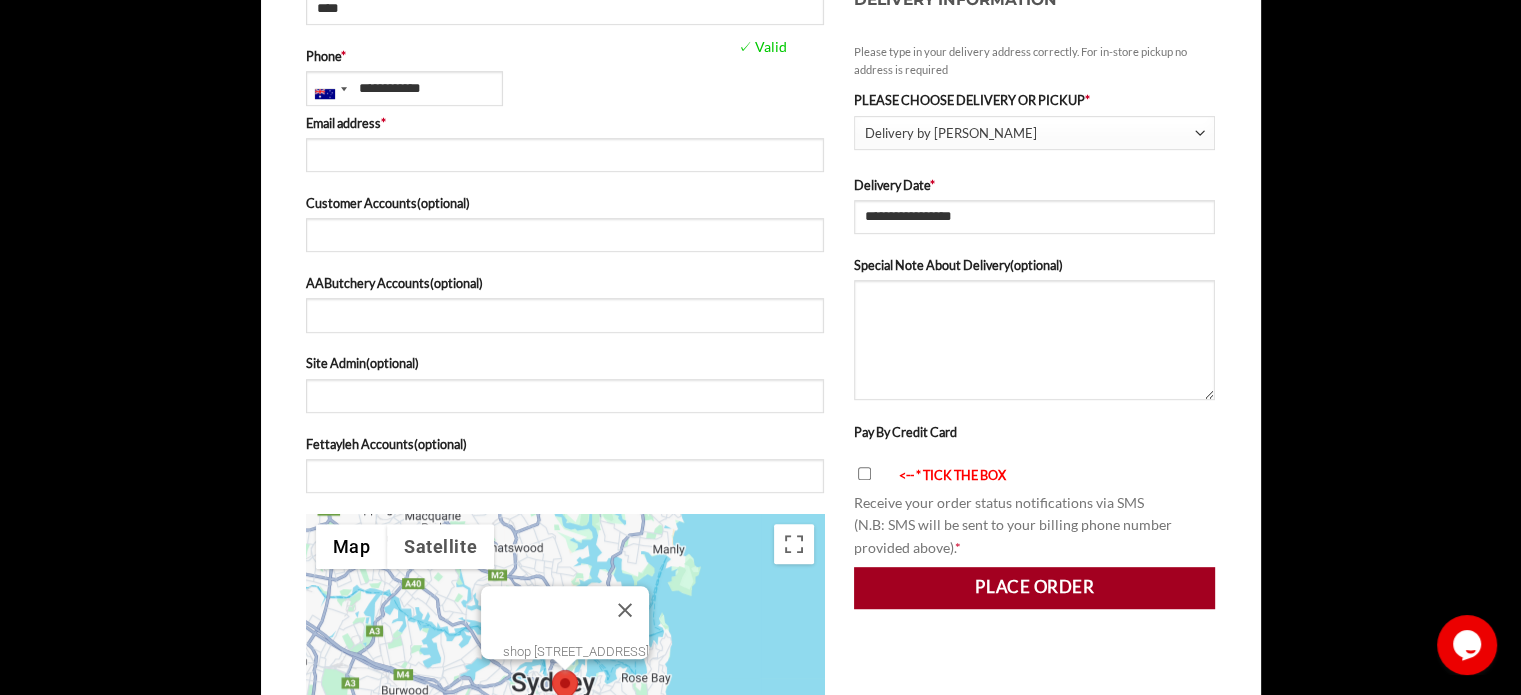 click on "Place order" at bounding box center [1035, 588] 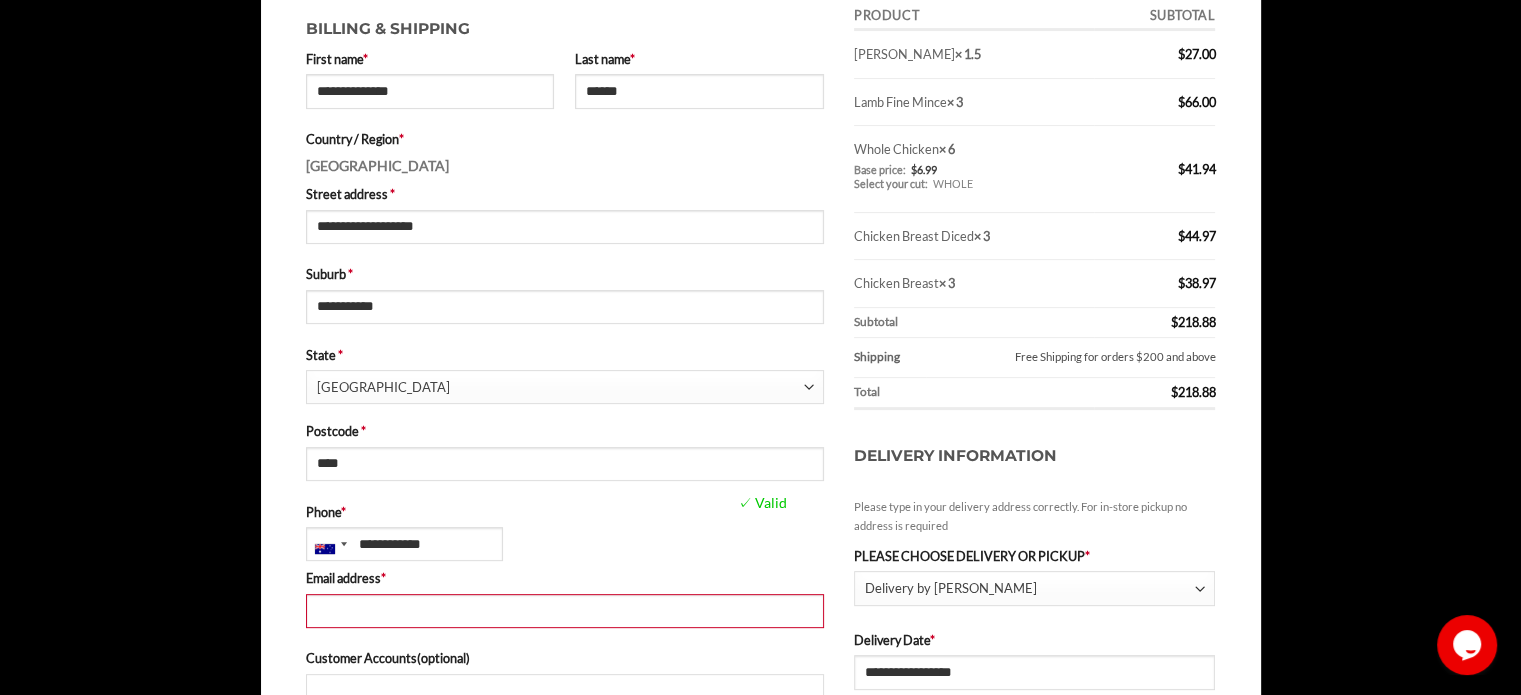 scroll, scrollTop: 604, scrollLeft: 0, axis: vertical 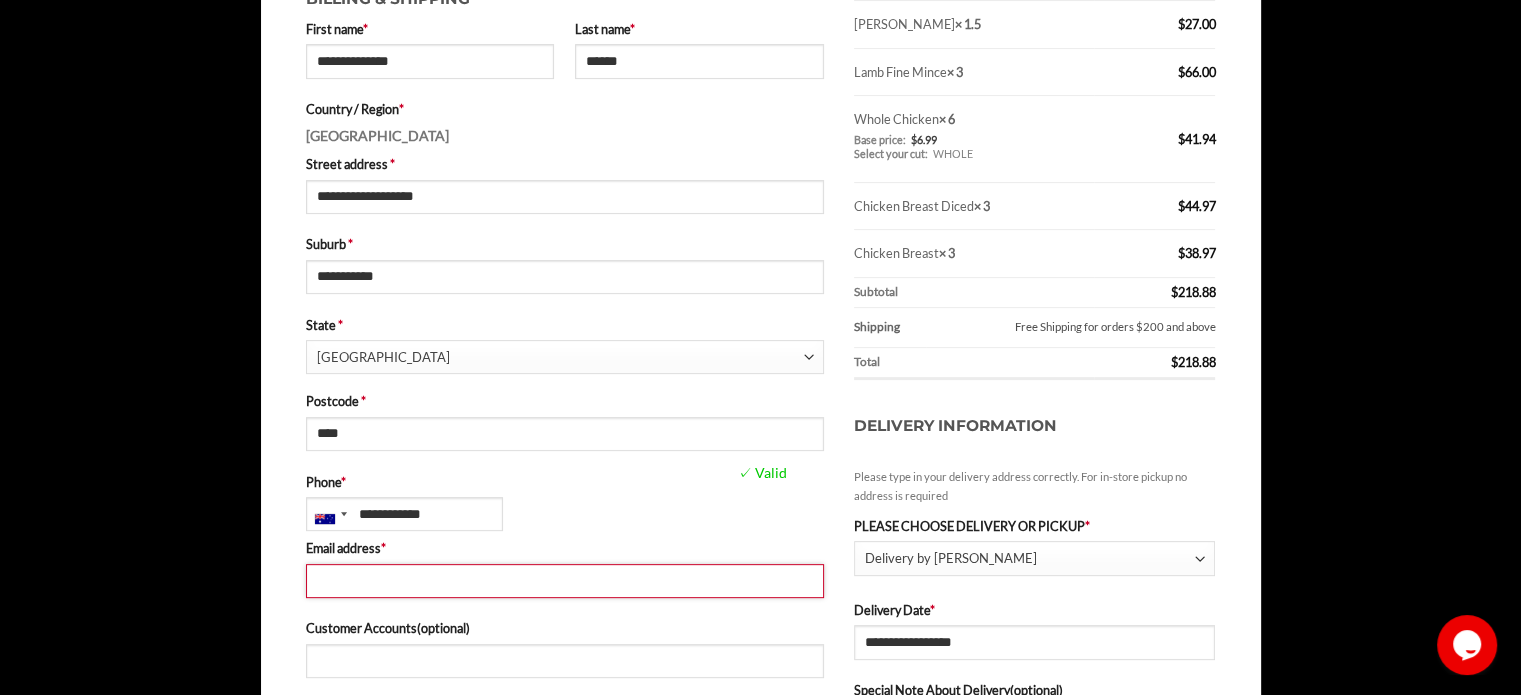 click on "Email address  *" at bounding box center (565, 581) 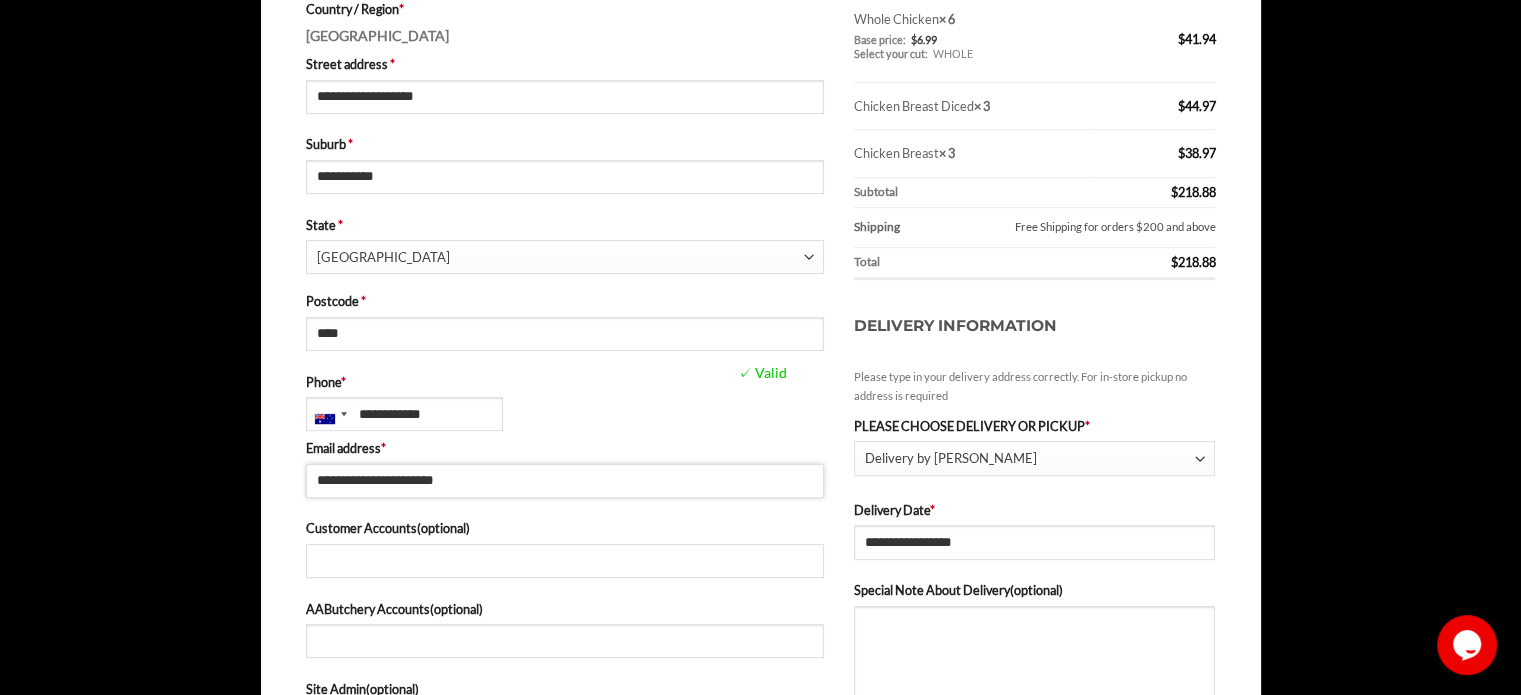 type on "**********" 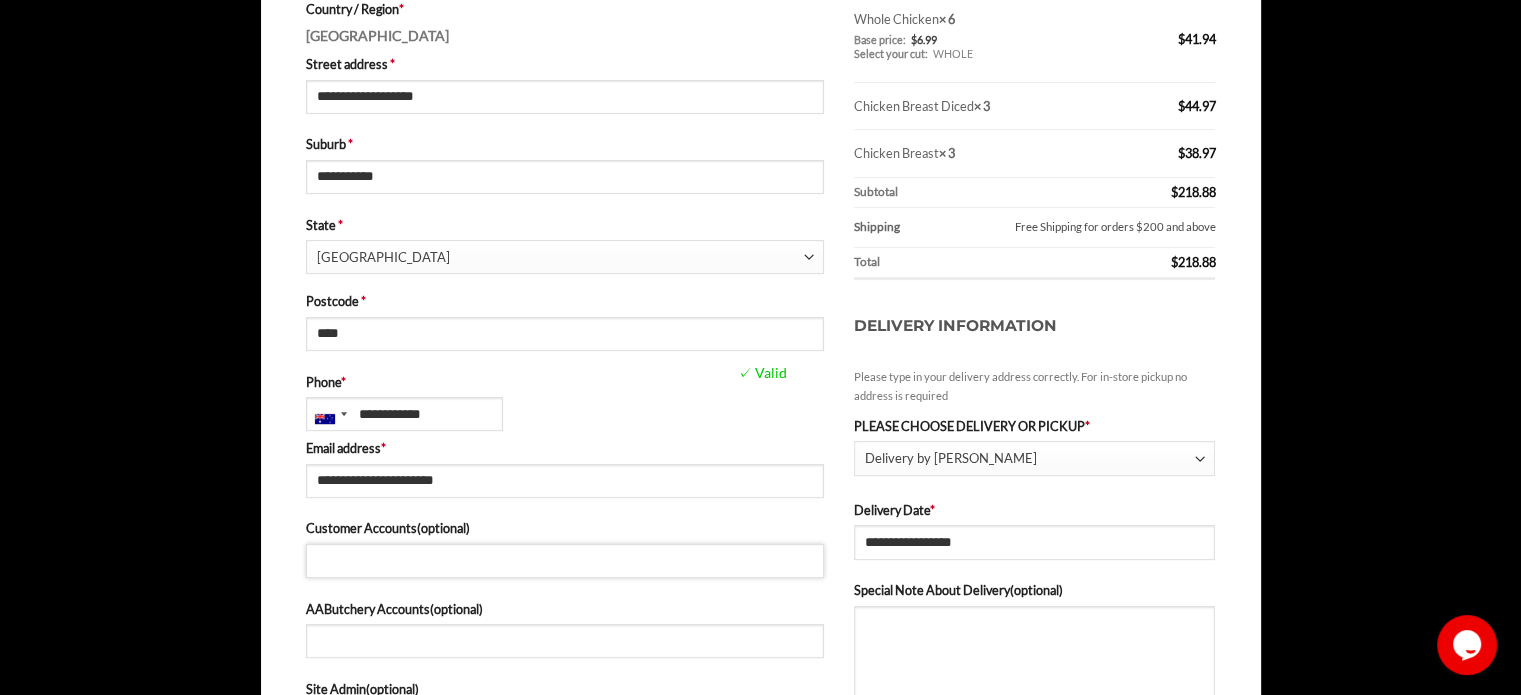 click on "Customer Accounts  (optional)" at bounding box center (565, 561) 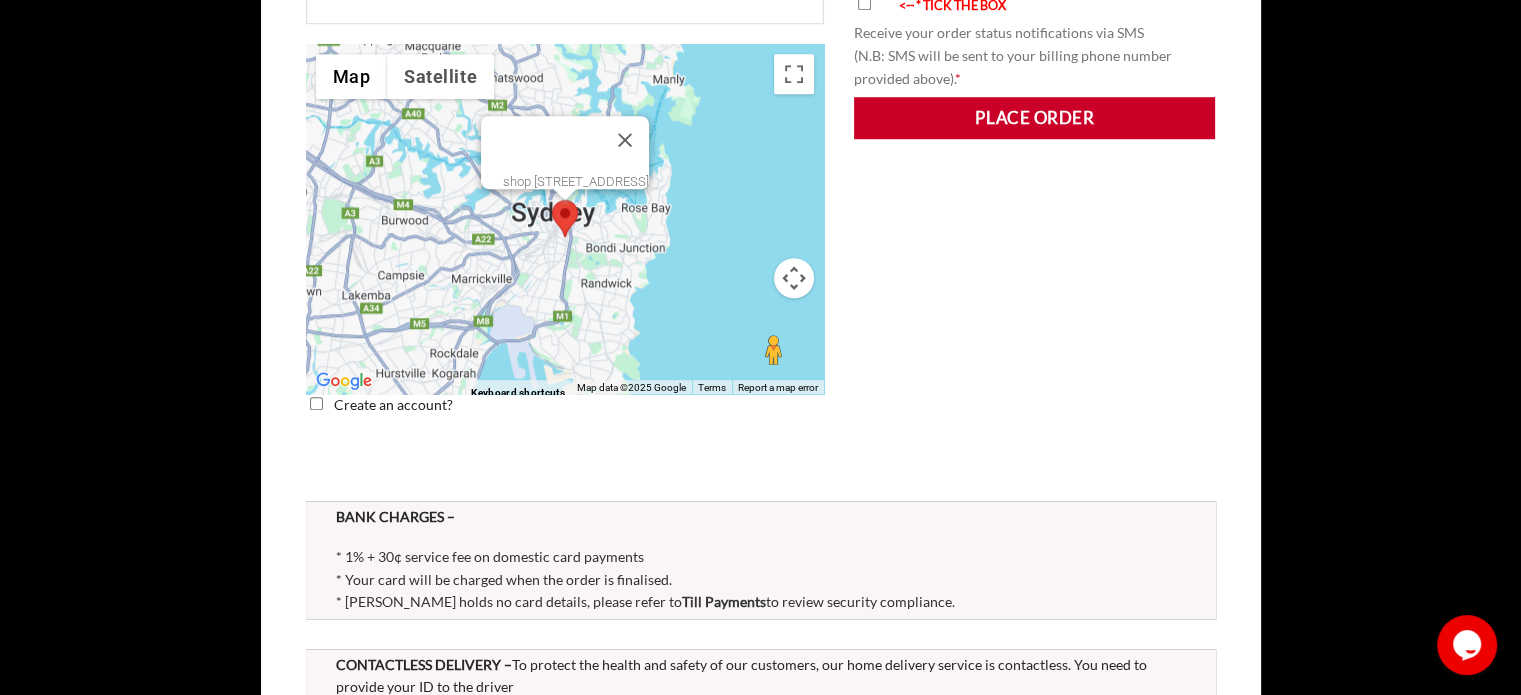 scroll, scrollTop: 1404, scrollLeft: 0, axis: vertical 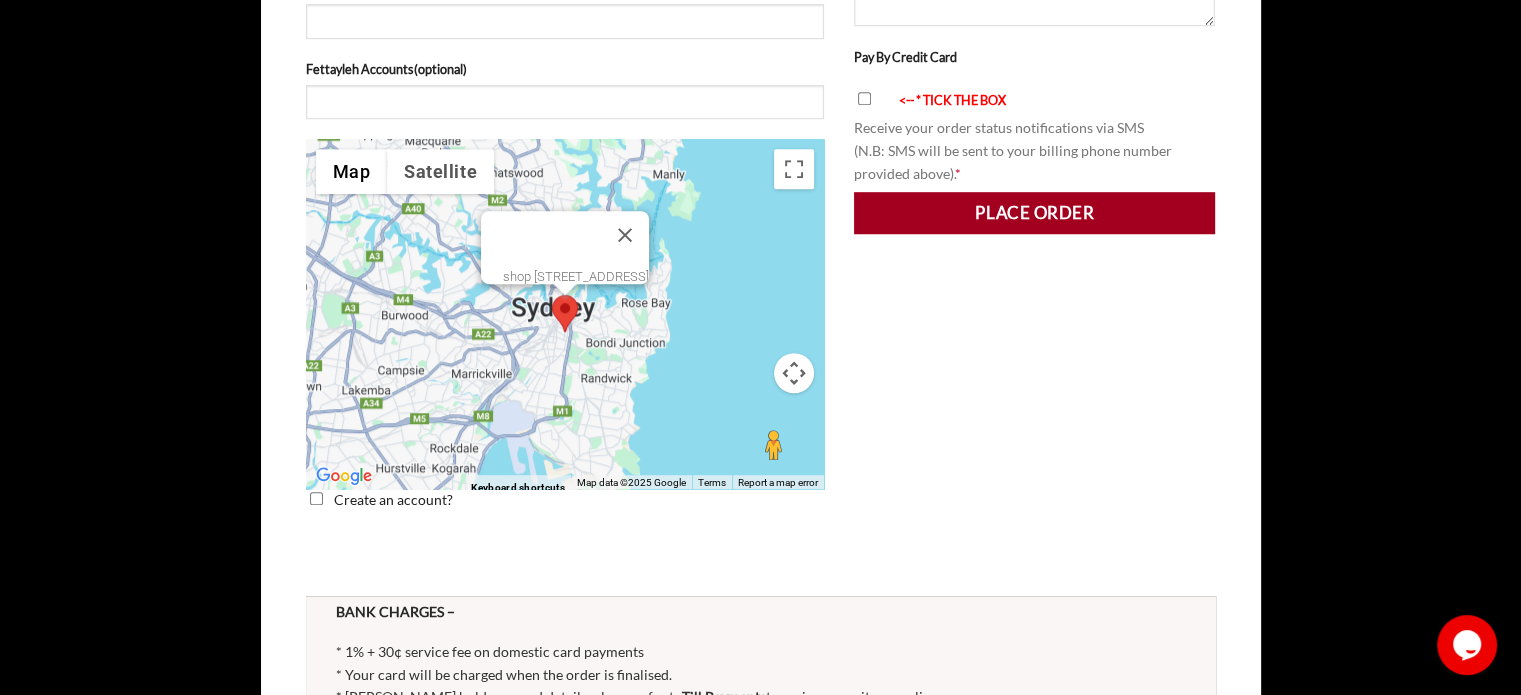 click on "Place order" at bounding box center (1035, 213) 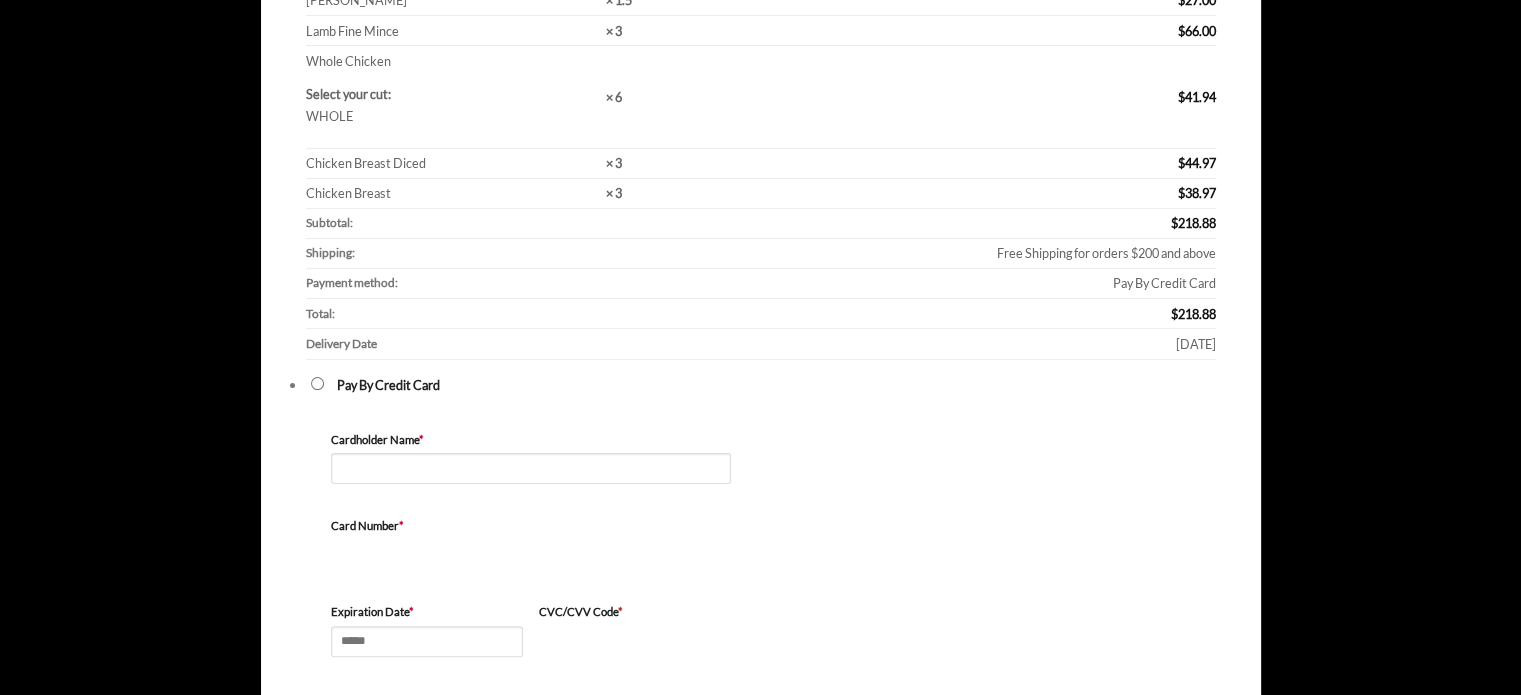 scroll, scrollTop: 700, scrollLeft: 0, axis: vertical 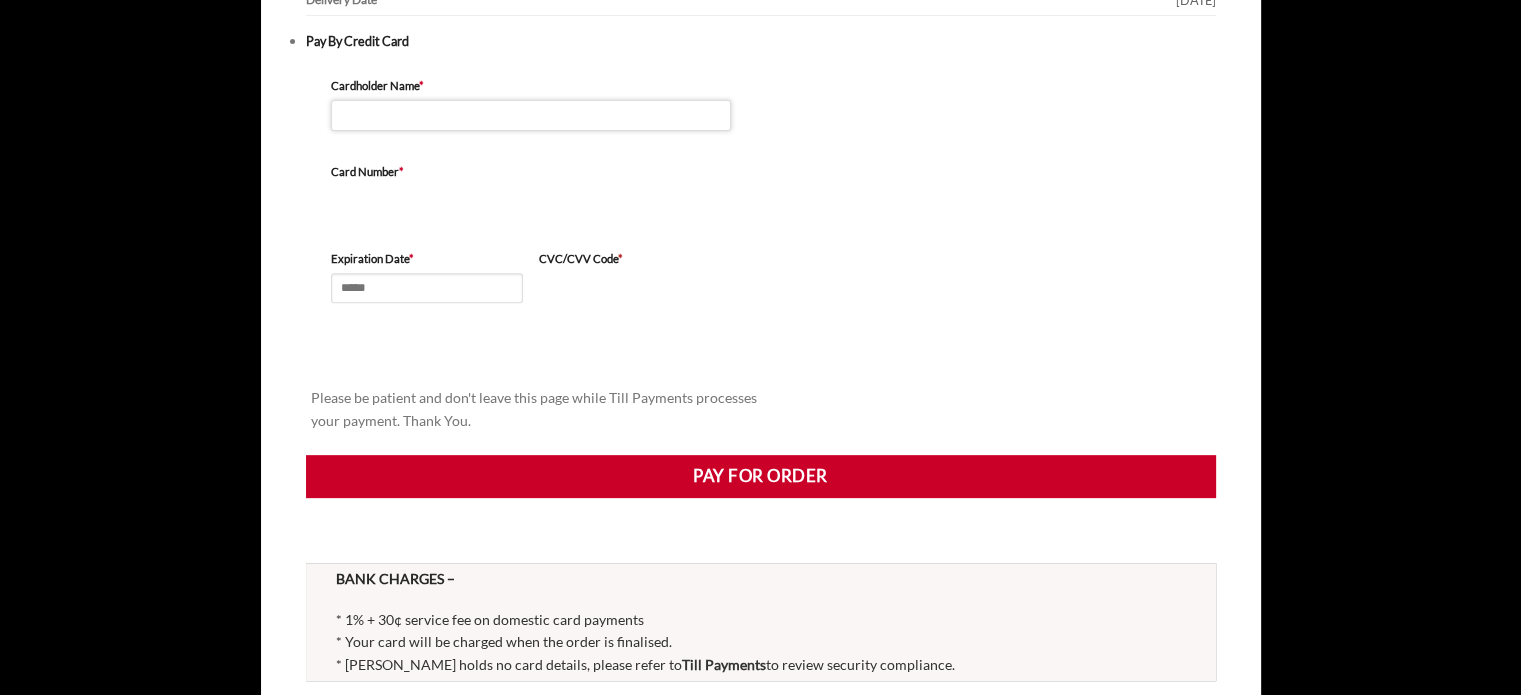 click on "Cardholder Name  *" at bounding box center [531, 115] 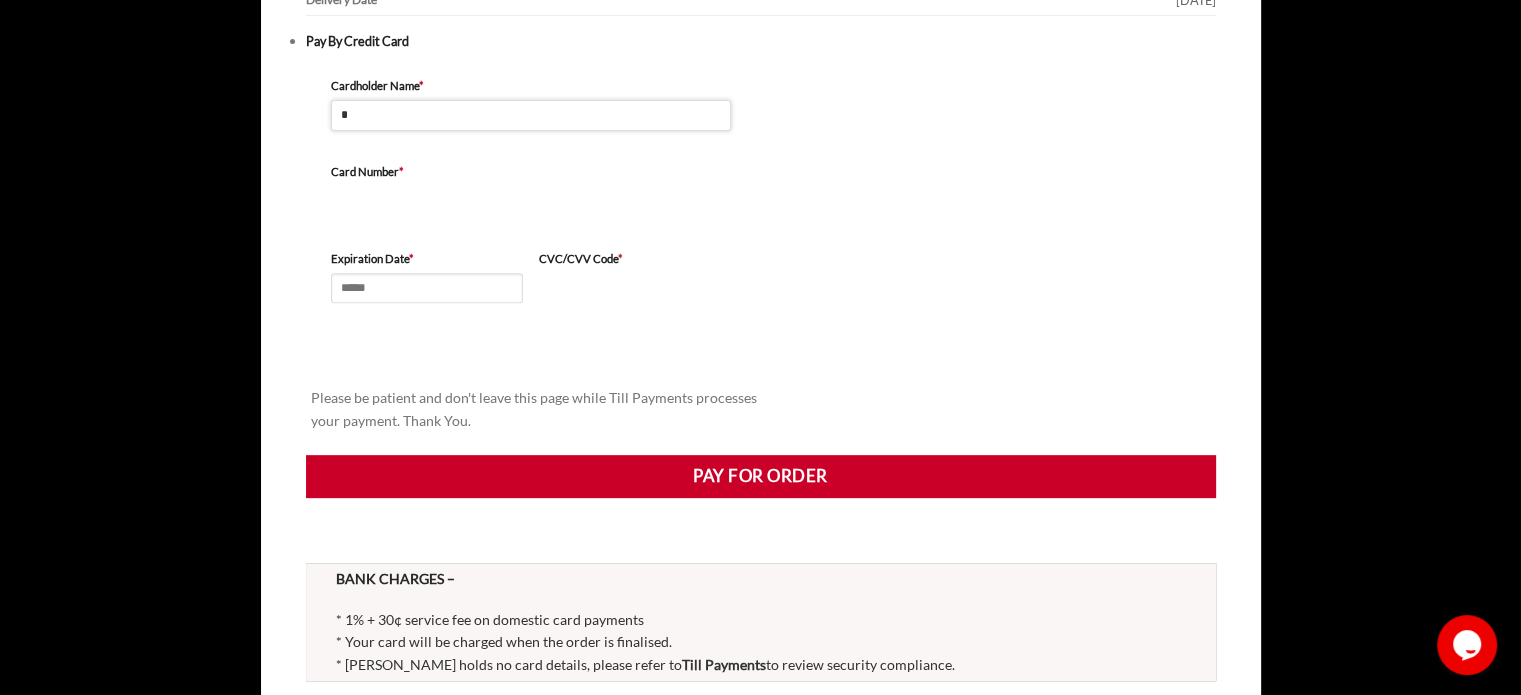 scroll, scrollTop: 0, scrollLeft: 0, axis: both 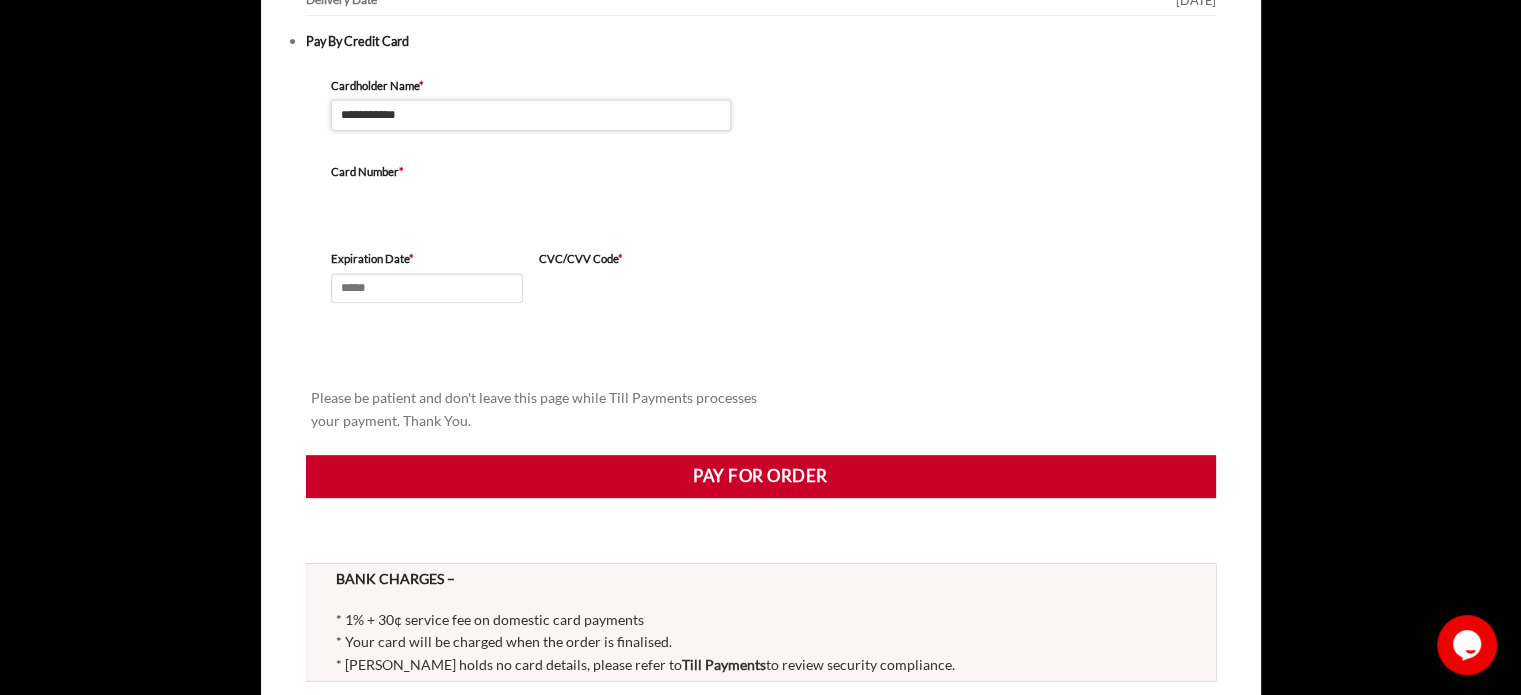 type on "**********" 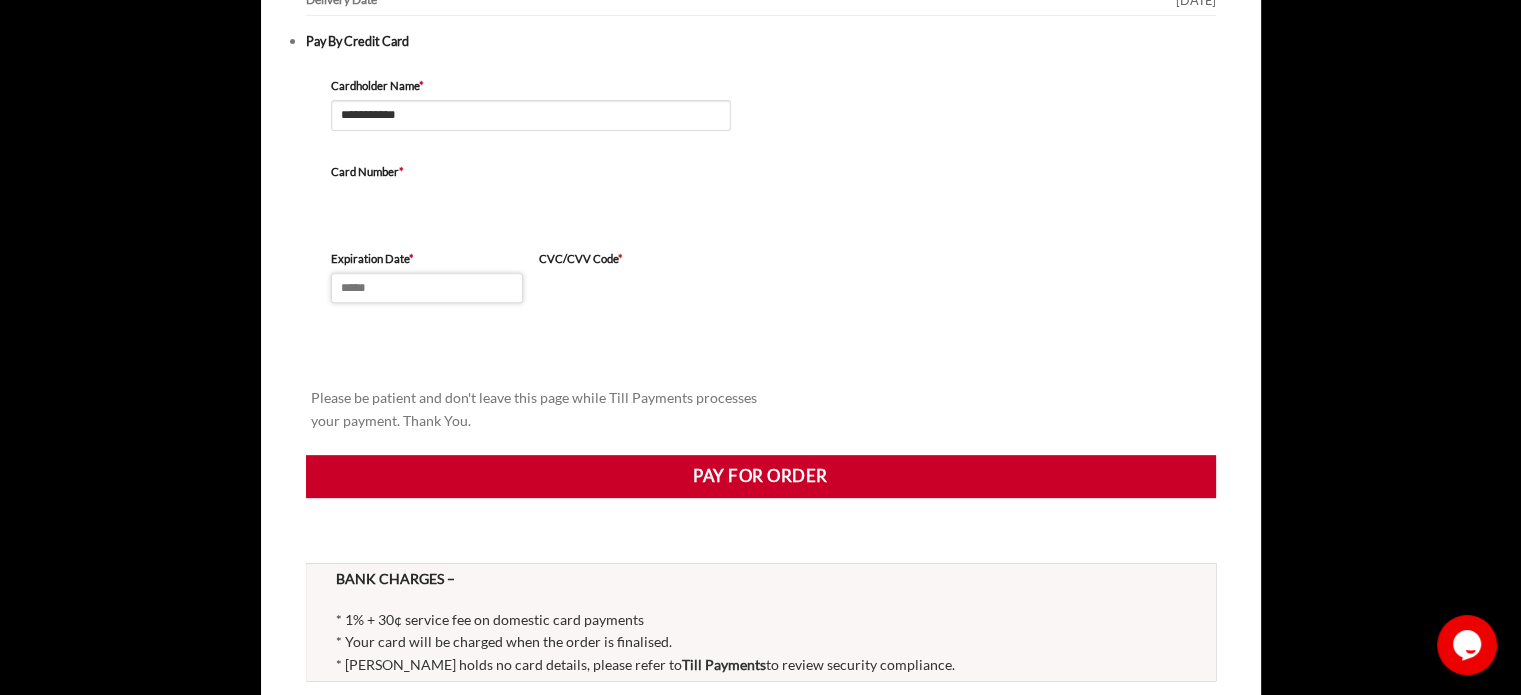 click on "Expiration Date  *" at bounding box center (427, 288) 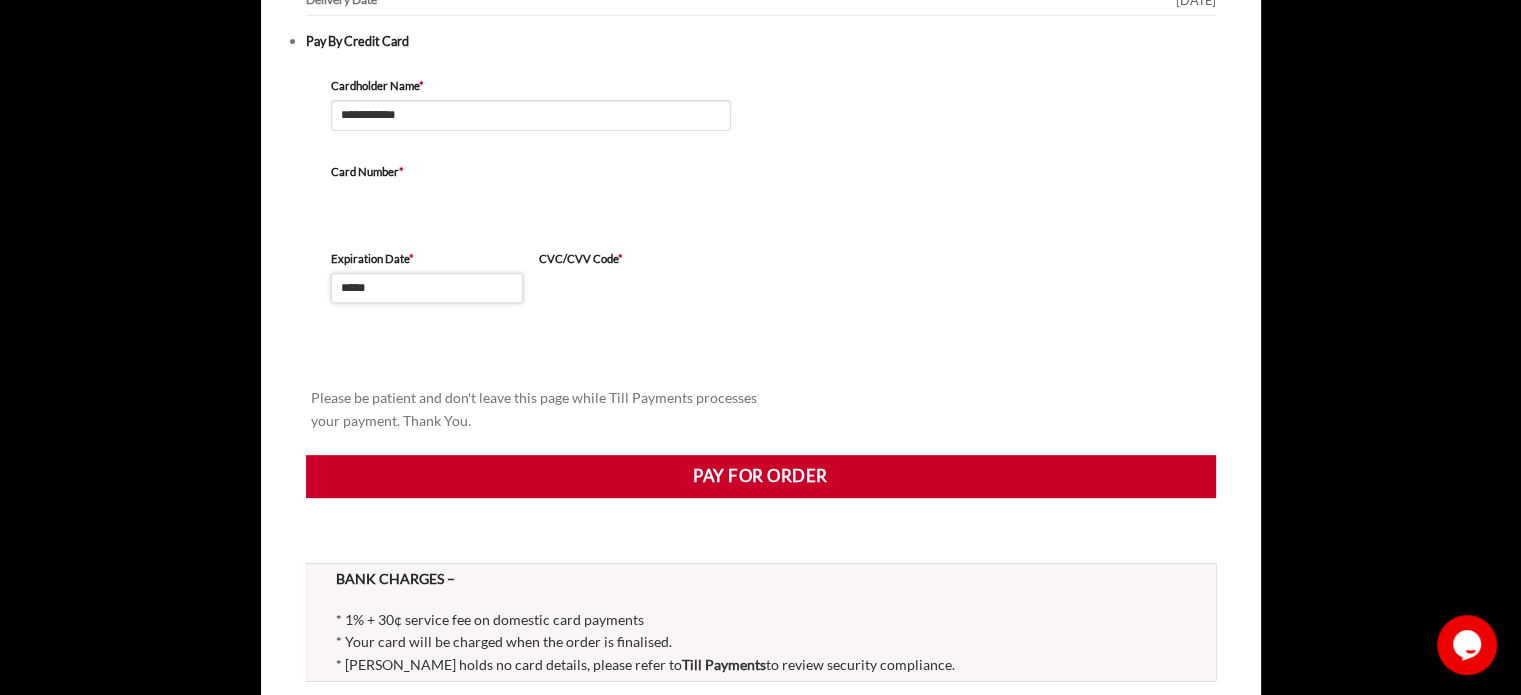 type on "*****" 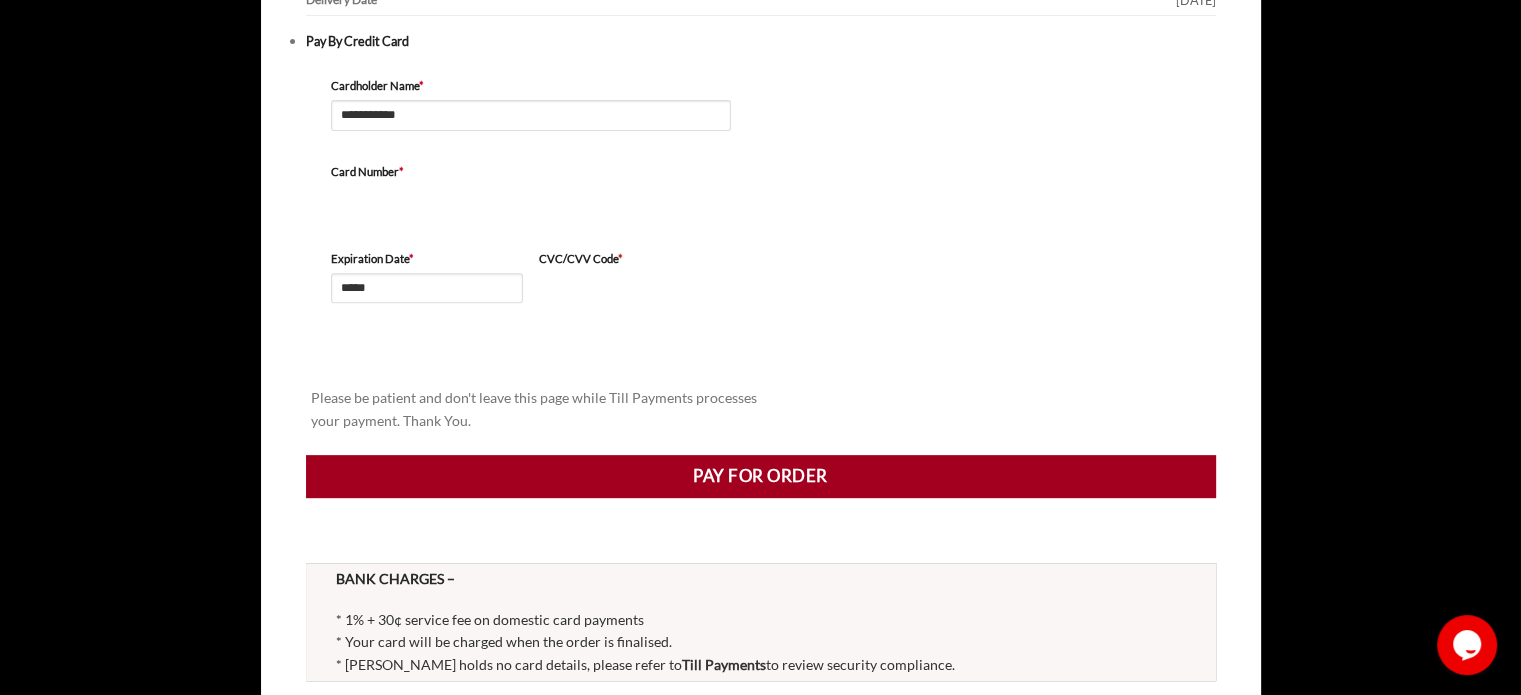 click on "Pay for order" at bounding box center (761, 476) 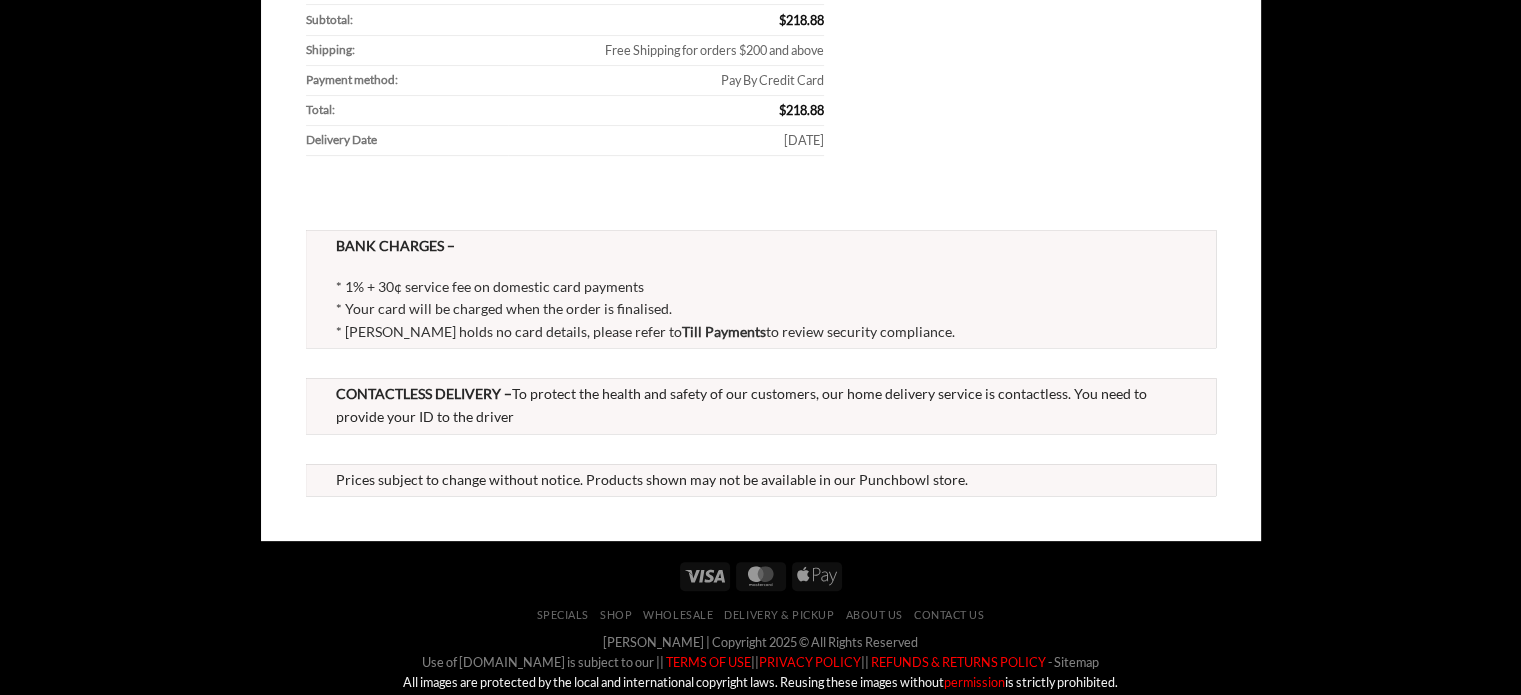 scroll, scrollTop: 0, scrollLeft: 0, axis: both 